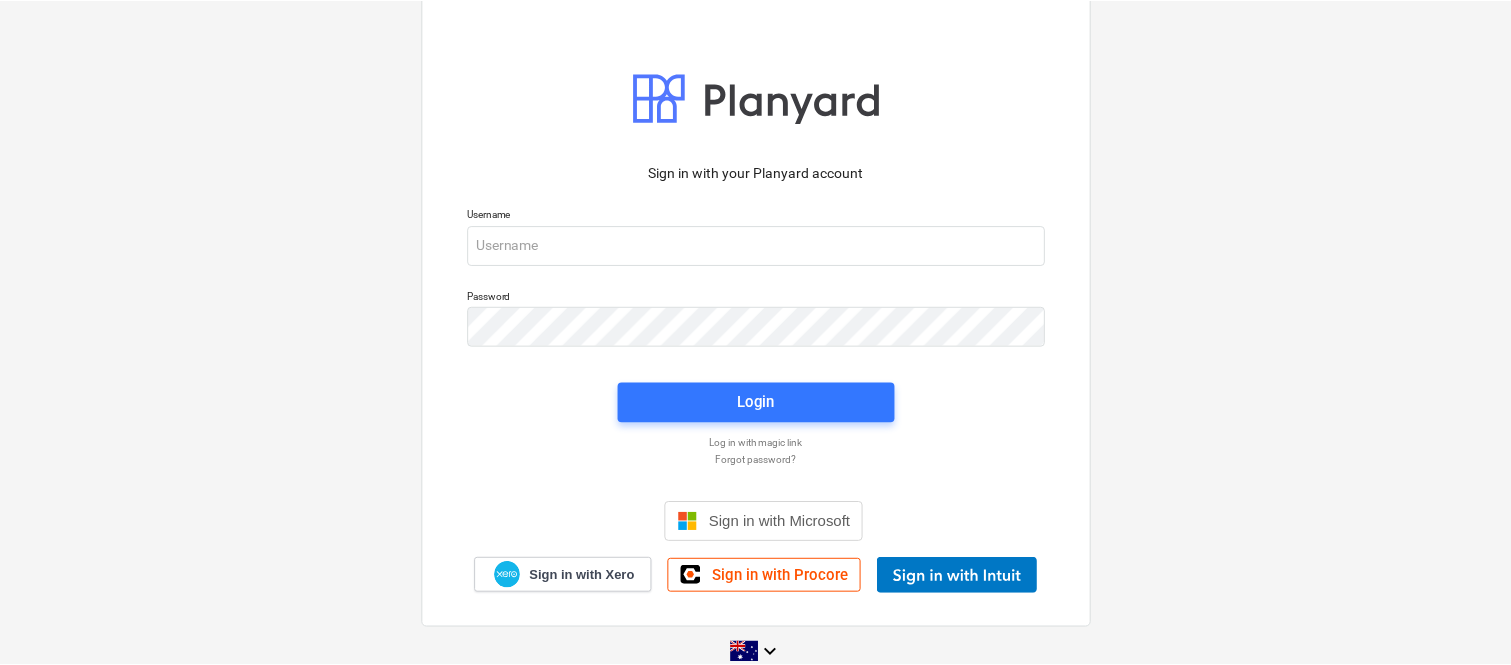 scroll, scrollTop: 0, scrollLeft: 0, axis: both 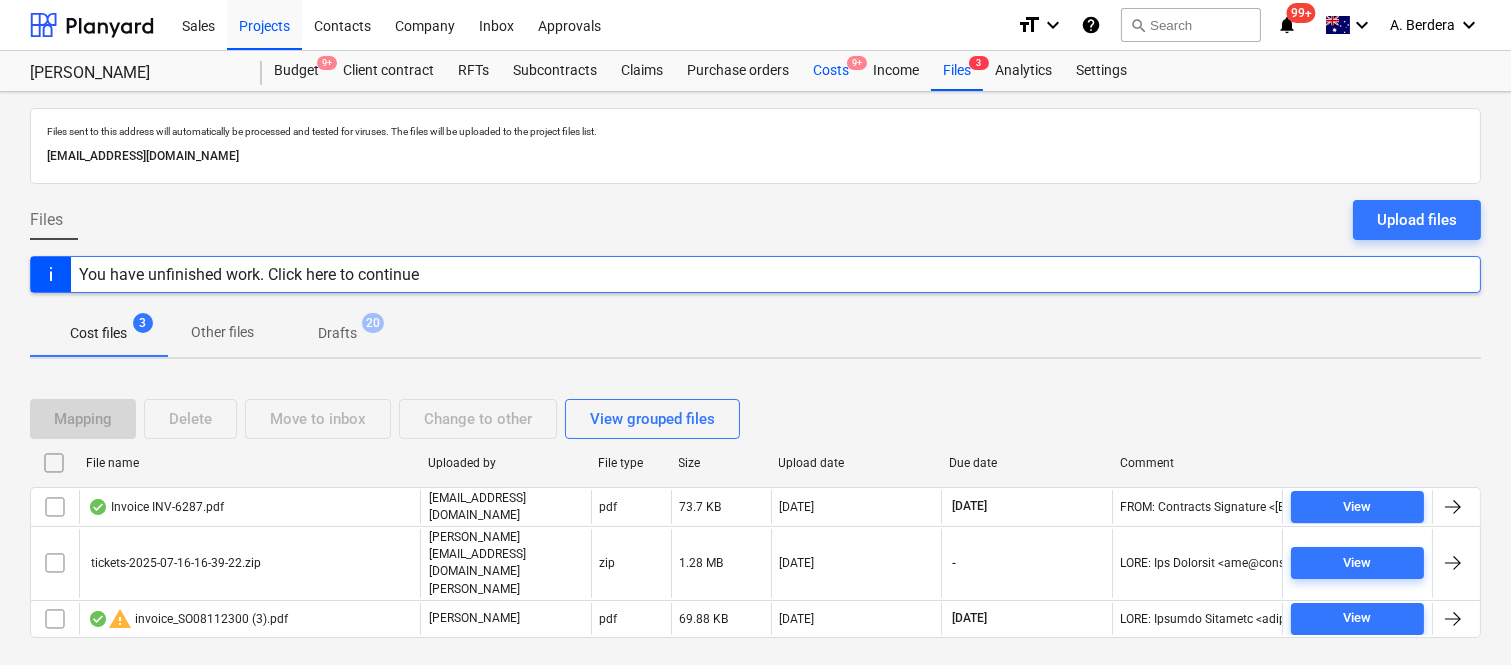 click on "Costs 9+" at bounding box center [831, 71] 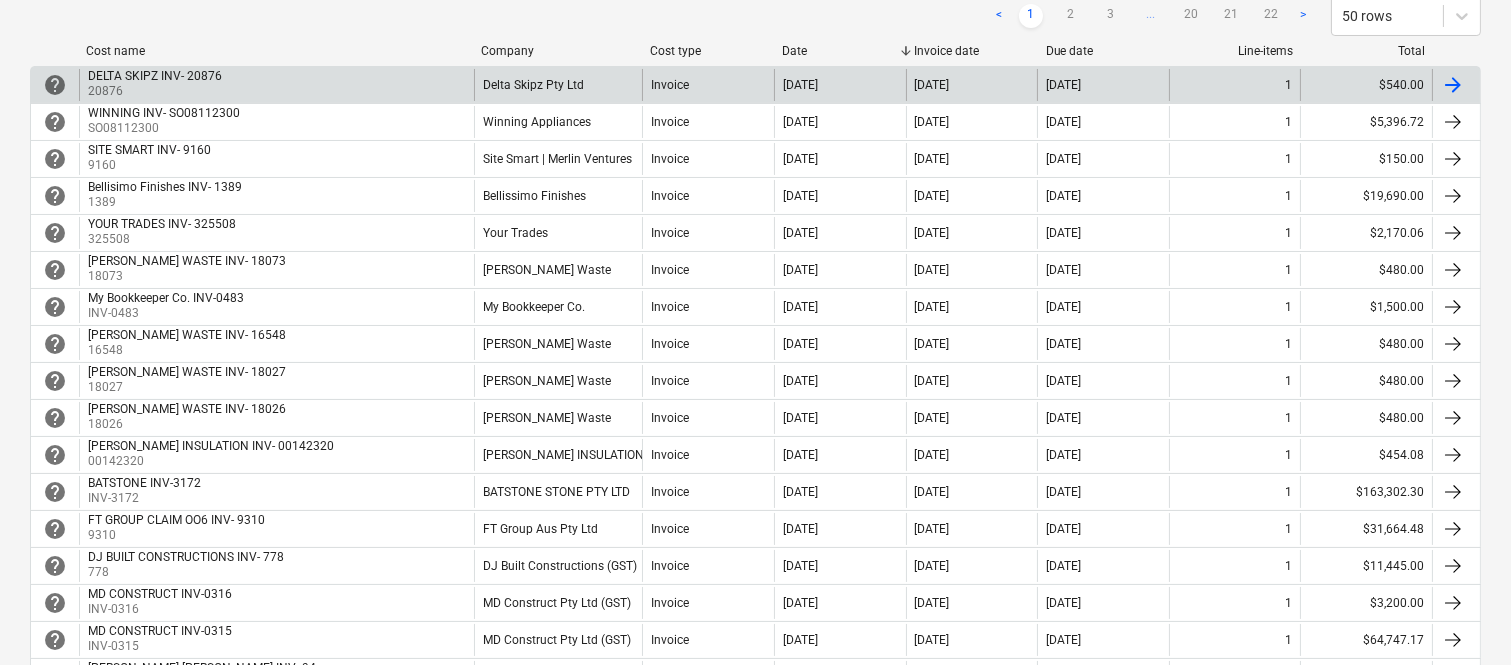 scroll, scrollTop: 355, scrollLeft: 0, axis: vertical 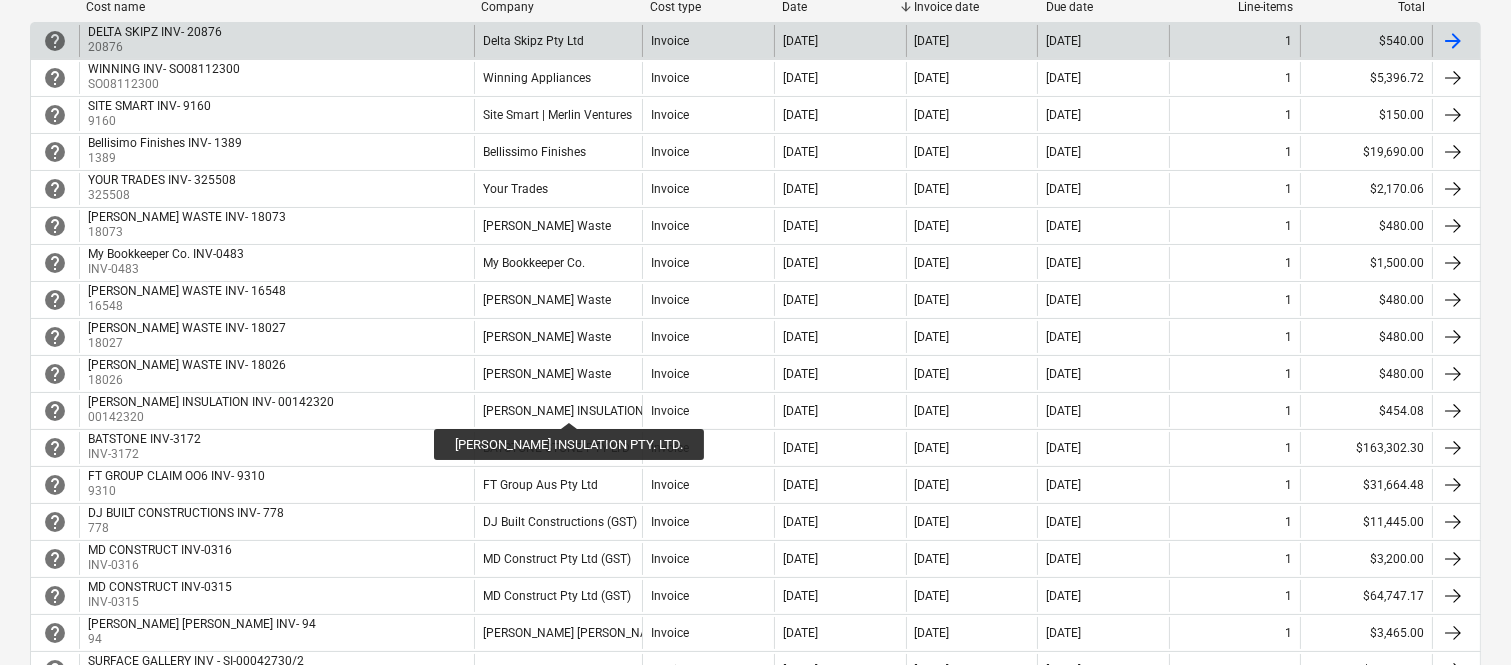 click on "[PERSON_NAME] INSULATION PTY. LTD." at bounding box center [589, 411] 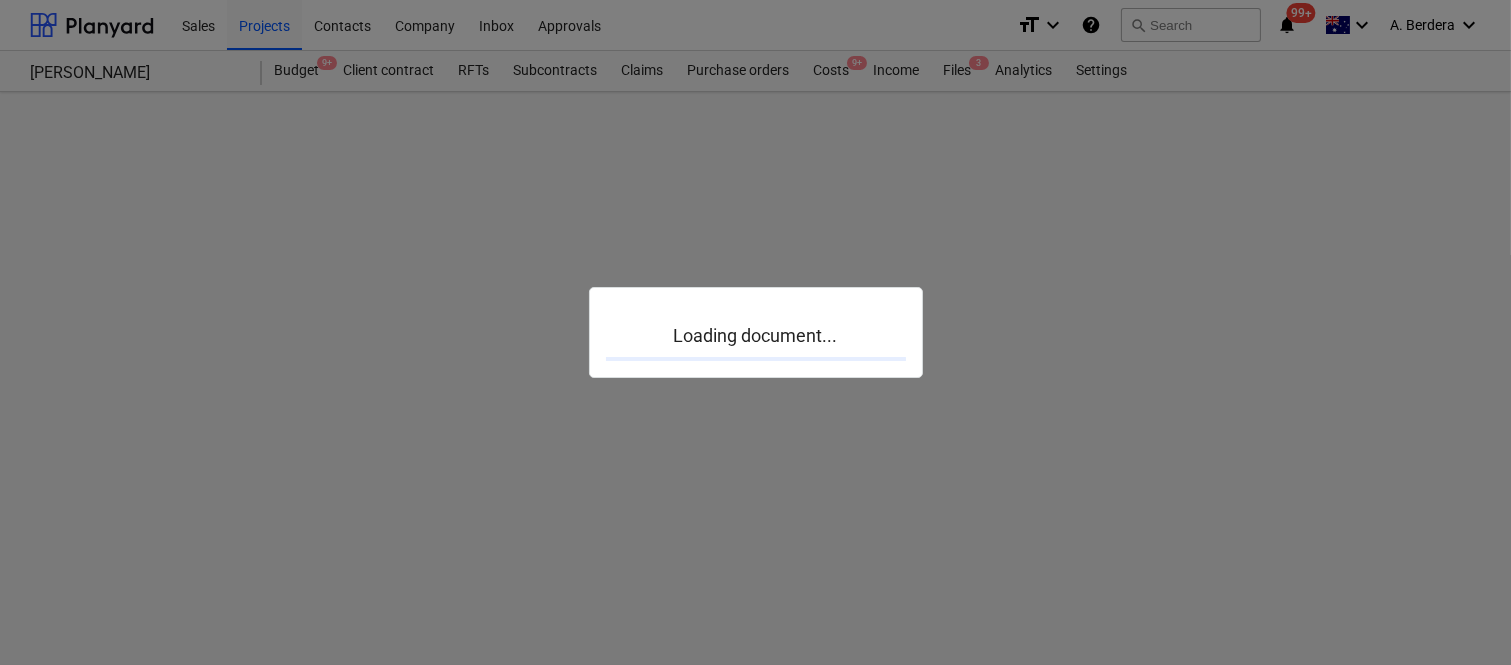scroll, scrollTop: 0, scrollLeft: 0, axis: both 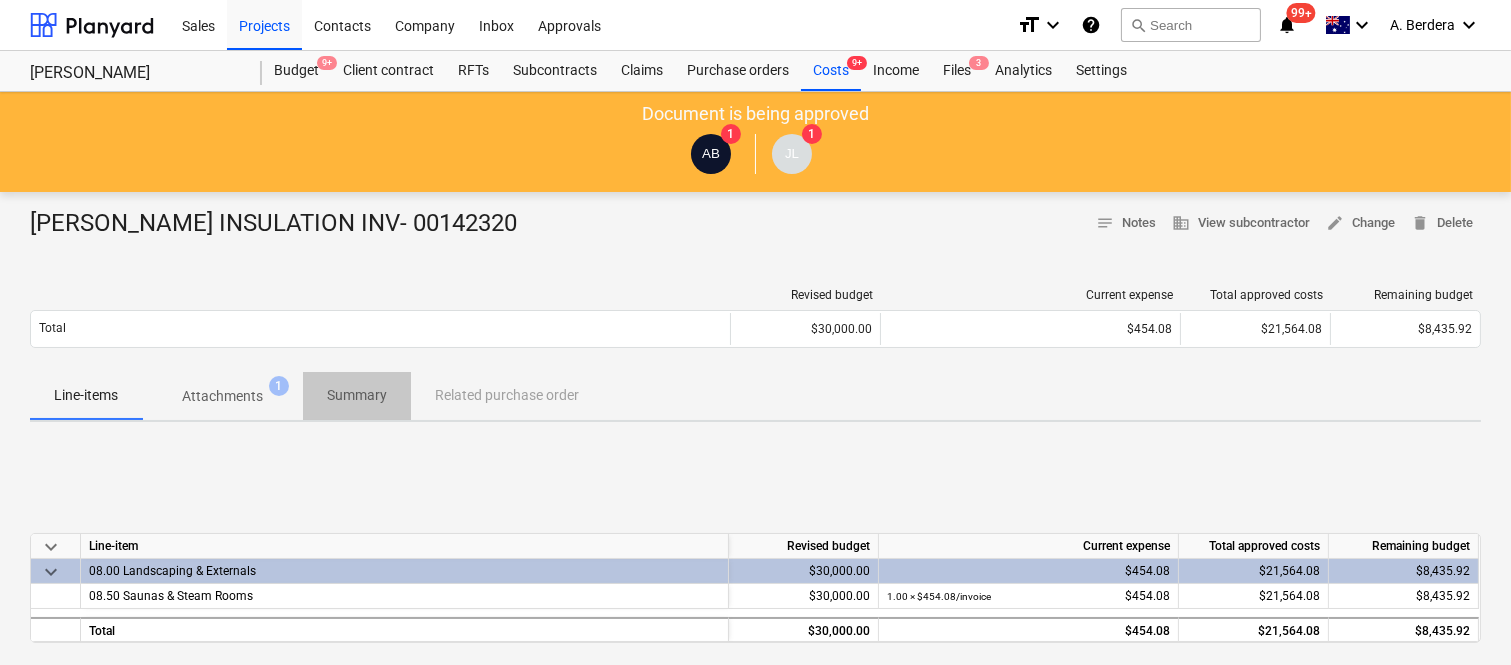 click on "Summary" at bounding box center (357, 395) 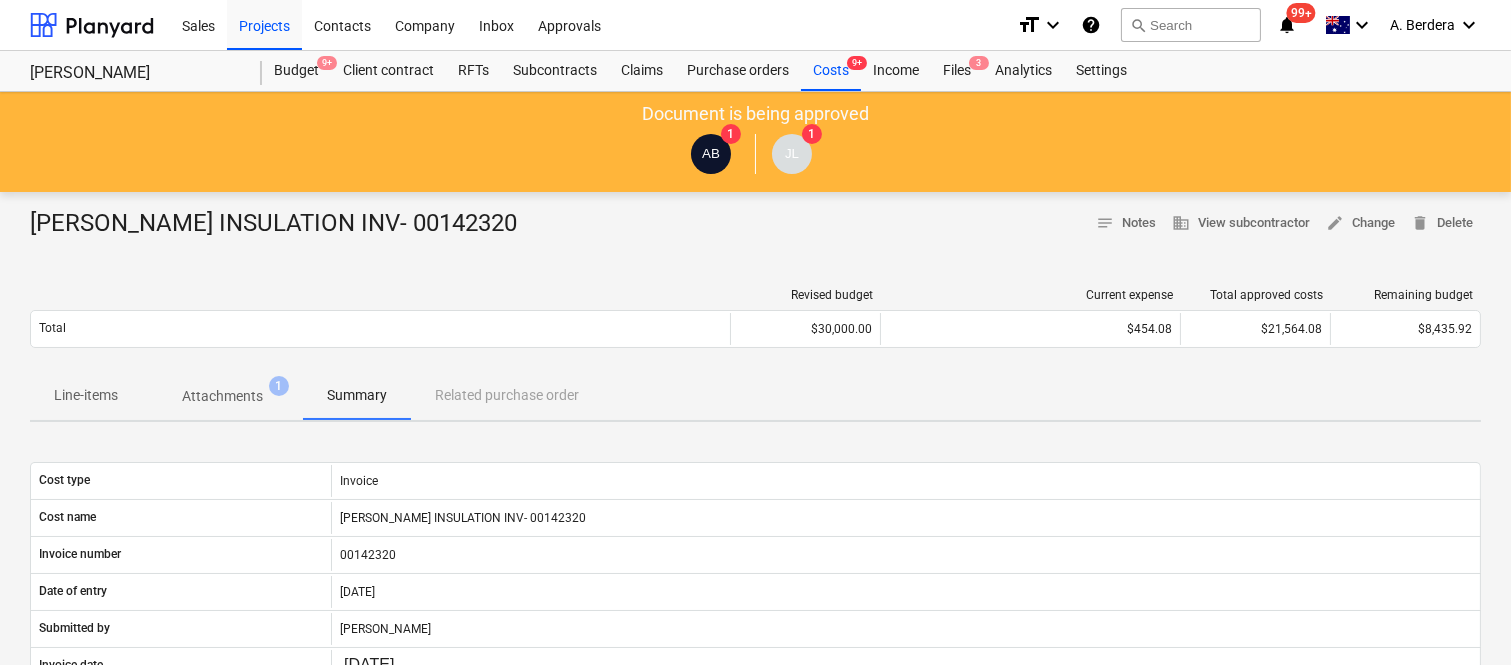 scroll, scrollTop: 550, scrollLeft: 0, axis: vertical 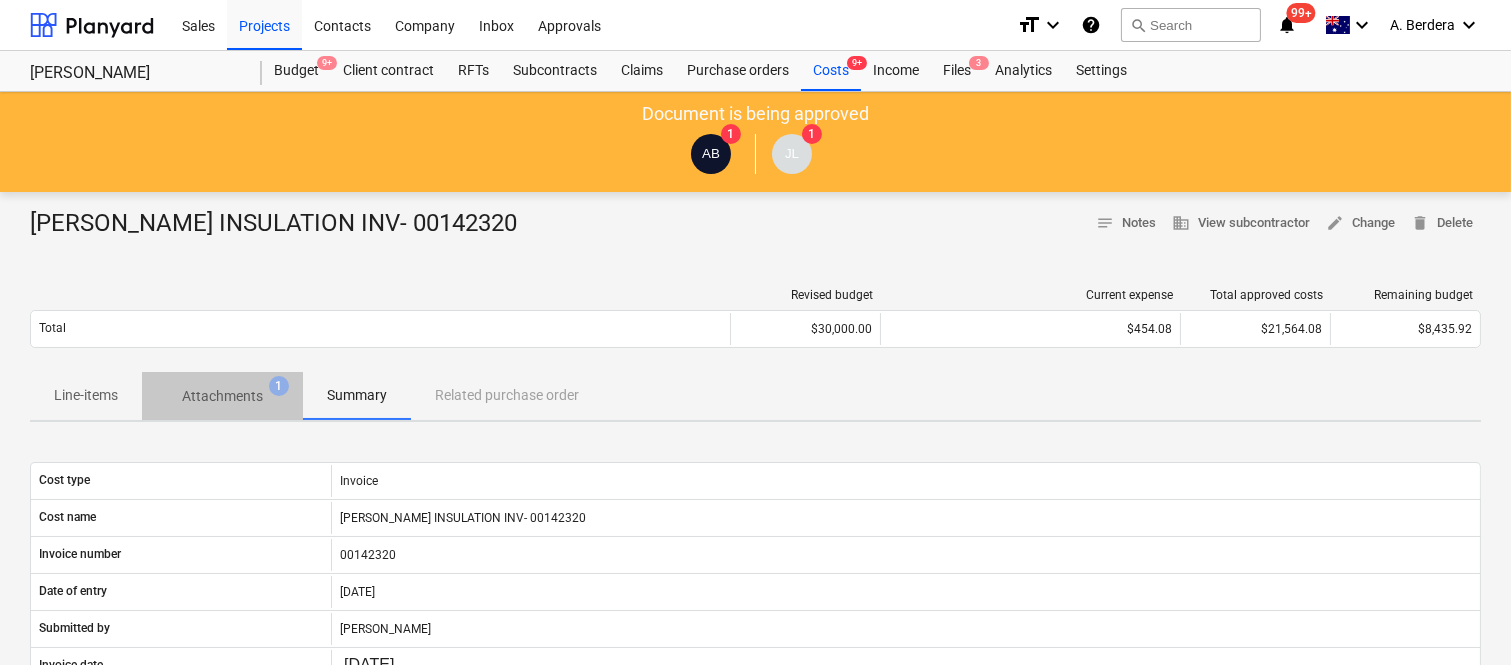 click on "Attachments" at bounding box center [222, 396] 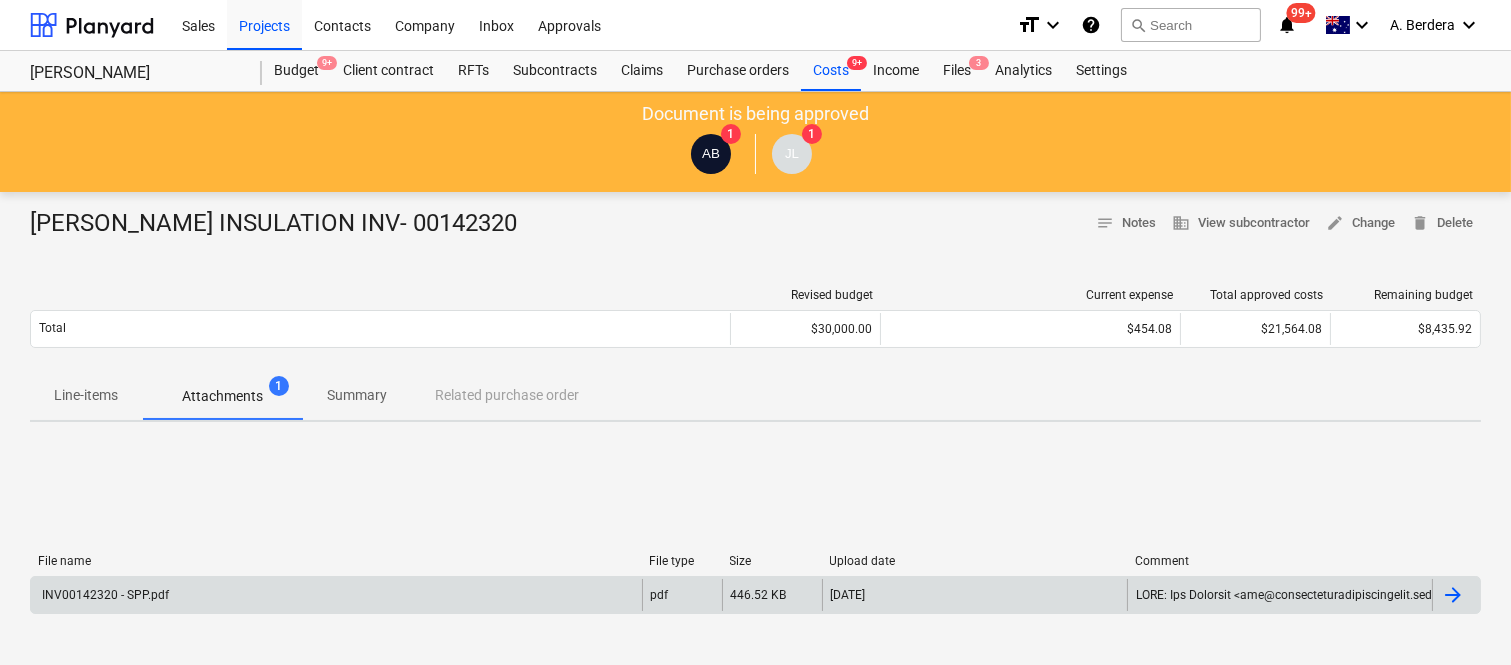 click on "INV00142320 - SPP.pdf" at bounding box center [336, 595] 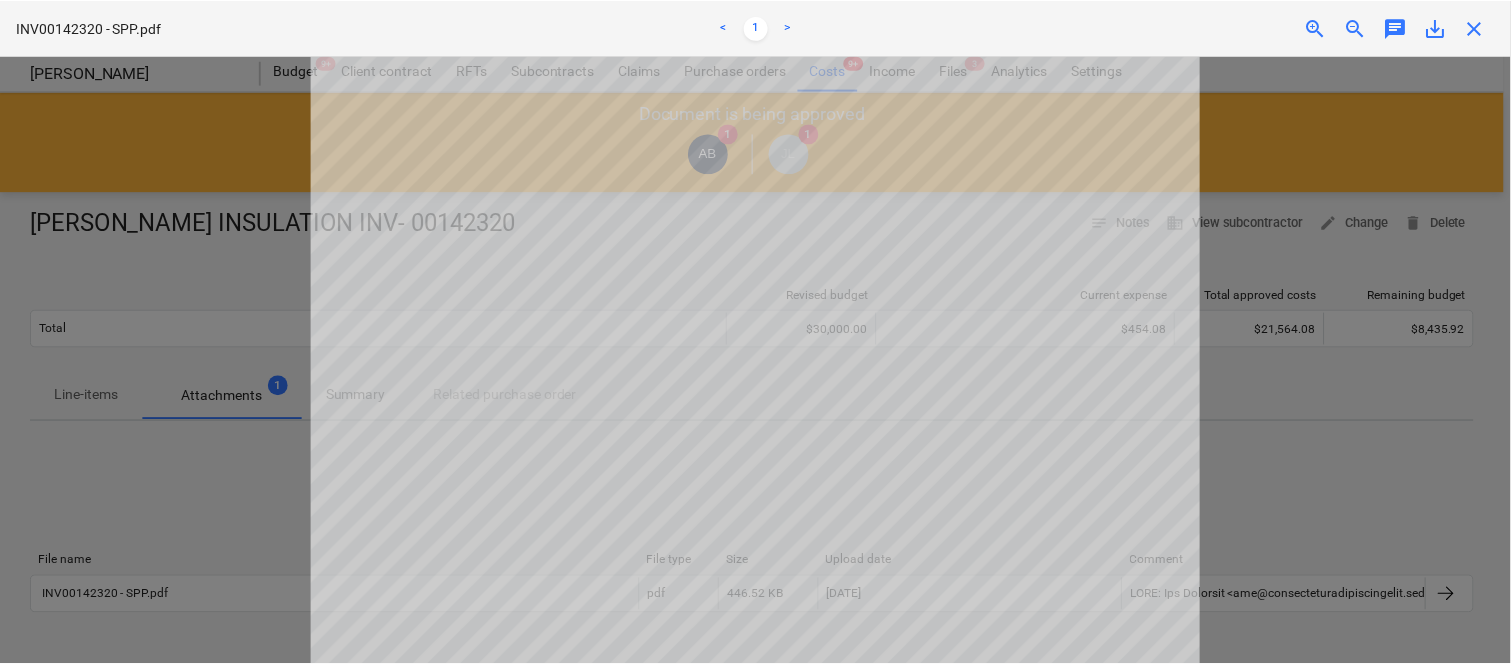 scroll, scrollTop: 533, scrollLeft: 0, axis: vertical 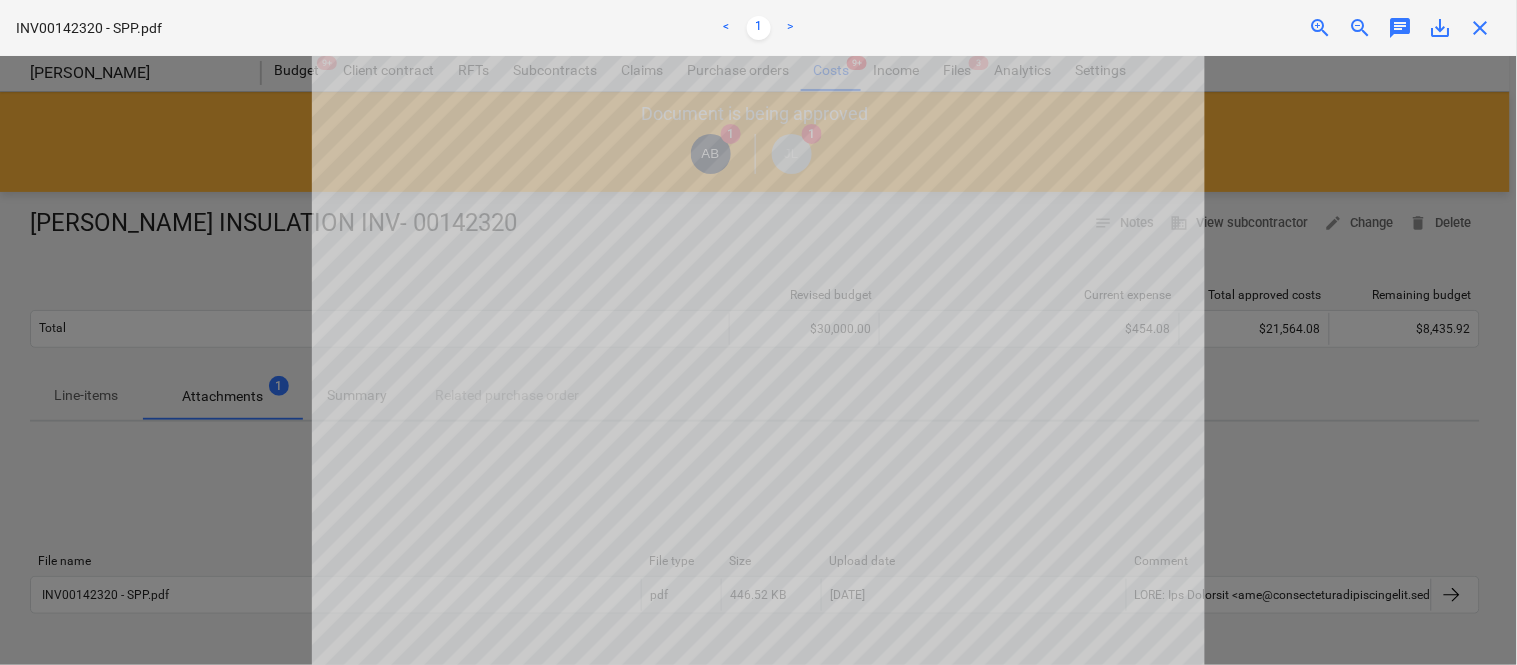 click on "close" at bounding box center (1481, 28) 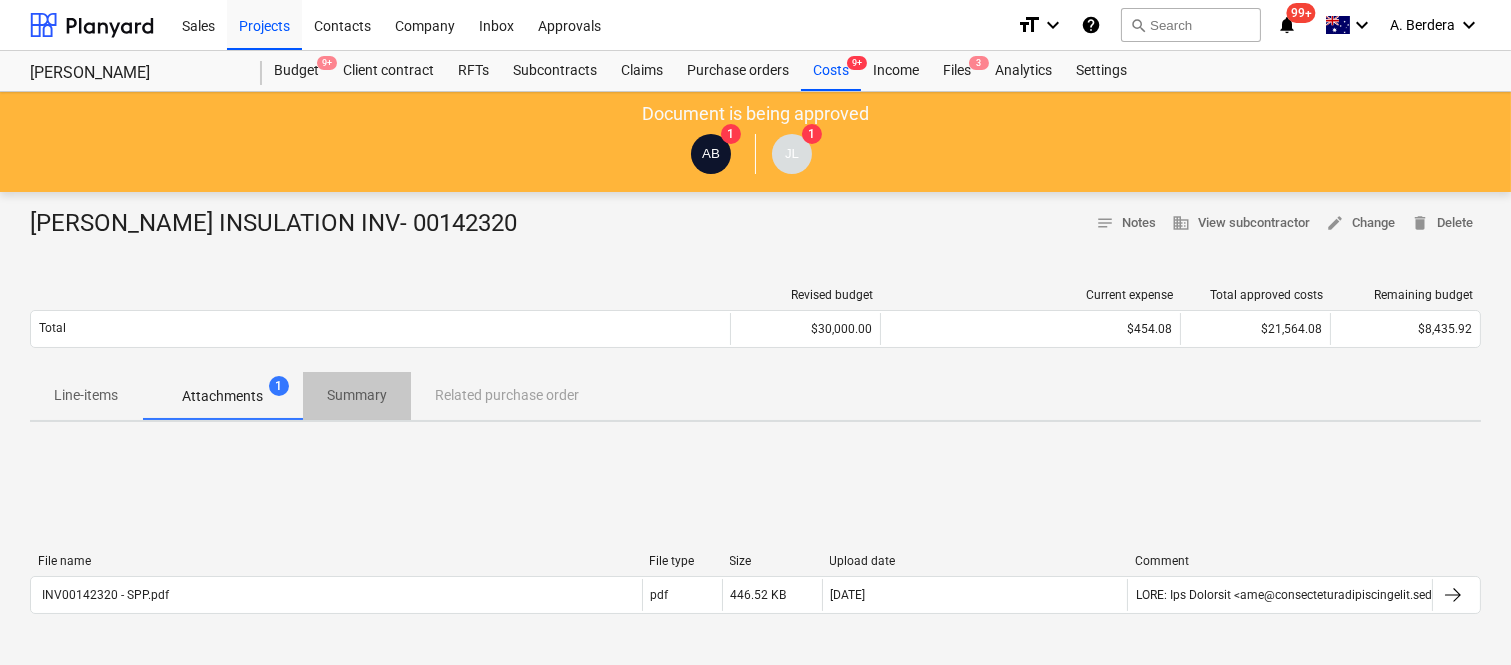 click on "Summary" at bounding box center (357, 395) 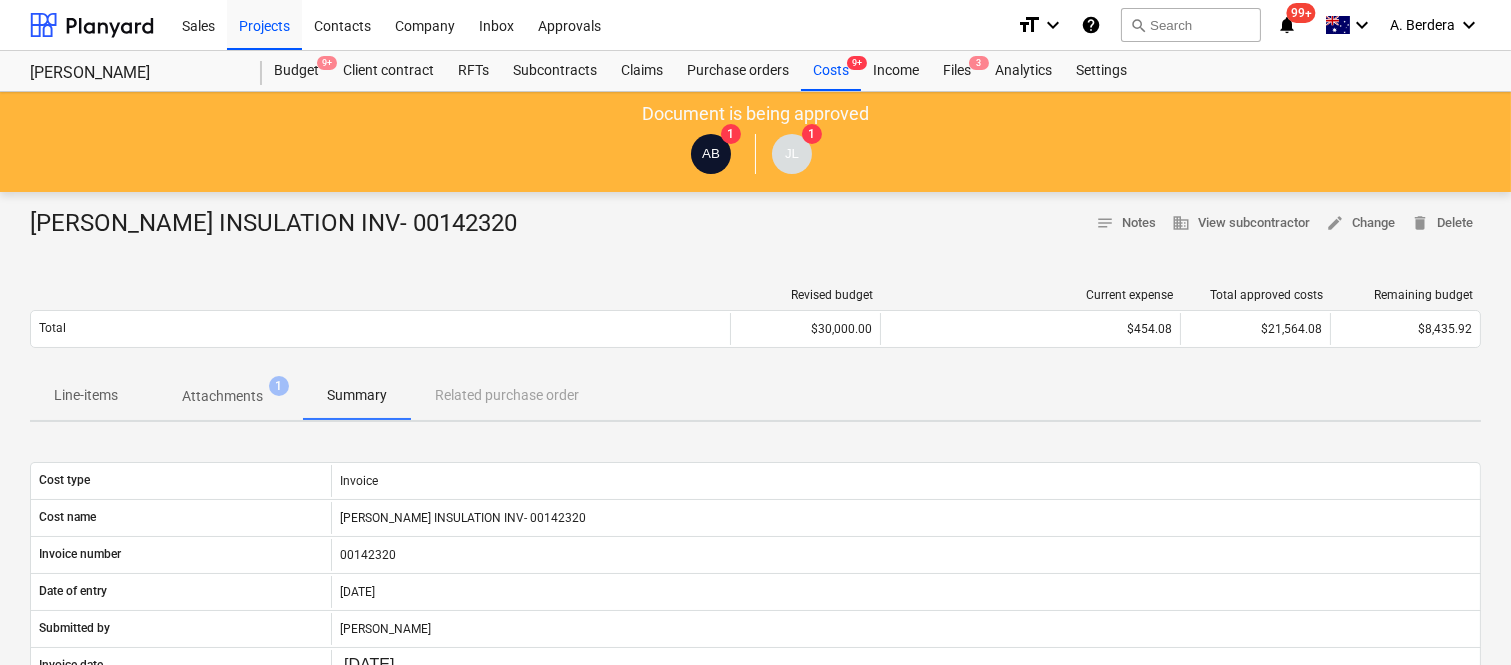 click on "[PERSON_NAME] INSULATION INV- 00142320 notes Notes business View subcontractor edit Change delete Delete Revised budget Current expense Total approved costs Remaining budget Total $30,000.00 $454.08 $21,564.08 $8,435.92 Please wait Line-items Attachments 1 Summary Related purchase order Cost type Invoice Cost name [PERSON_NAME] INSULATION INV- 00142320 Invoice number 00142320 Date of entry [DATE] Submitted by [PERSON_NAME] Invoice date [DATE] Press the down arrow key to interact with the calendar and
select a date. Press the question mark key to get the keyboard shortcuts for changing dates. Due date [DATE] Press the down arrow key to interact with the calendar and
select a date. Press the question mark key to get the keyboard shortcuts for changing dates. Accounting period [DATE] Files 1 Current cost $454.08 Company name [PERSON_NAME] INSULATION PTY. LTD. Please wait Notes Write a note or @mention to notify a teammate ﻿ Save" at bounding box center (755, 703) 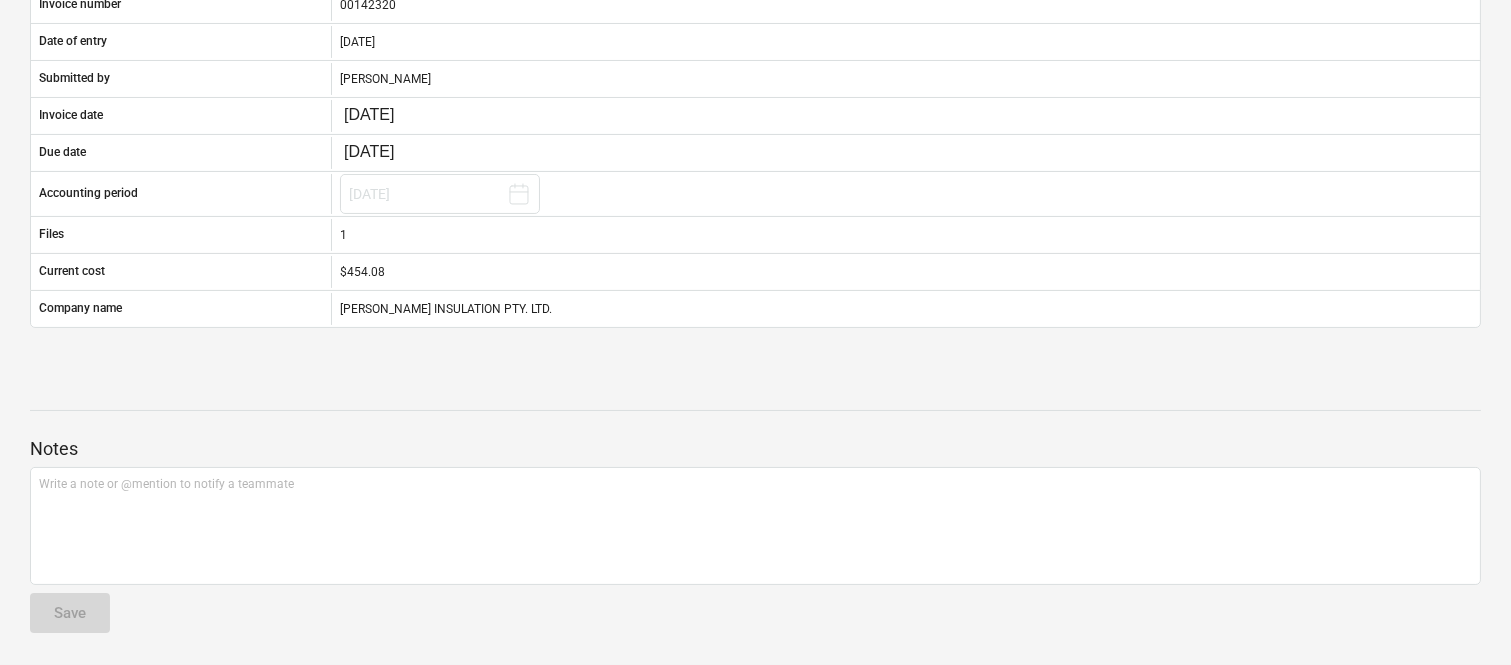 click on "[PERSON_NAME] INSULATION INV- 00142320 notes Notes business View subcontractor edit Change delete Delete Revised budget Current expense Total approved costs Remaining budget Total $30,000.00 $454.08 $21,564.08 $8,435.92 Please wait Line-items Attachments 1 Summary Related purchase order Cost type Invoice Cost name [PERSON_NAME] INSULATION INV- 00142320 Invoice number 00142320 Date of entry [DATE] Submitted by [PERSON_NAME] Invoice date [DATE] Press the down arrow key to interact with the calendar and
select a date. Press the question mark key to get the keyboard shortcuts for changing dates. Due date [DATE] Press the down arrow key to interact with the calendar and
select a date. Press the question mark key to get the keyboard shortcuts for changing dates. Accounting period [DATE] Files 1 Current cost $454.08 Company name [PERSON_NAME] INSULATION PTY. LTD. Please wait Notes Write a note or @mention to notify a teammate ﻿ Save" at bounding box center (755, 153) 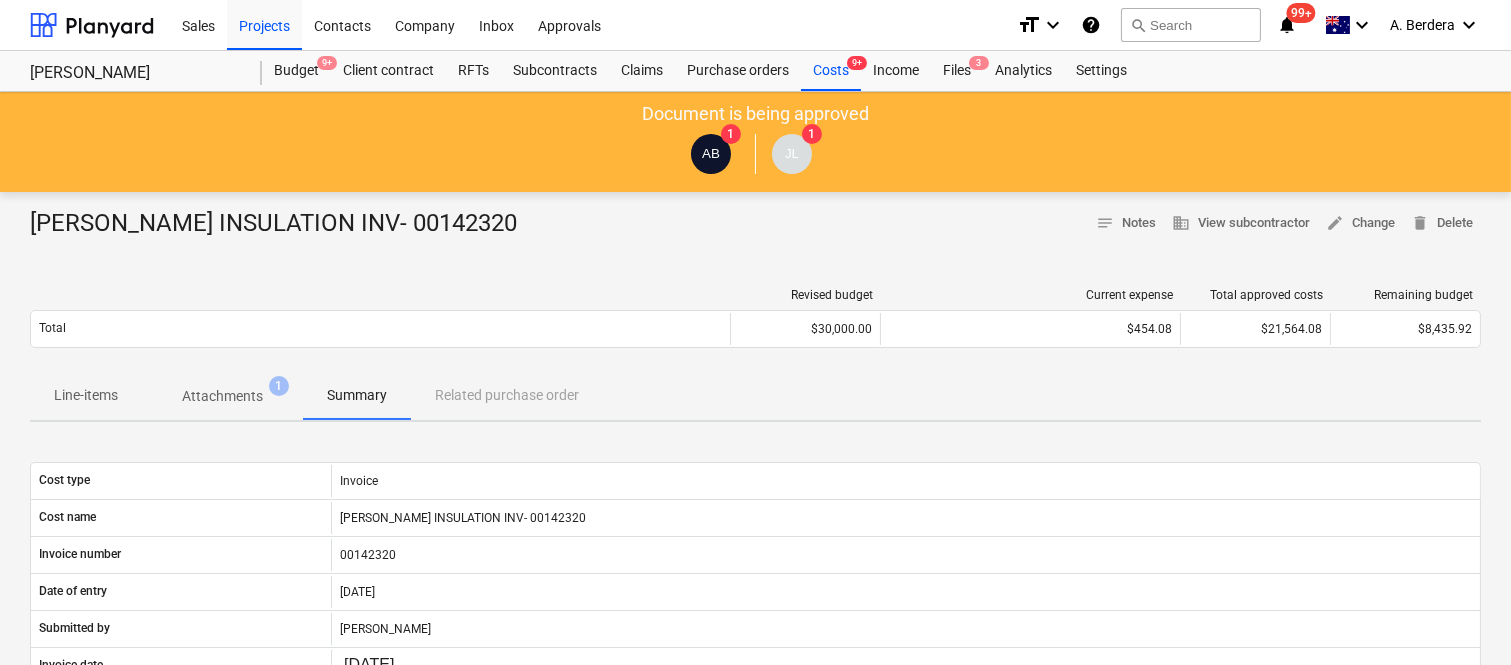 scroll, scrollTop: 550, scrollLeft: 0, axis: vertical 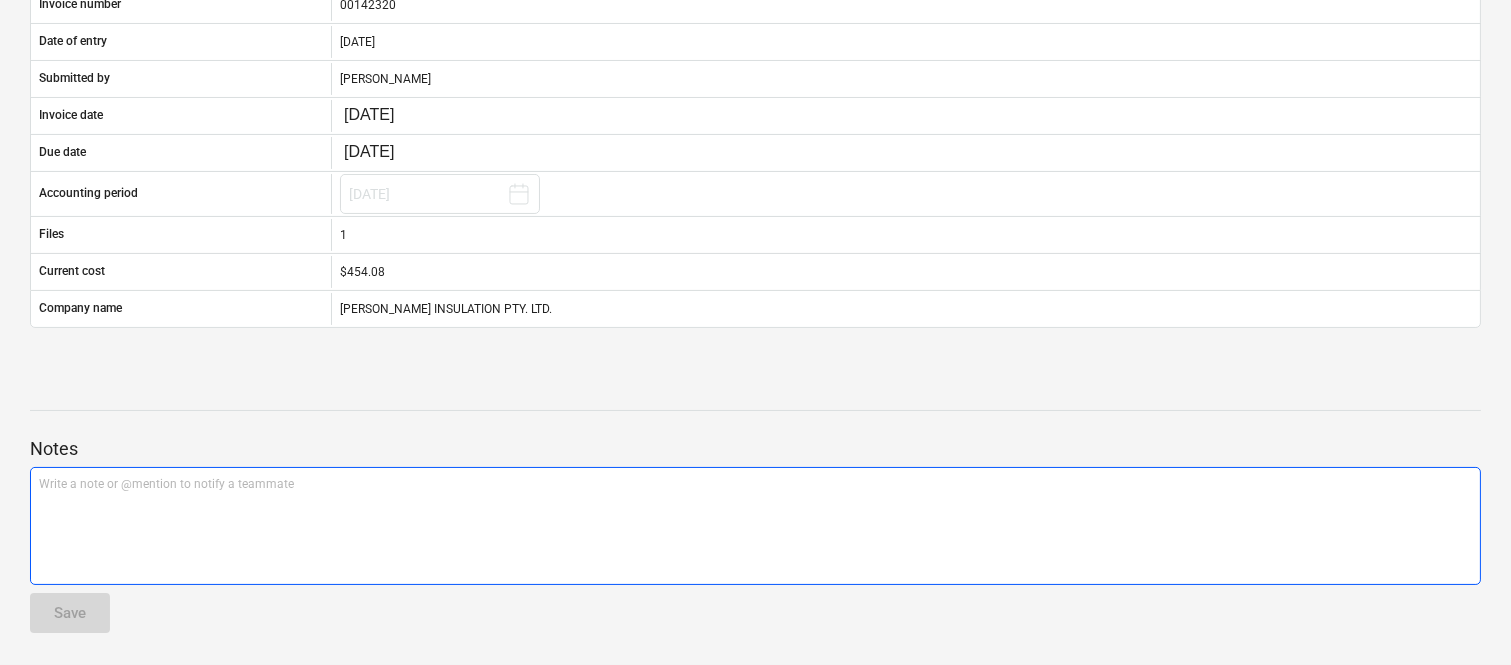 click on "Write a note or @mention to notify a teammate [PERSON_NAME]" at bounding box center [755, 484] 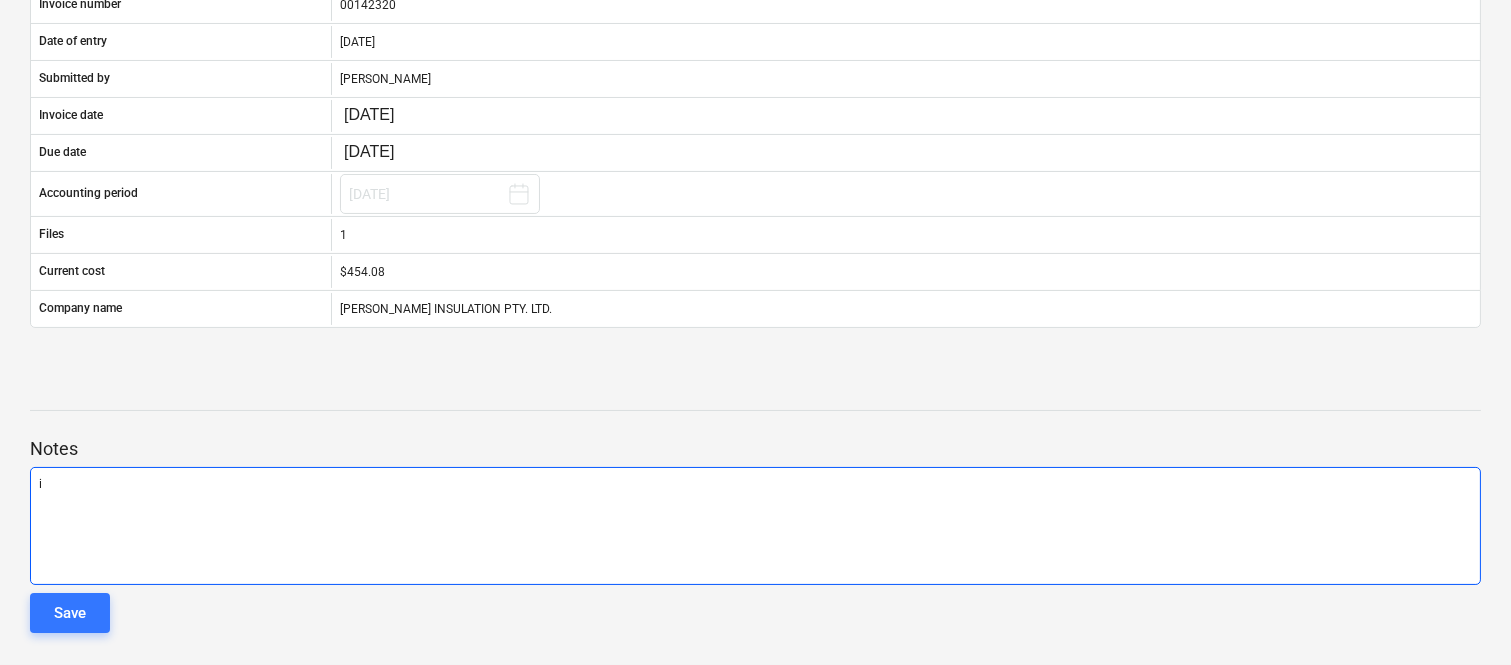 type 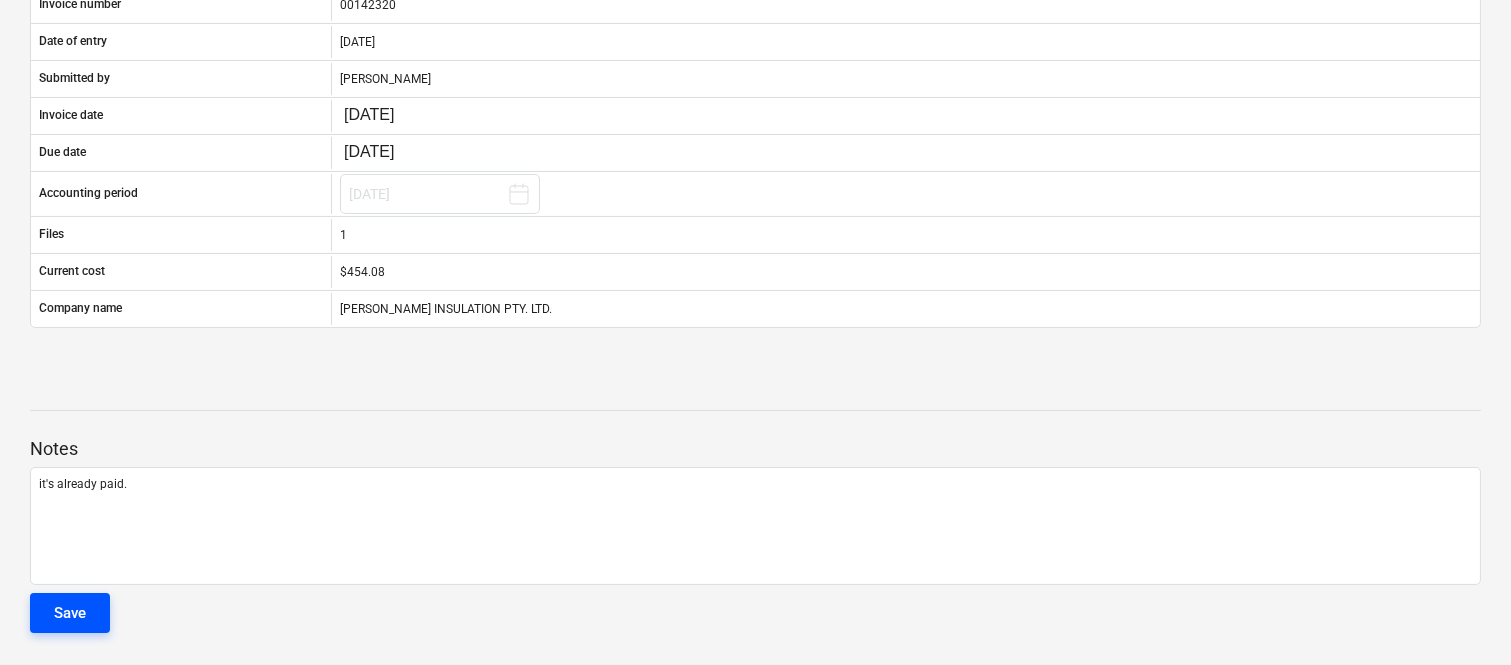 click on "Save" at bounding box center (70, 613) 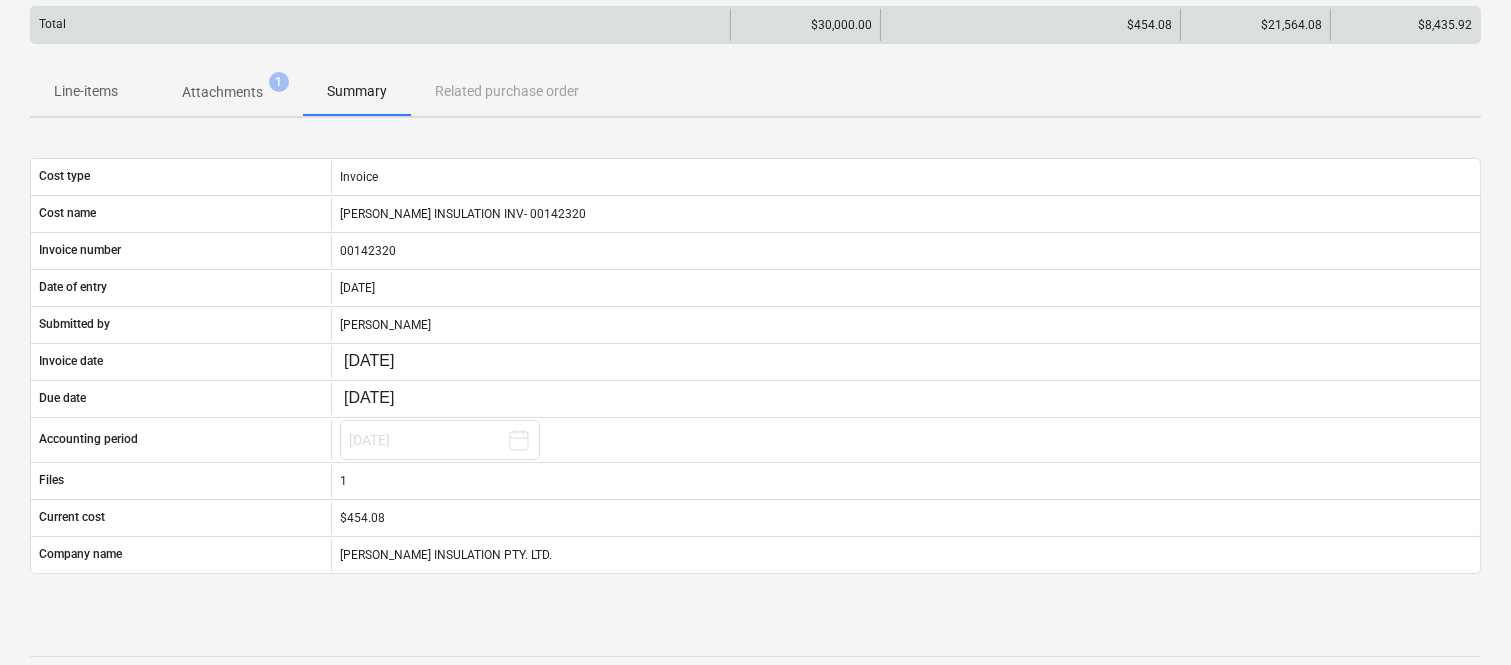 scroll, scrollTop: 0, scrollLeft: 0, axis: both 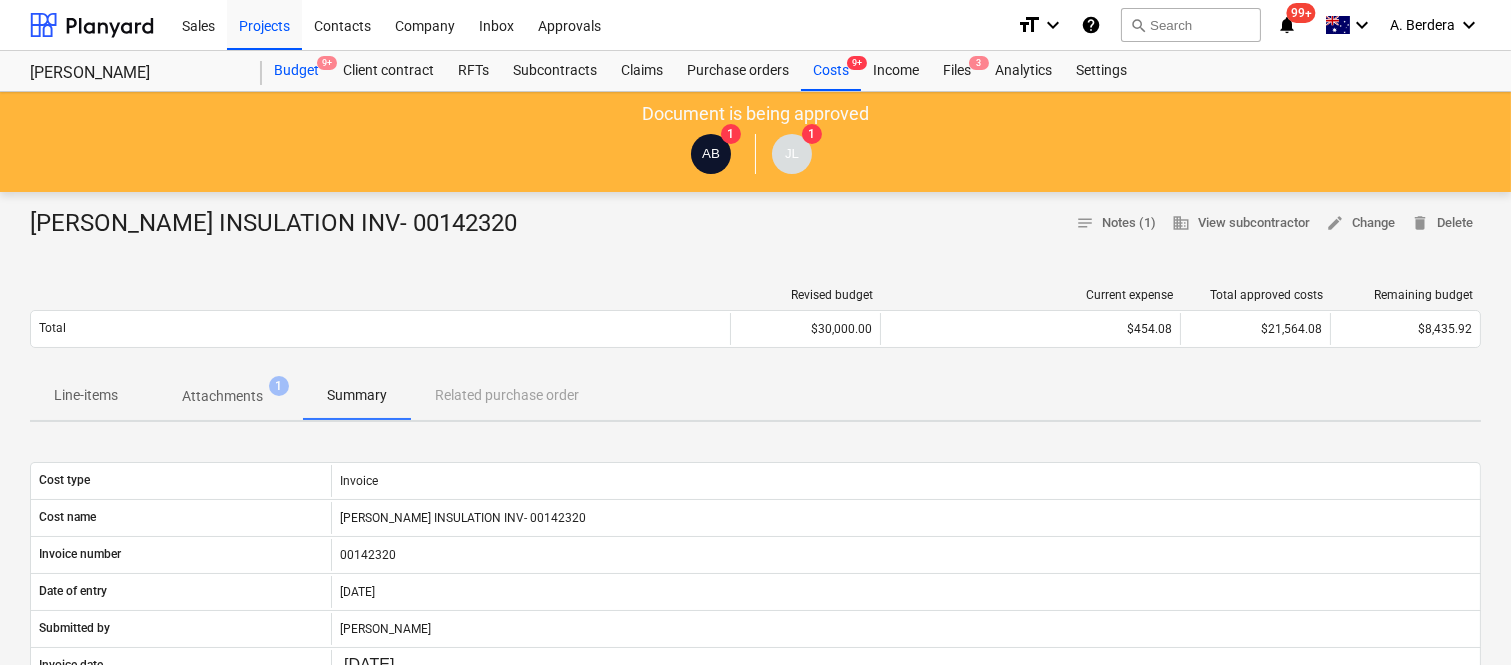 click on "Budget 9+" at bounding box center (296, 71) 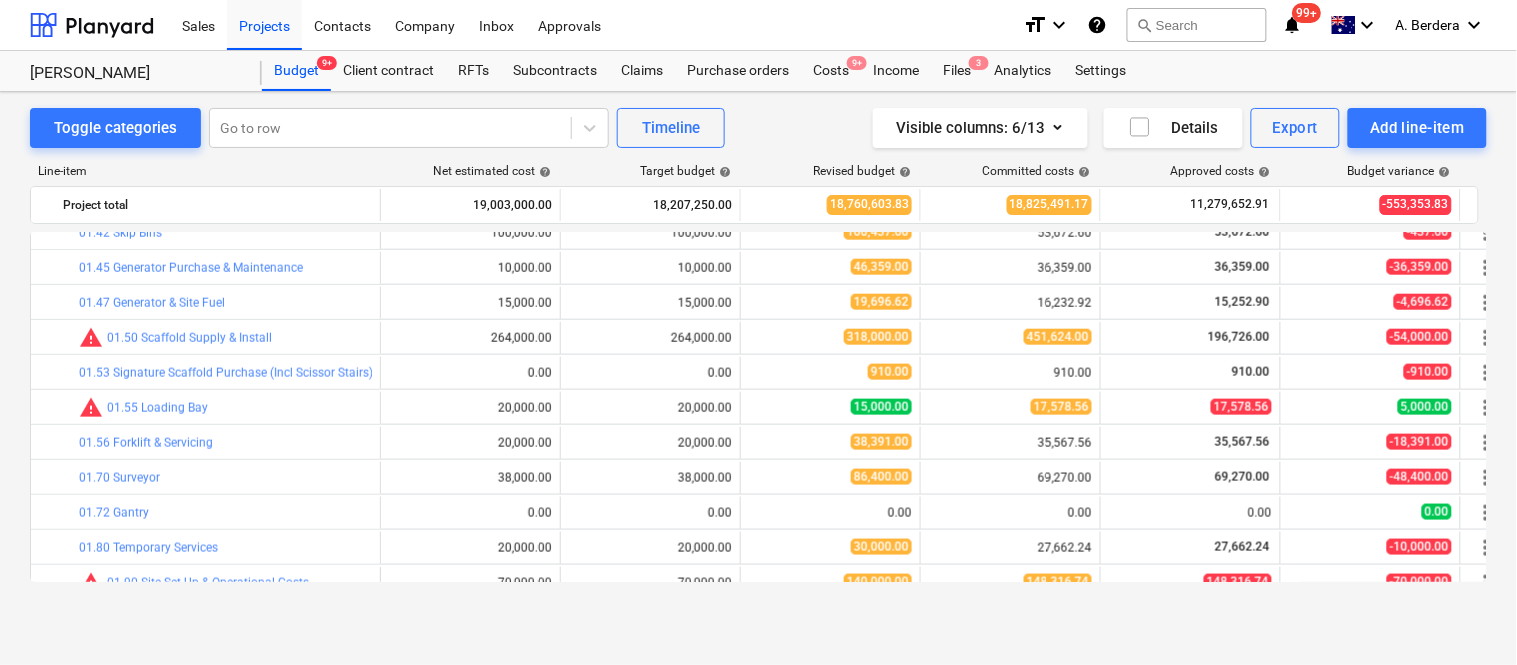 scroll, scrollTop: 918, scrollLeft: 0, axis: vertical 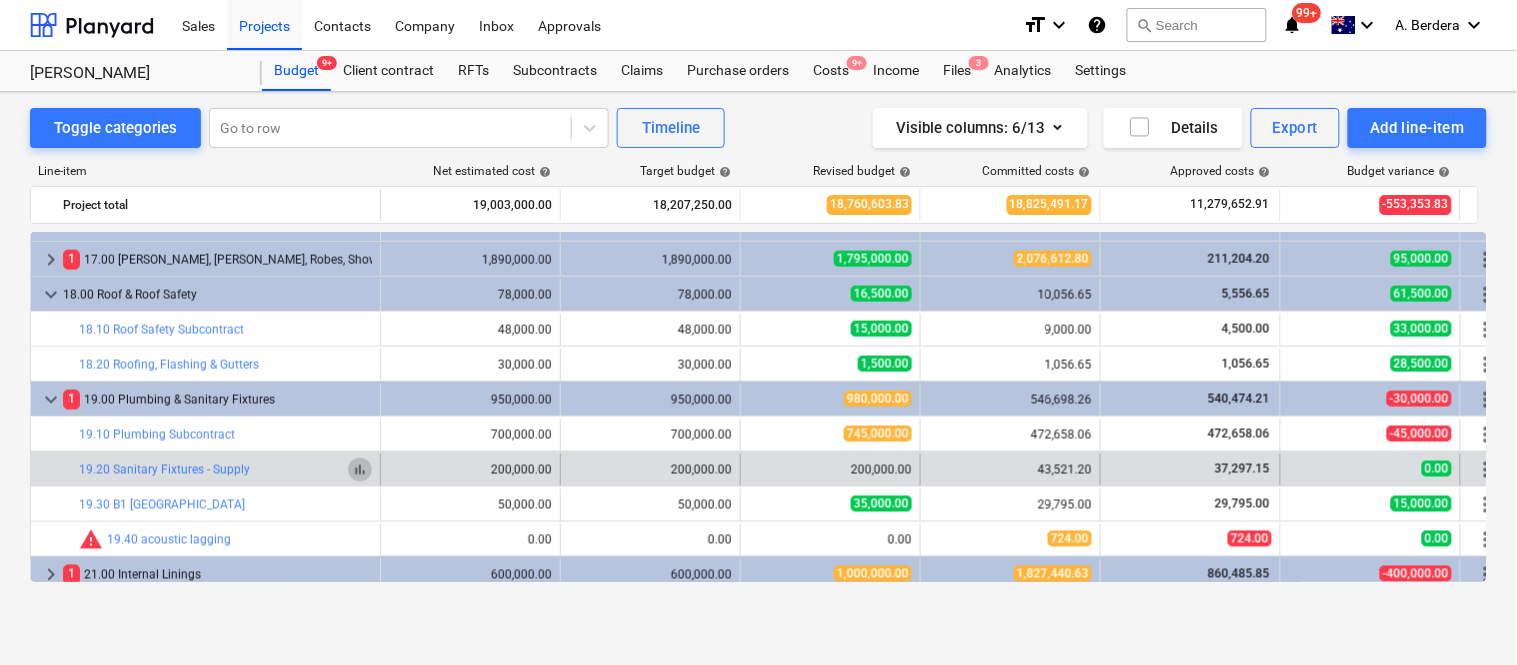 click on "bar_chart" at bounding box center [360, 470] 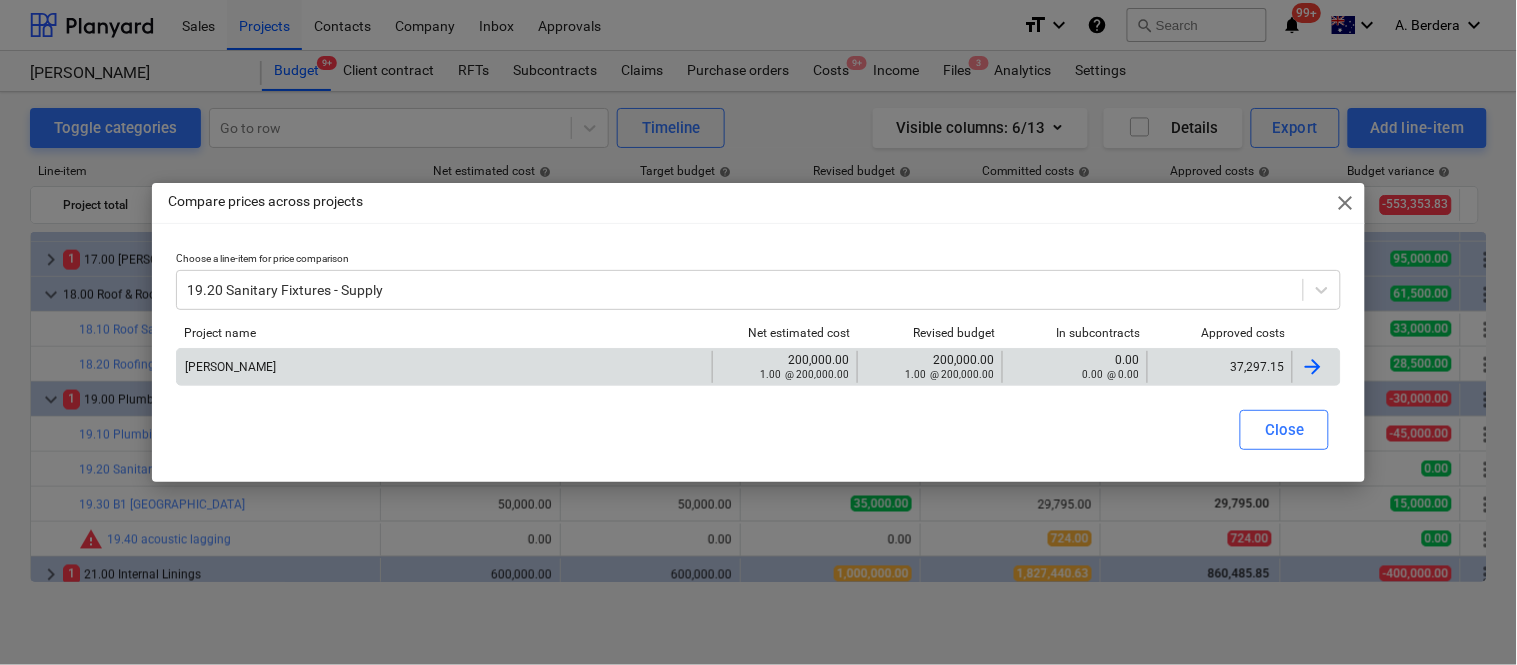 click on "37,297.15" at bounding box center (1220, 367) 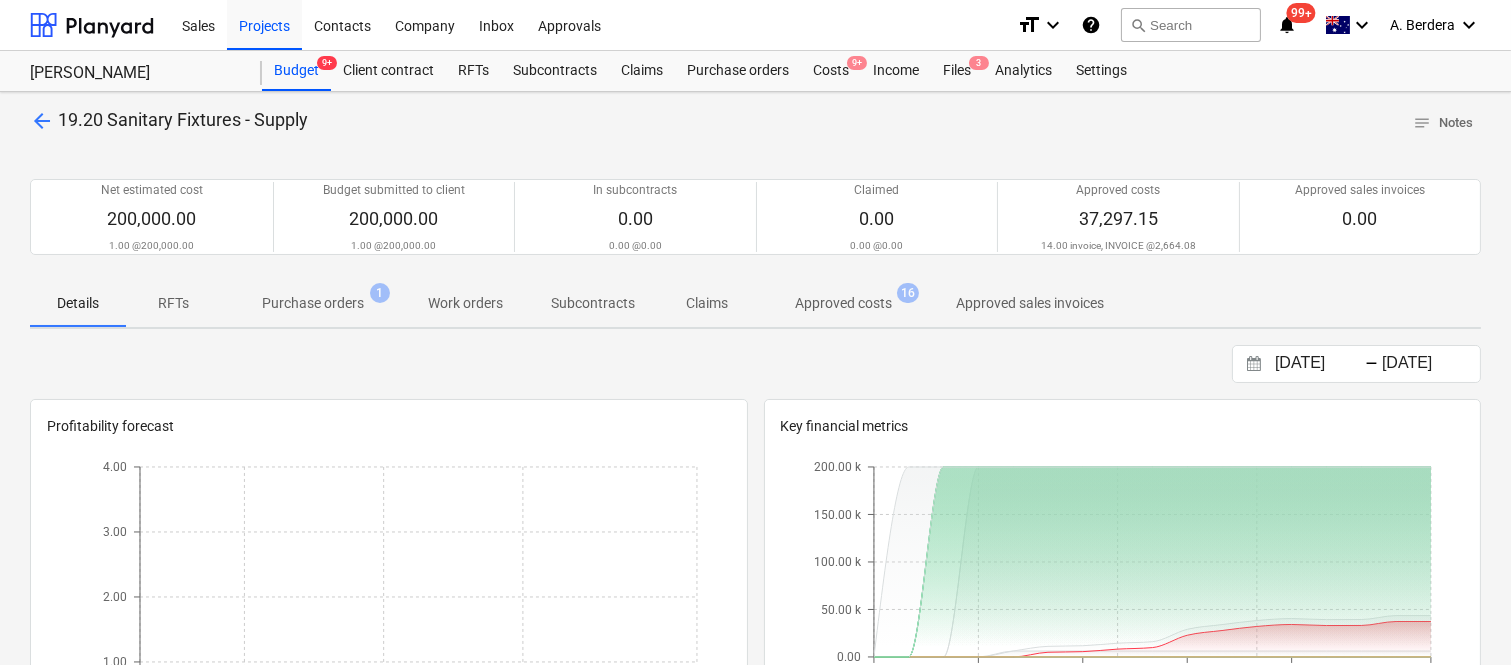 click on "Approved costs" at bounding box center (843, 303) 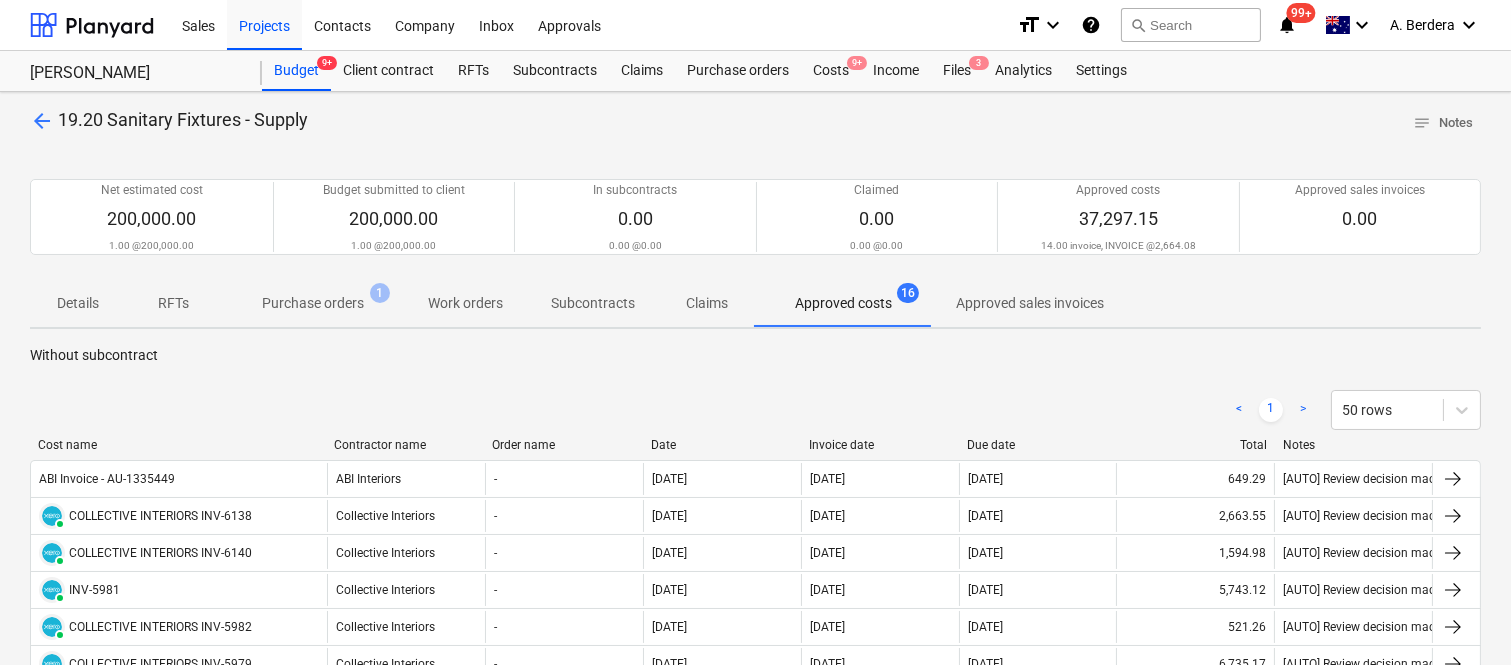 drag, startPoint x: 206, startPoint y: 444, endPoint x: 327, endPoint y: 414, distance: 124.66354 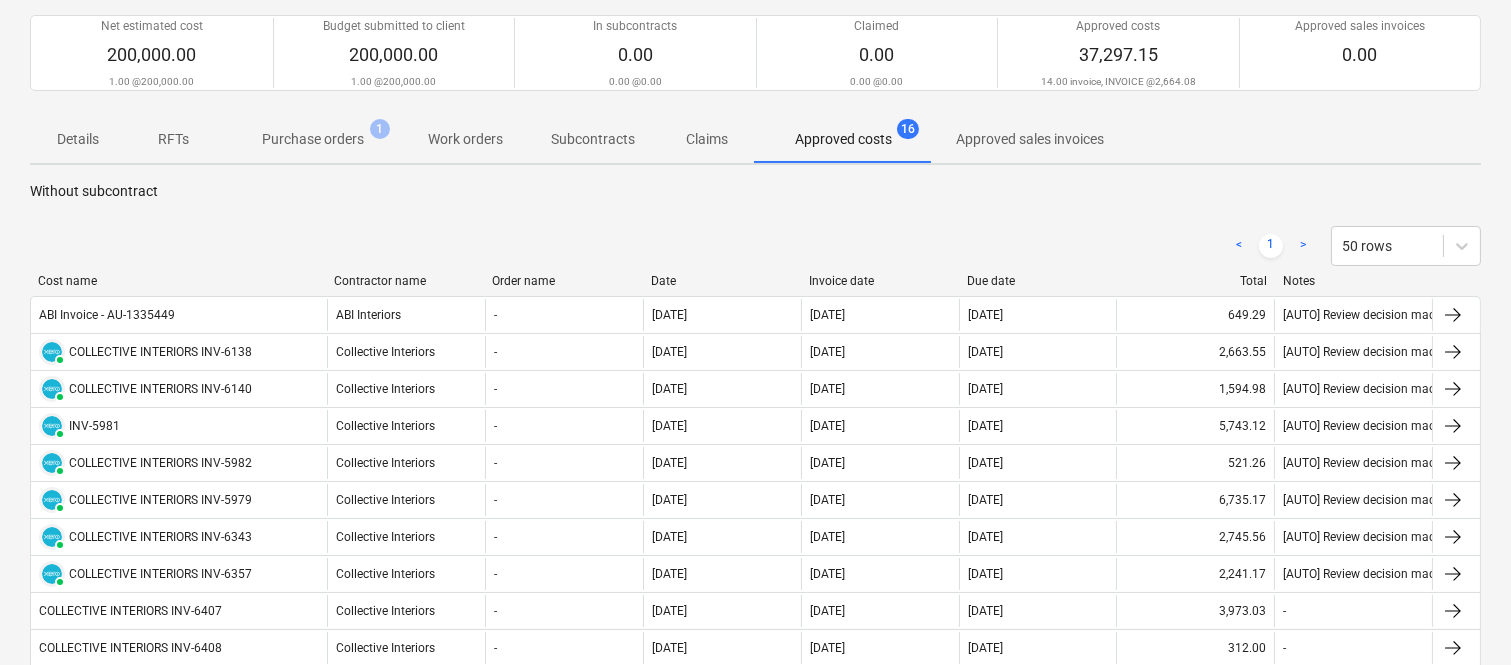 scroll, scrollTop: 166, scrollLeft: 0, axis: vertical 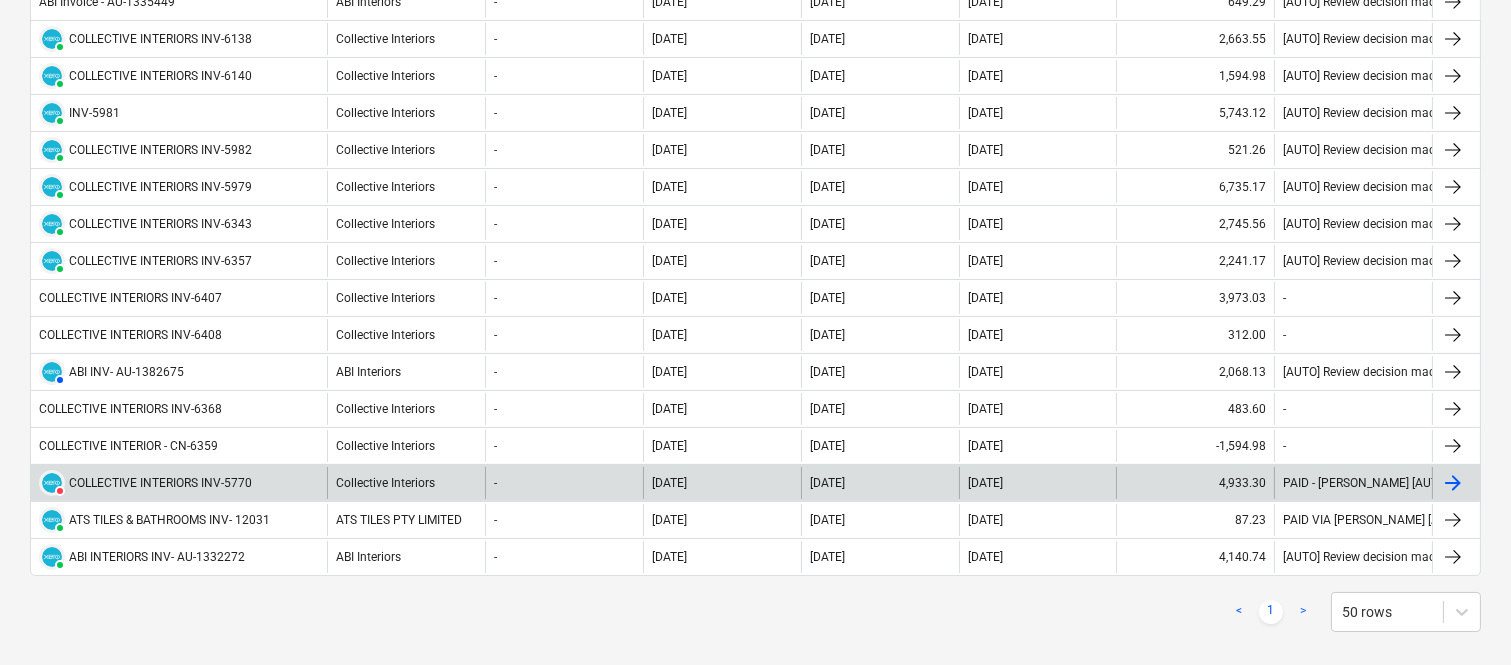 click on "DELETED COLLECTIVE INTERIORS INV-5770" at bounding box center [179, 483] 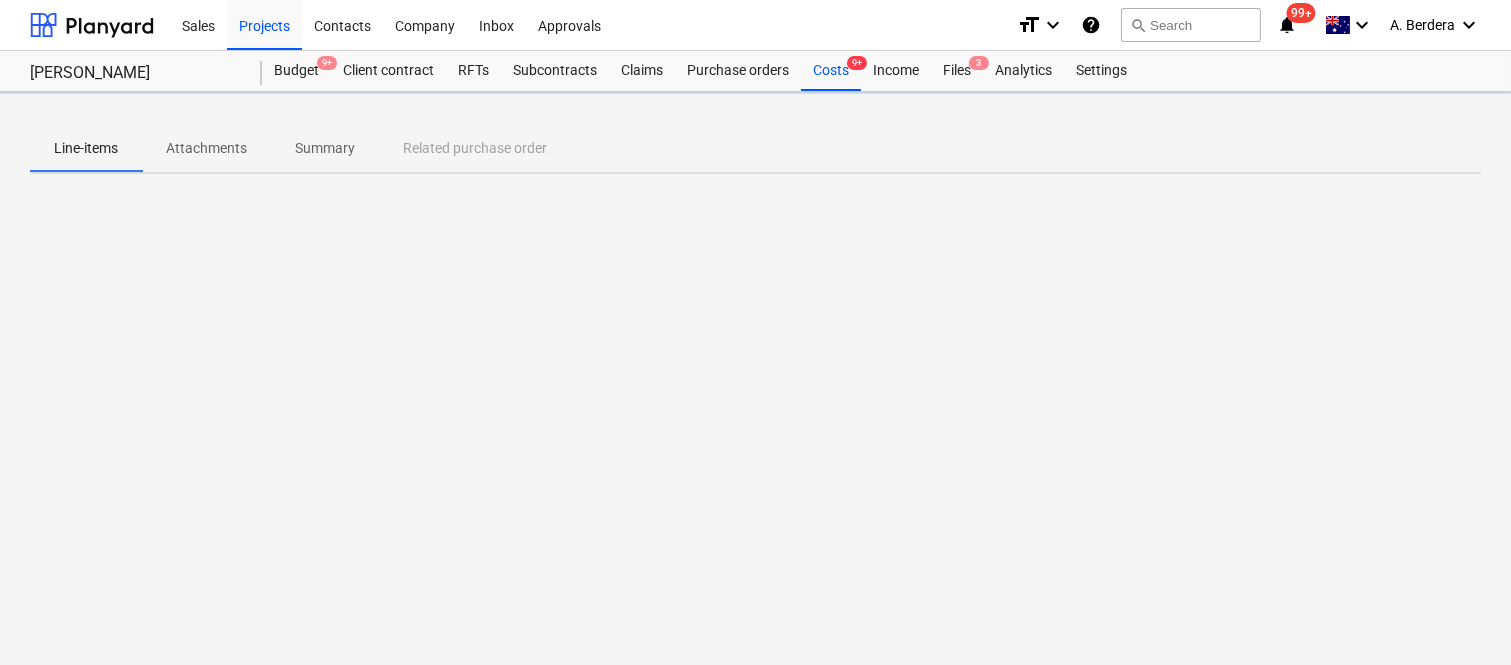 scroll, scrollTop: 0, scrollLeft: 0, axis: both 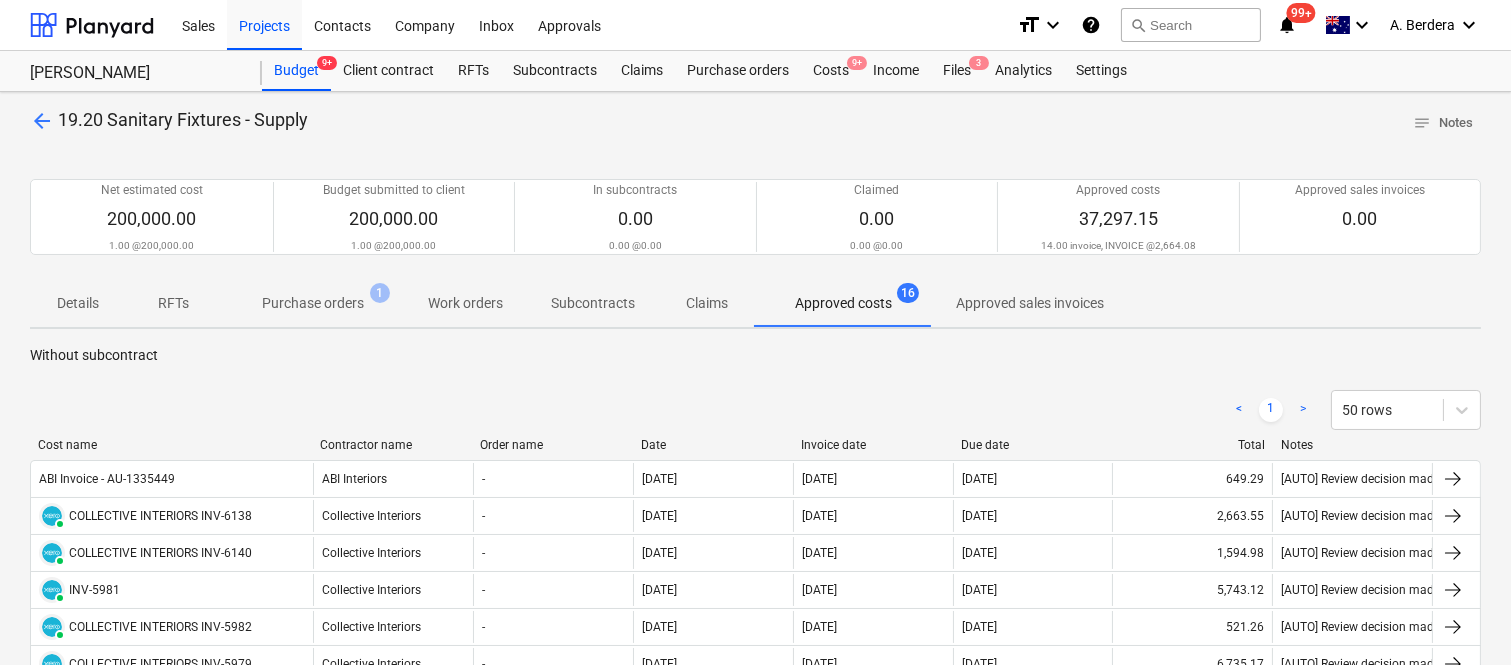 drag, startPoint x: 204, startPoint y: 444, endPoint x: 311, endPoint y: 428, distance: 108.18965 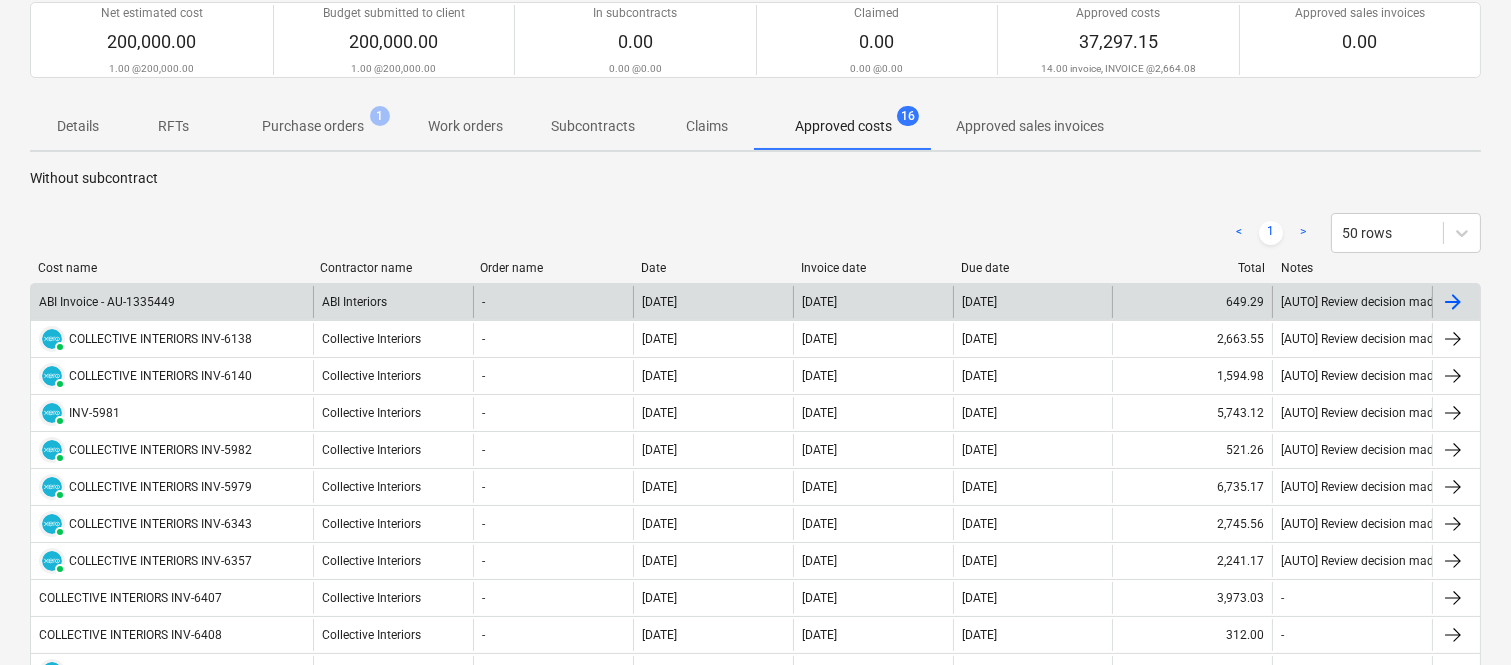 scroll, scrollTop: 222, scrollLeft: 0, axis: vertical 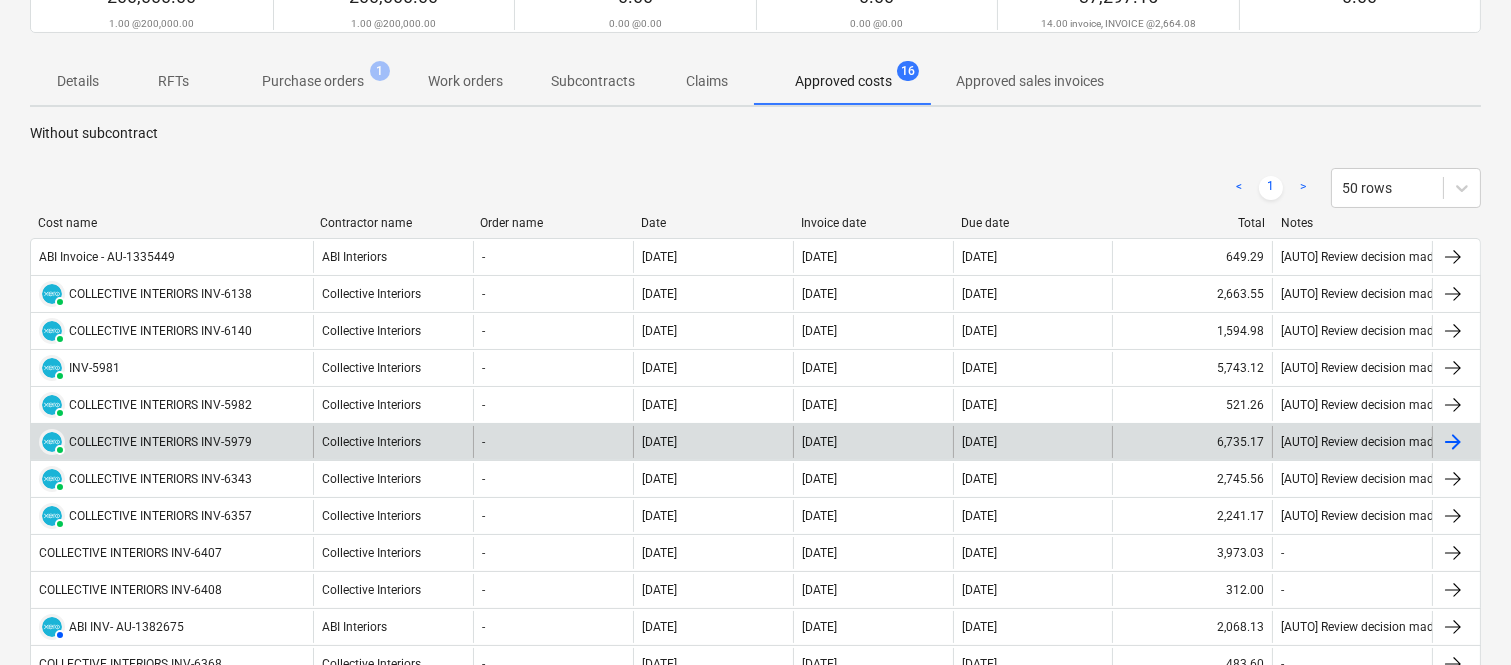 click on "PAID COLLECTIVE INTERIORS INV-5979" at bounding box center (172, 442) 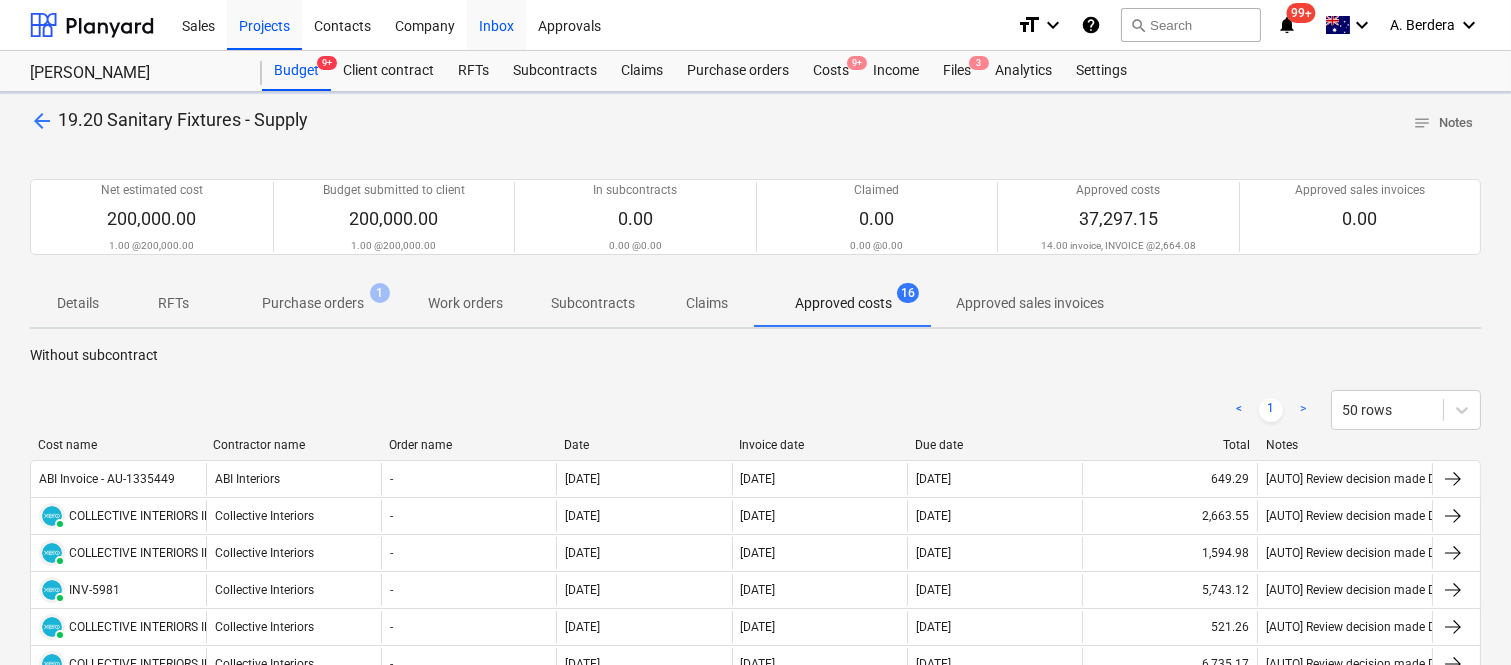 scroll, scrollTop: 222, scrollLeft: 0, axis: vertical 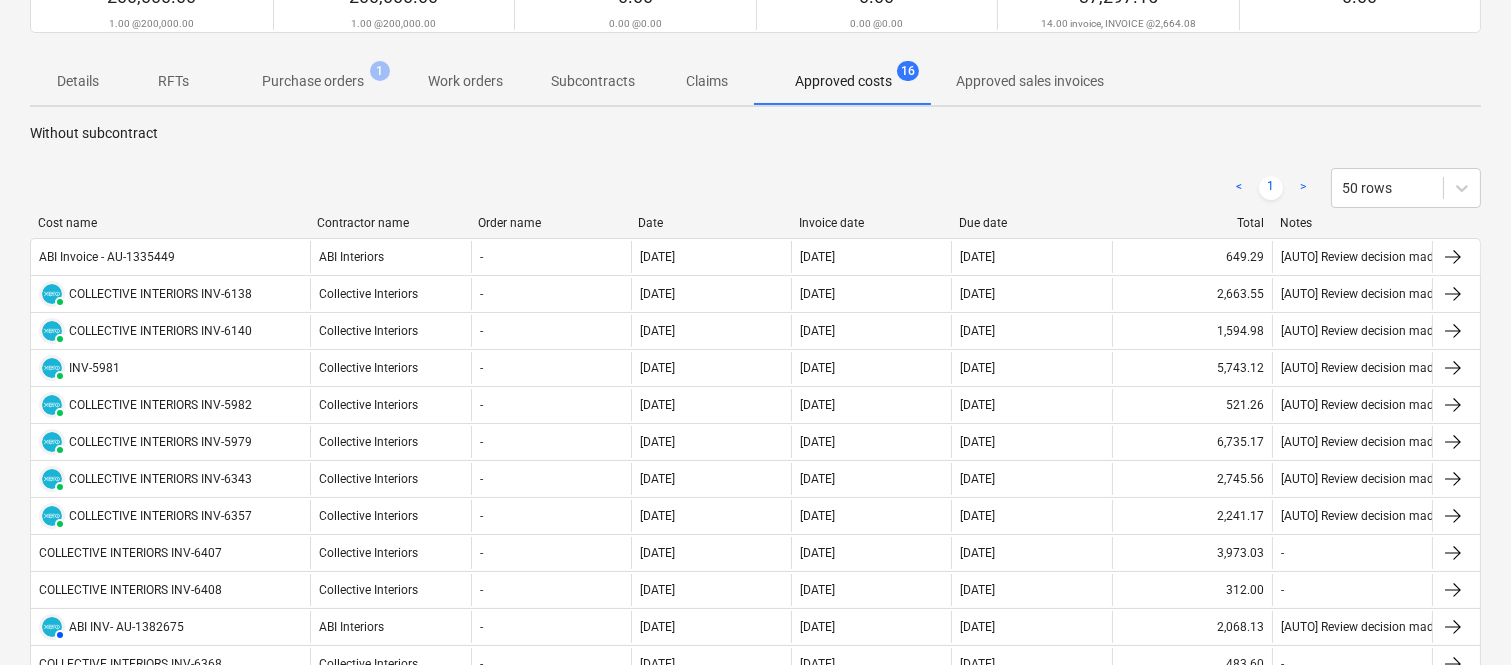 drag, startPoint x: 204, startPoint y: 225, endPoint x: 308, endPoint y: 203, distance: 106.30146 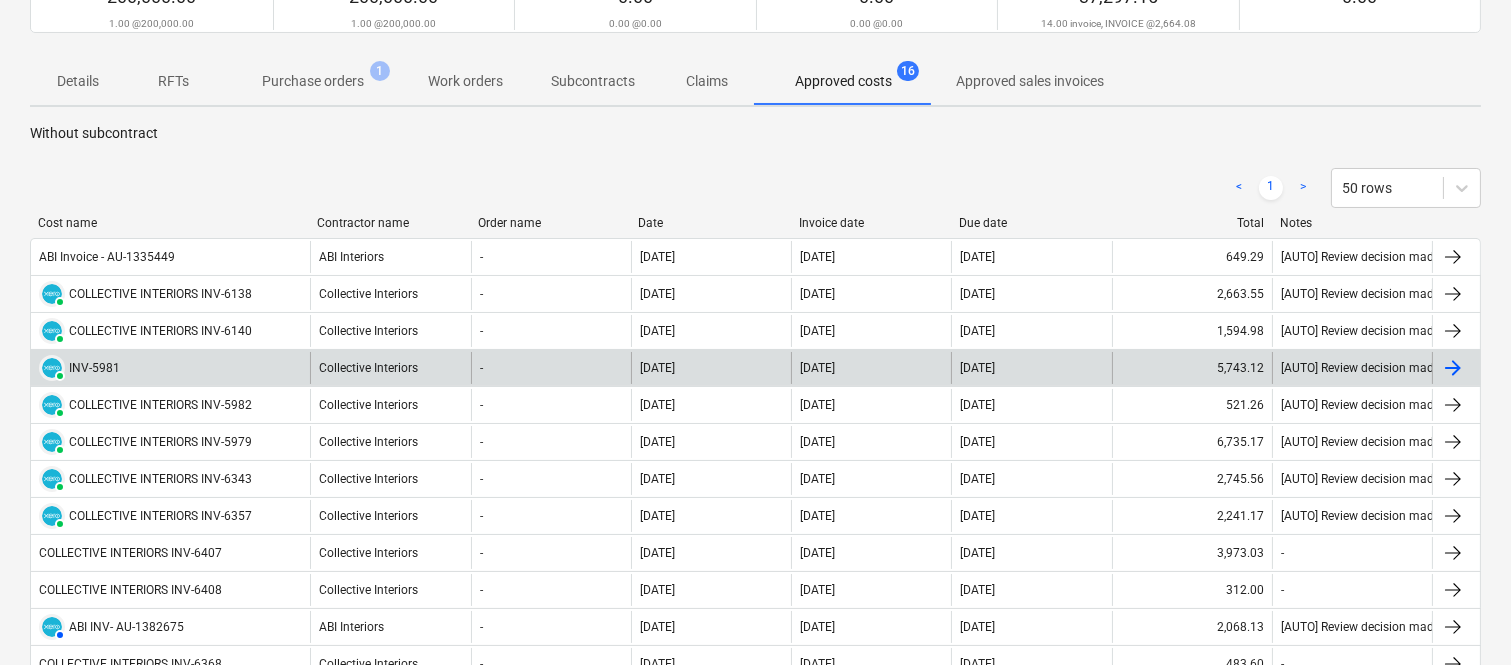 click on "PAID INV-5981" at bounding box center [170, 368] 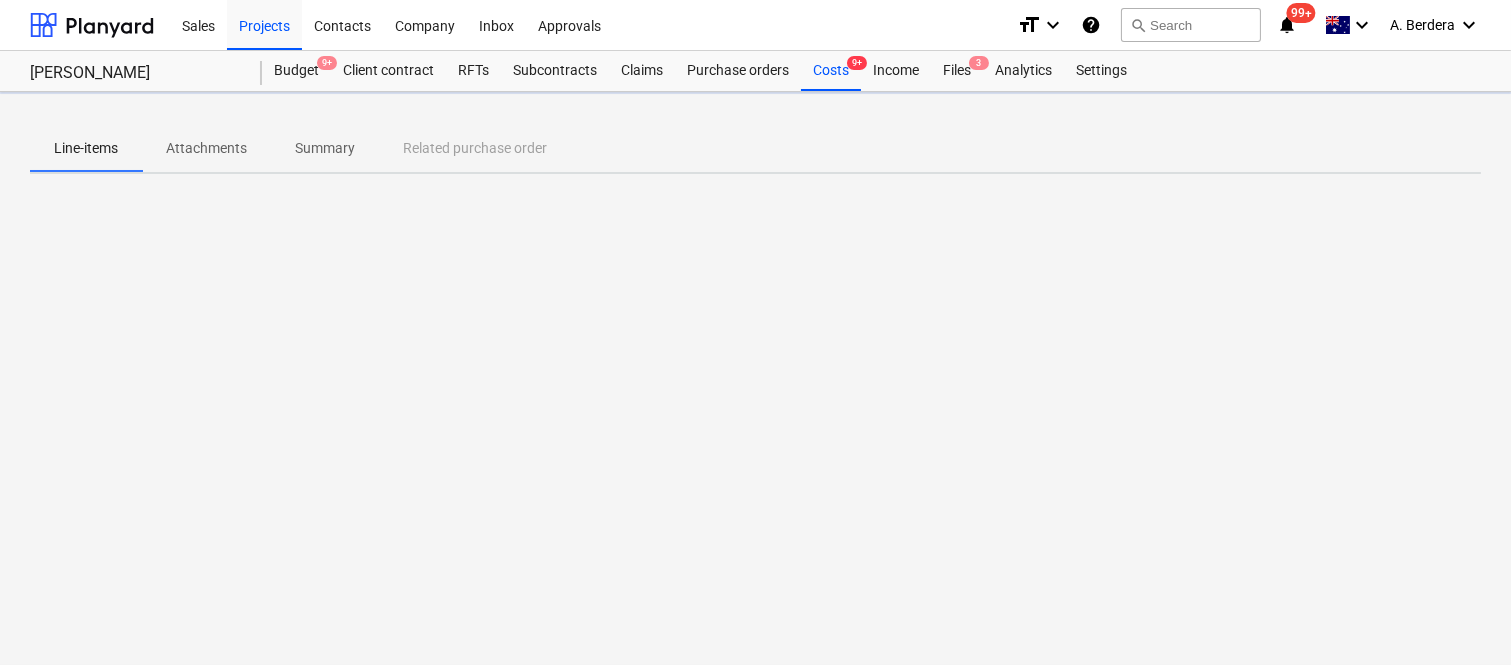 scroll, scrollTop: 0, scrollLeft: 0, axis: both 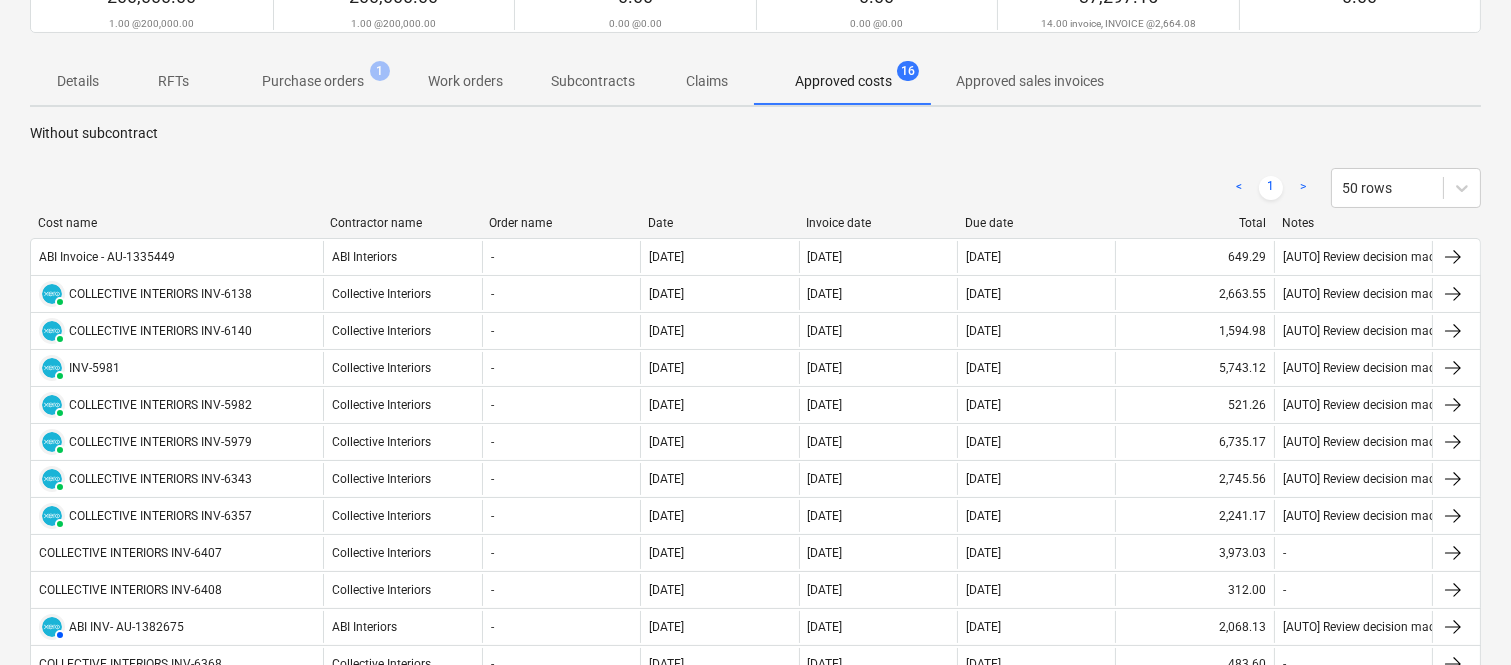 drag, startPoint x: 206, startPoint y: 218, endPoint x: 325, endPoint y: 194, distance: 121.39605 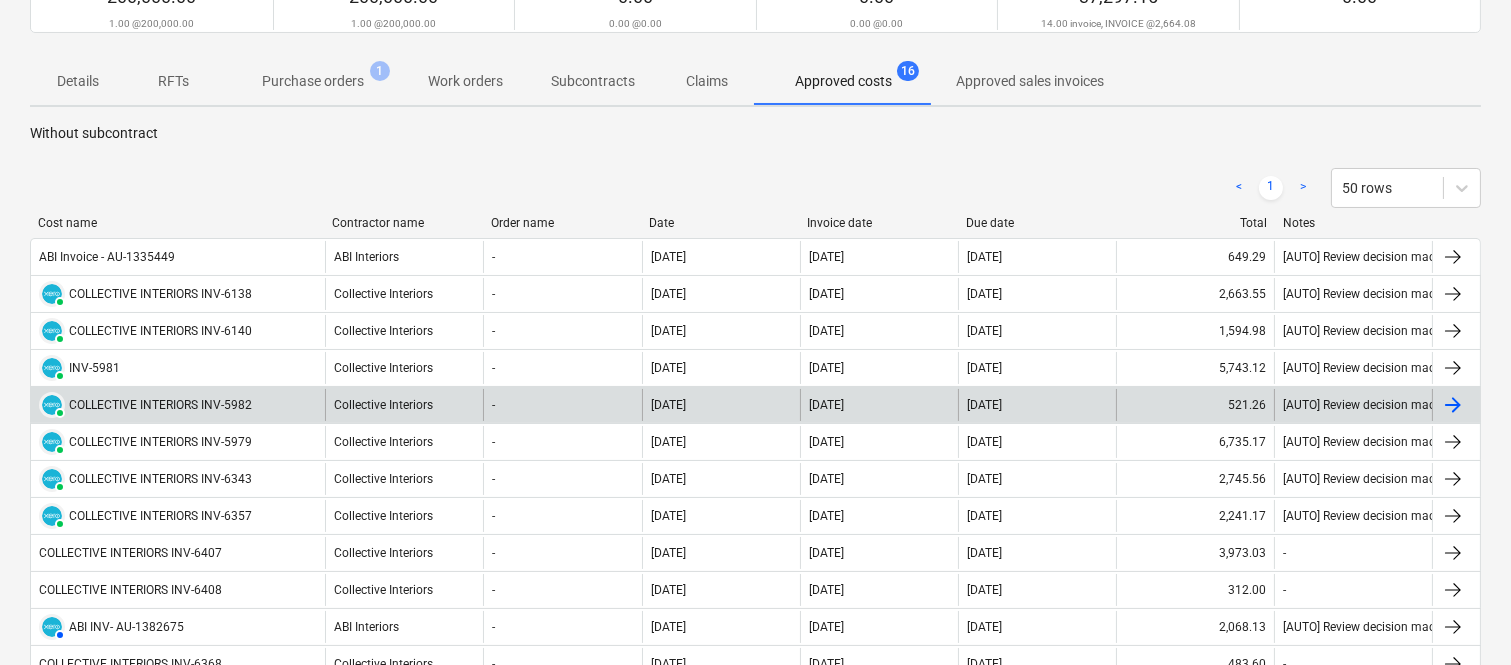 click on "PAID COLLECTIVE INTERIORS INV-5982" at bounding box center (178, 405) 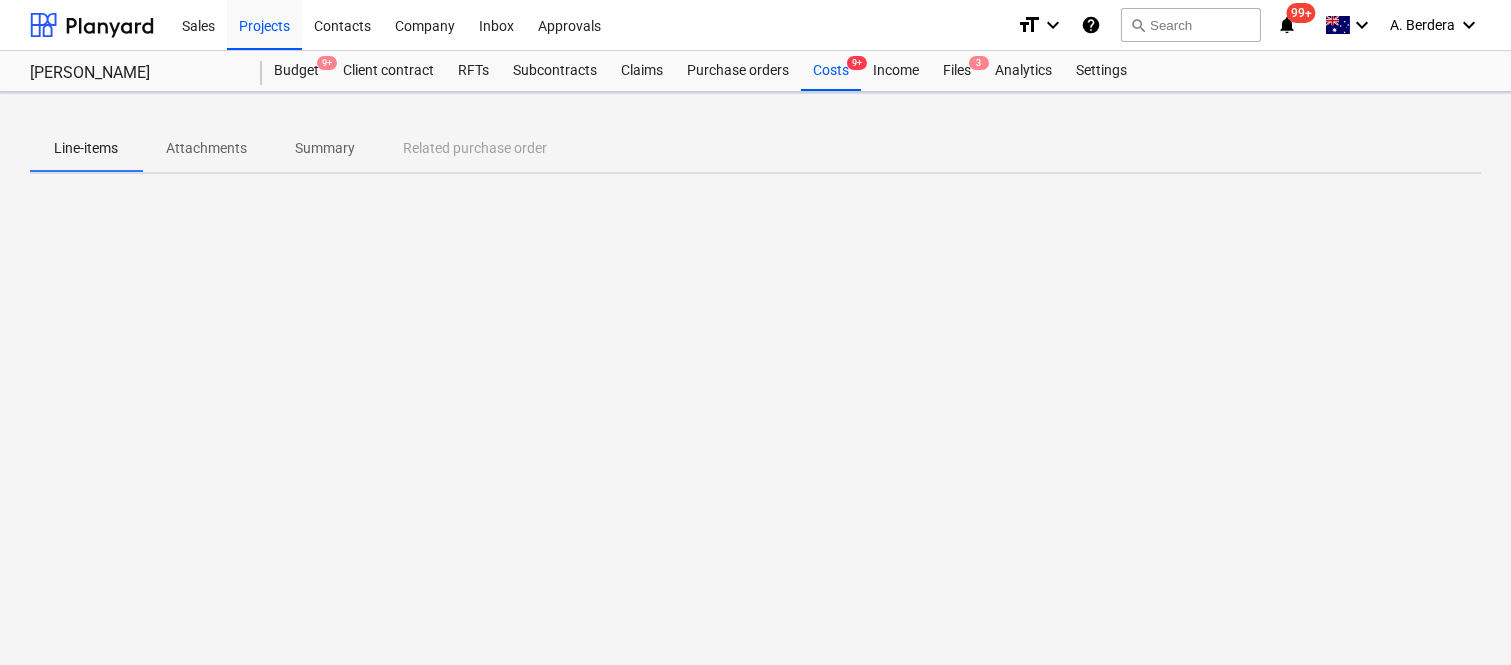 scroll, scrollTop: 0, scrollLeft: 0, axis: both 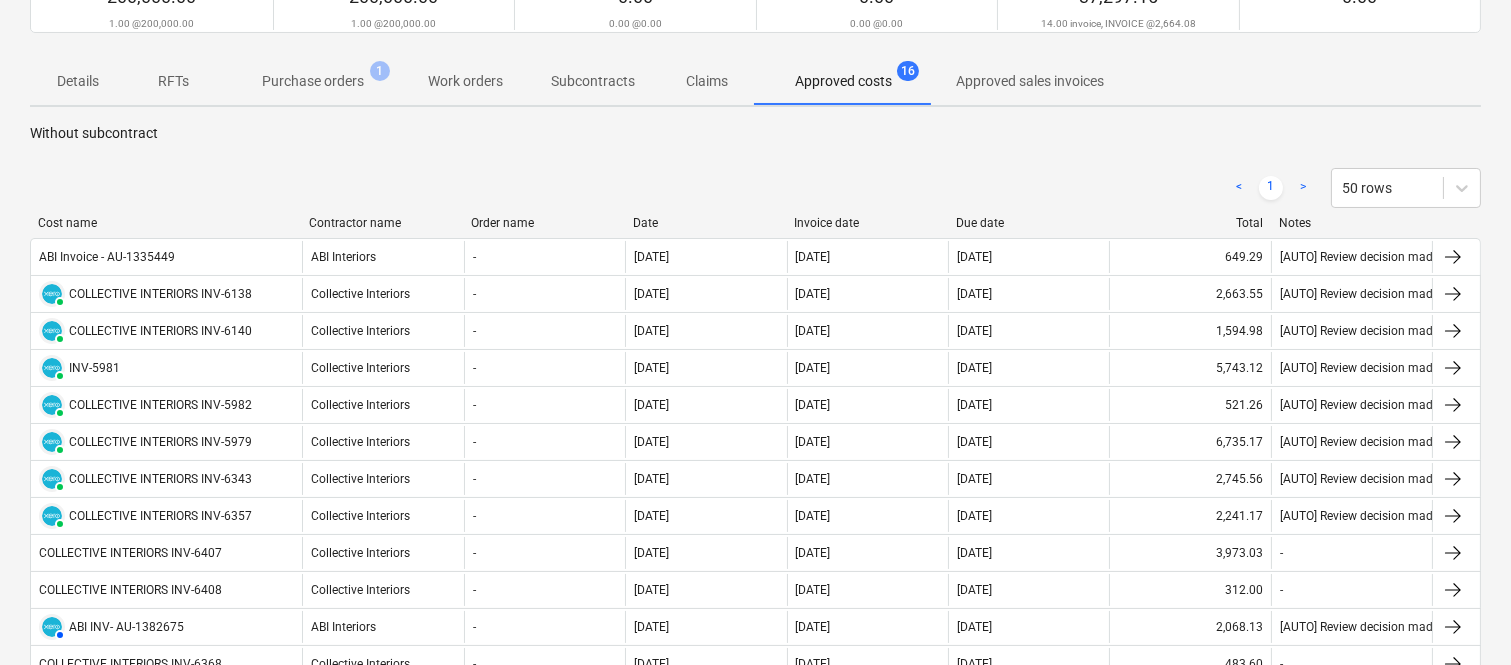 drag, startPoint x: 206, startPoint y: 227, endPoint x: 302, endPoint y: 226, distance: 96.00521 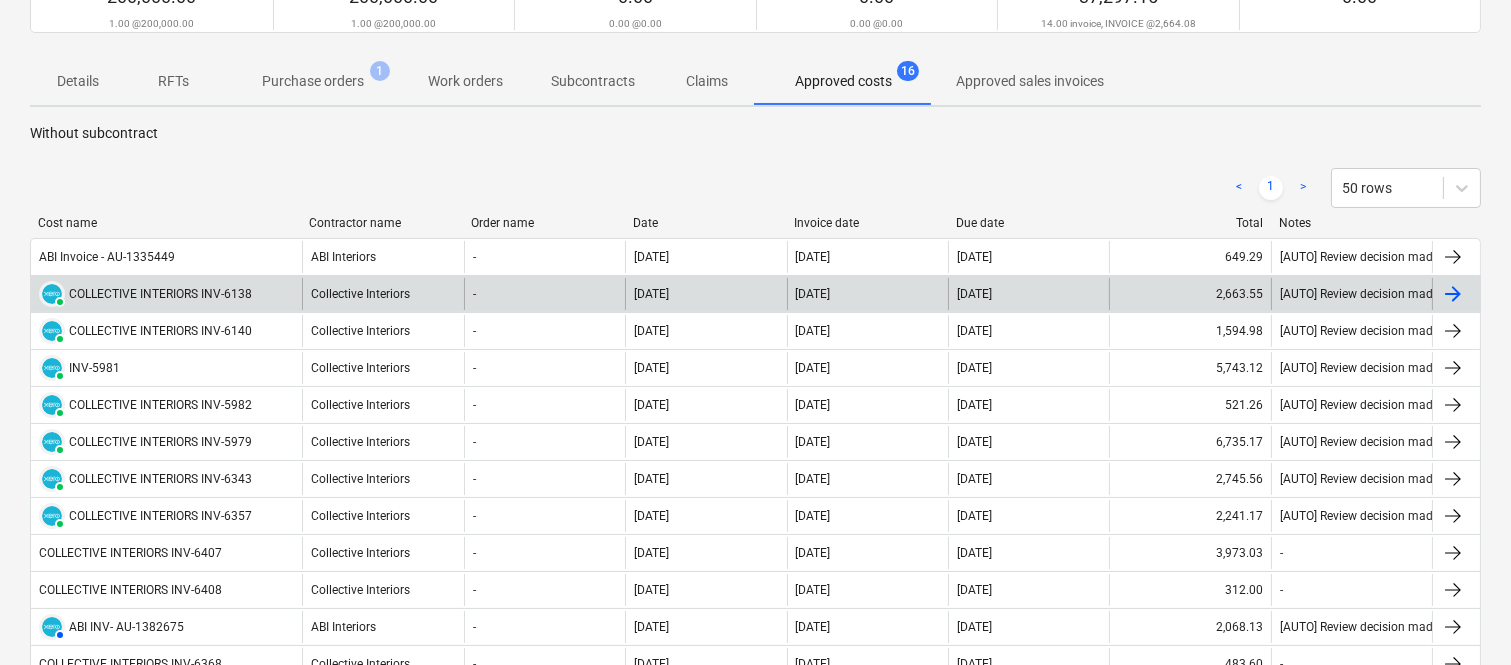 click on "PAID COLLECTIVE INTERIORS INV-6138" at bounding box center [166, 294] 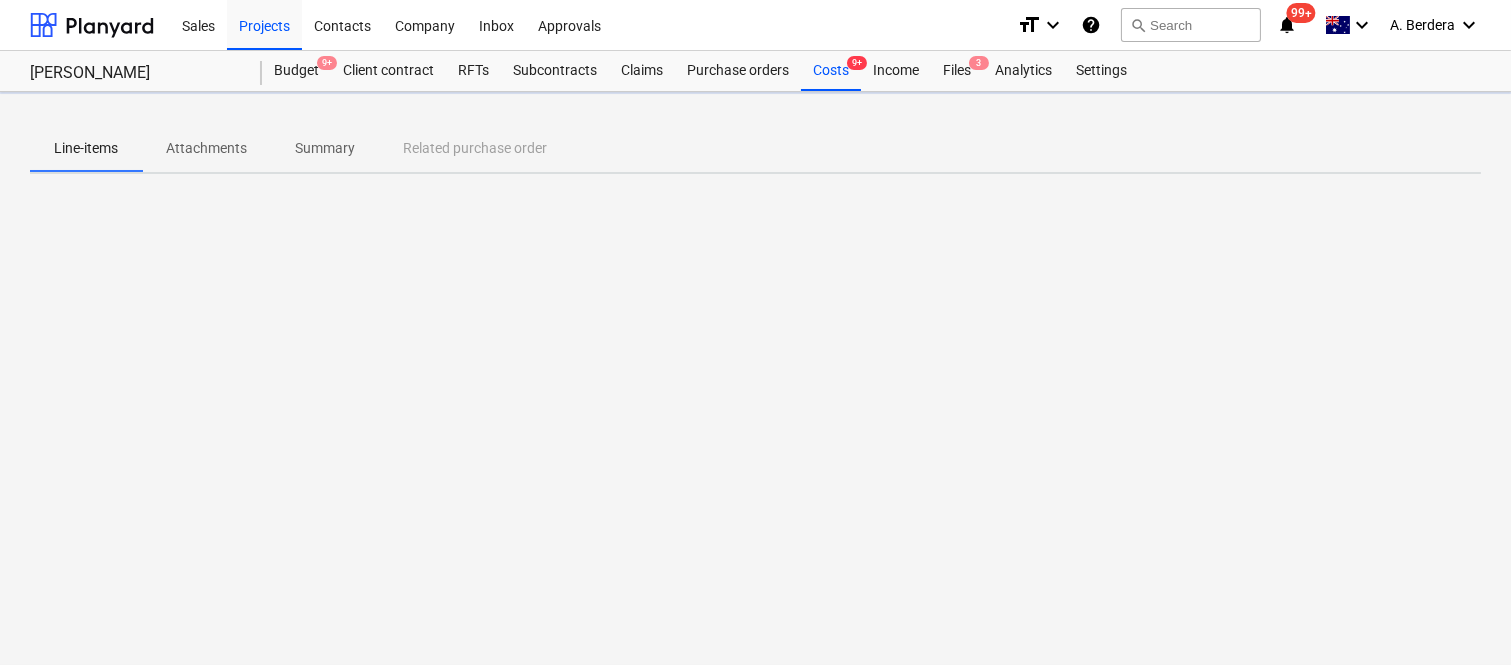 scroll, scrollTop: 0, scrollLeft: 0, axis: both 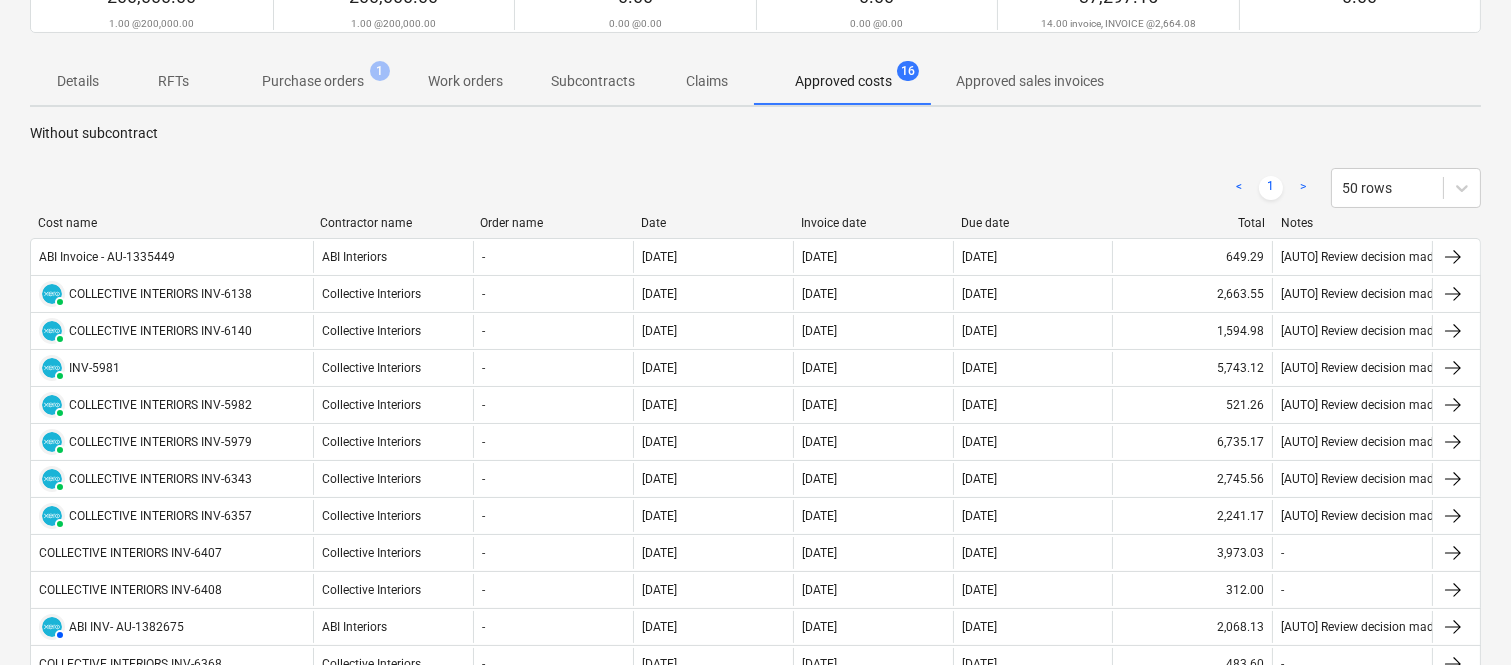 drag, startPoint x: 207, startPoint y: 226, endPoint x: 314, endPoint y: 208, distance: 108.503456 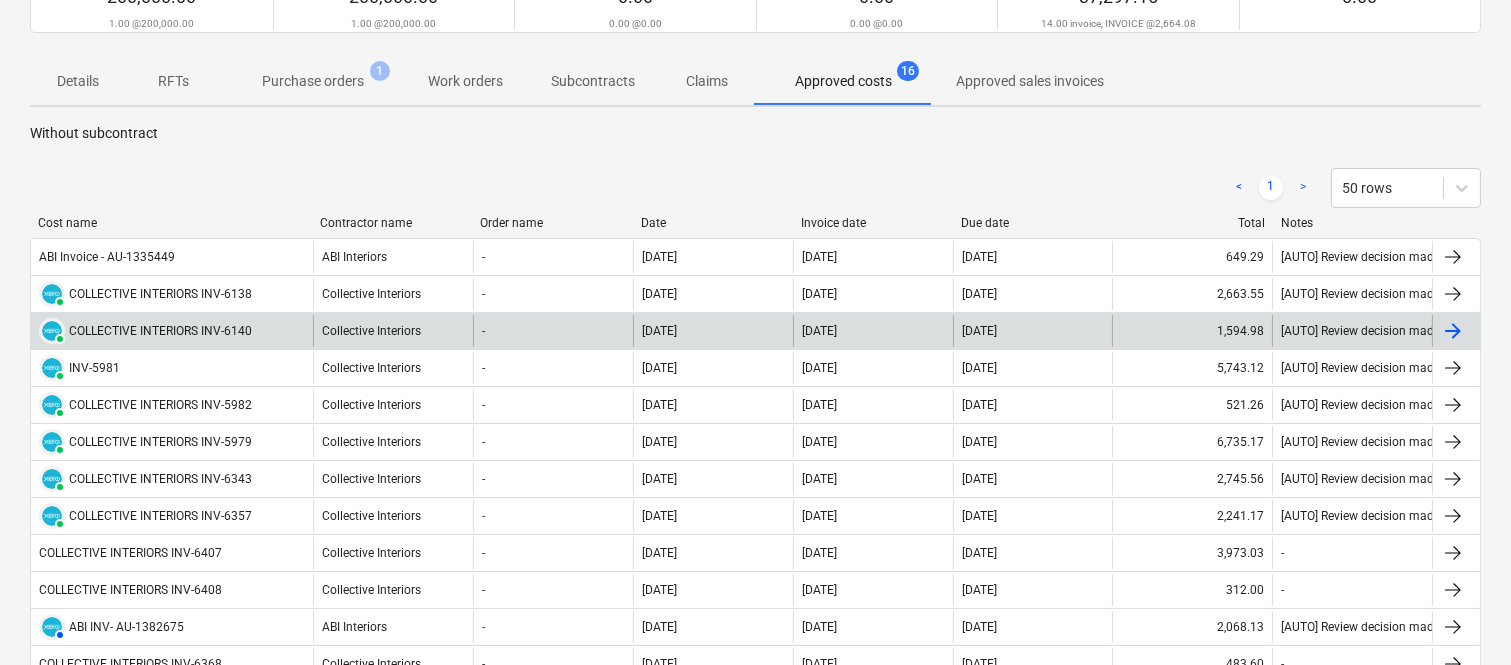 click on "PAID COLLECTIVE INTERIORS INV-6140" at bounding box center [172, 331] 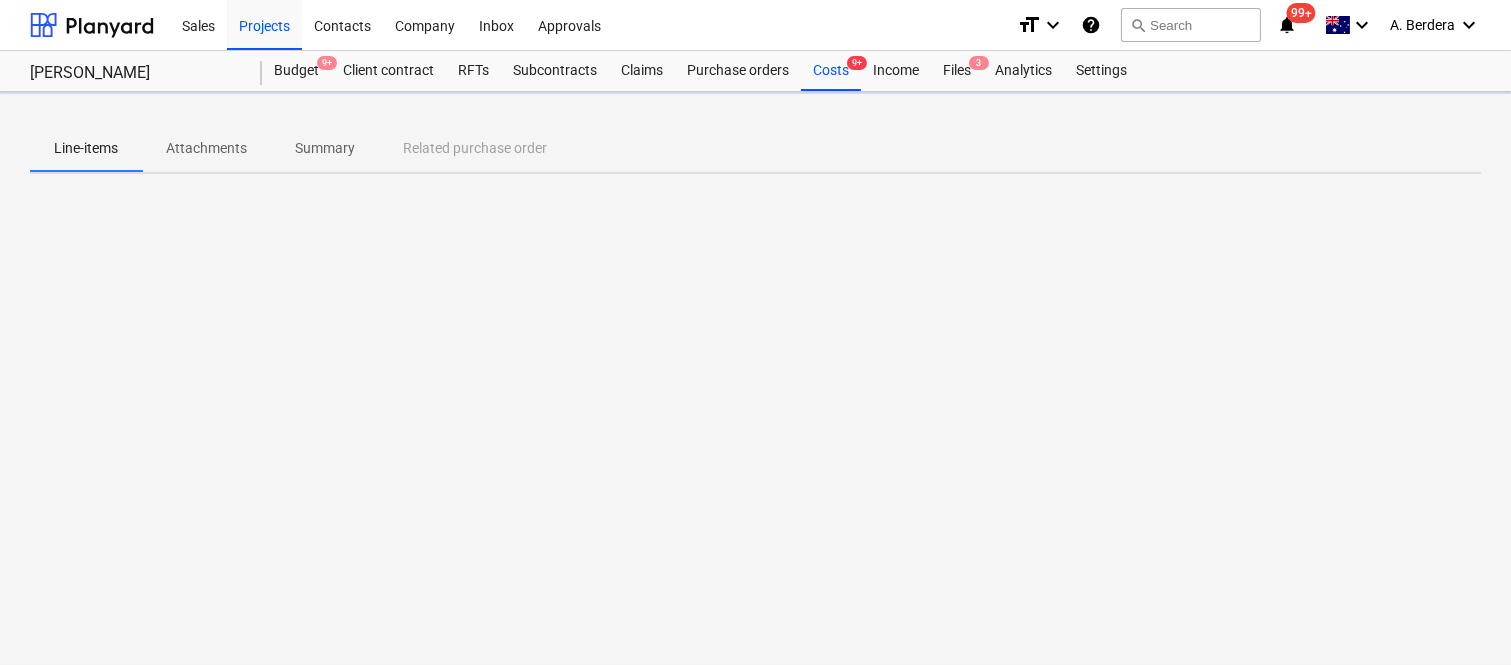 scroll, scrollTop: 0, scrollLeft: 0, axis: both 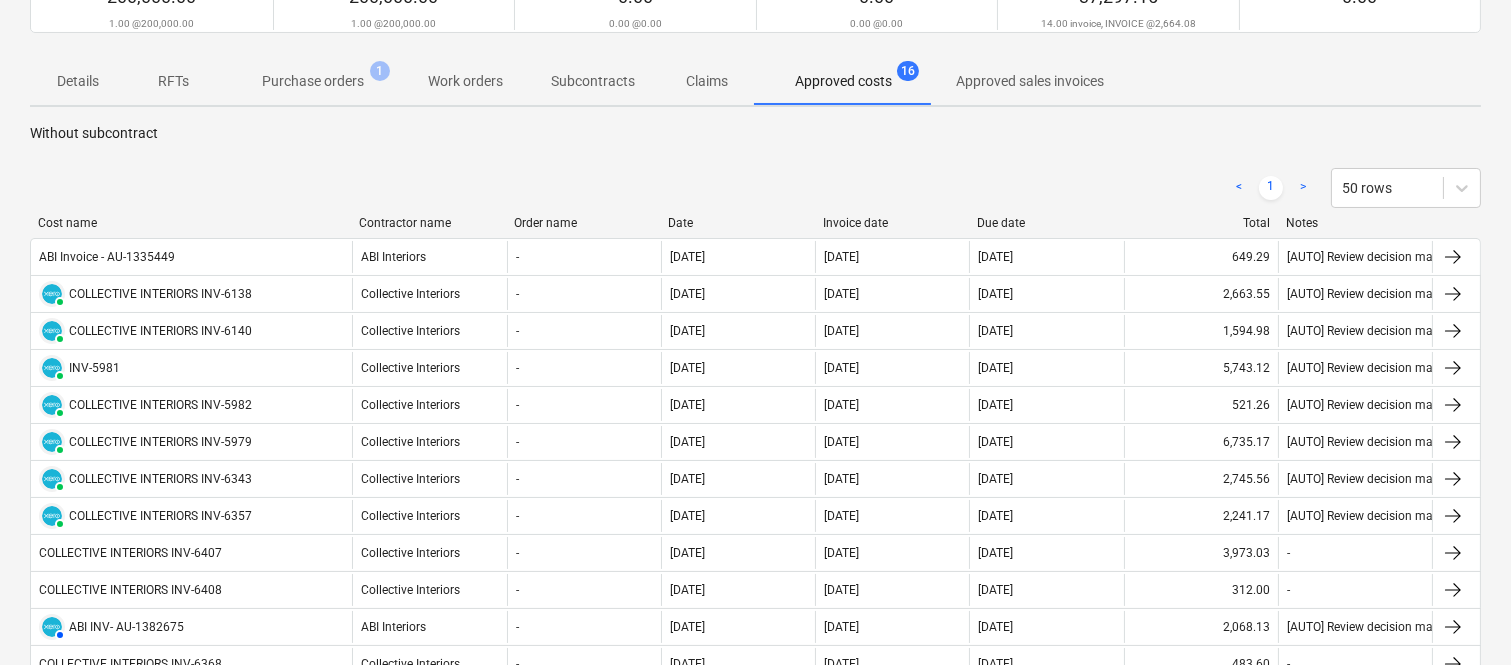 drag, startPoint x: 205, startPoint y: 225, endPoint x: 351, endPoint y: 210, distance: 146.76852 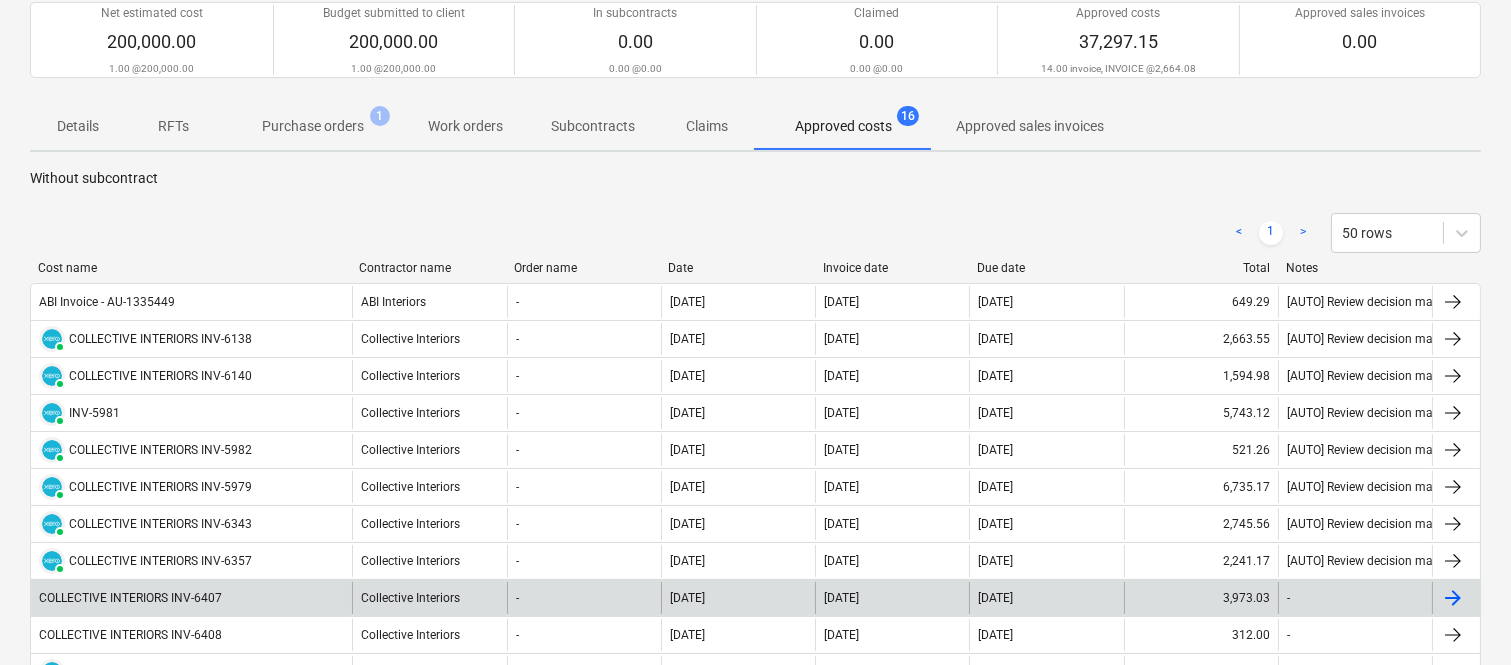 scroll, scrollTop: 133, scrollLeft: 0, axis: vertical 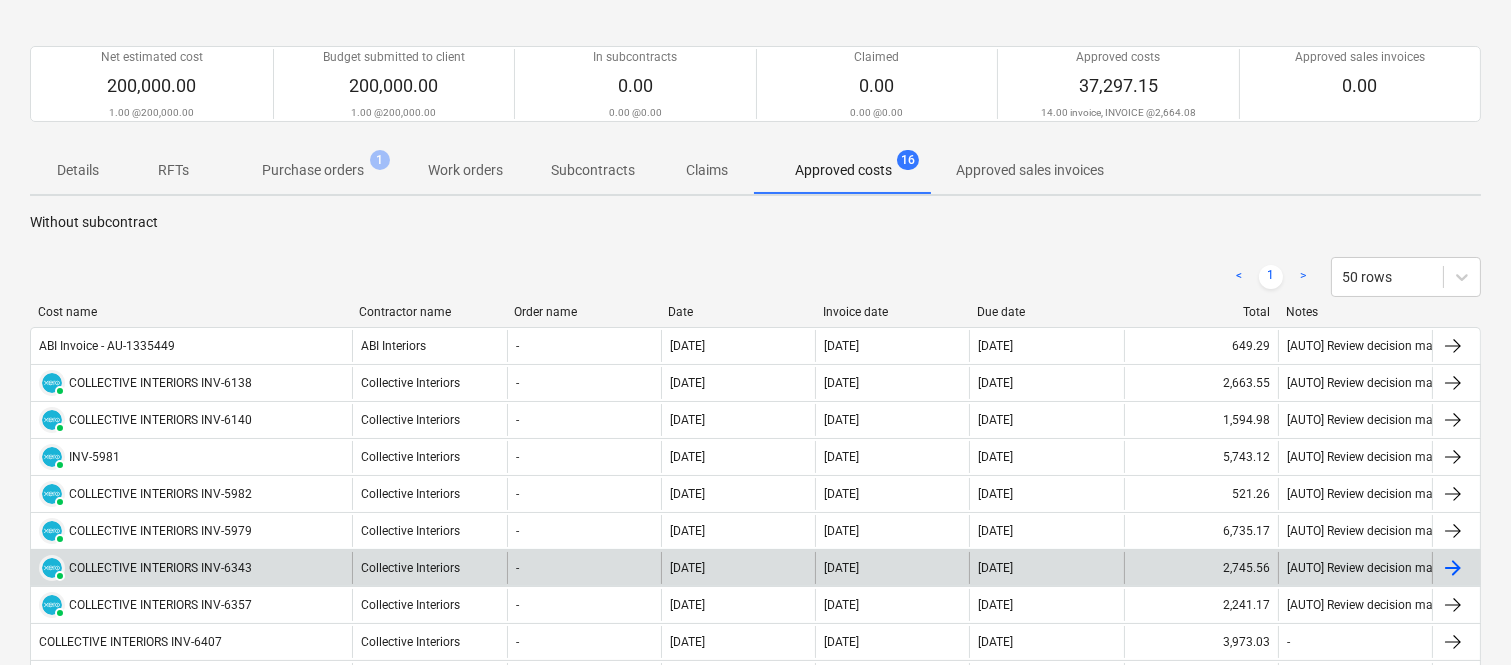 click on "PAID COLLECTIVE INTERIORS INV-6343" at bounding box center (191, 568) 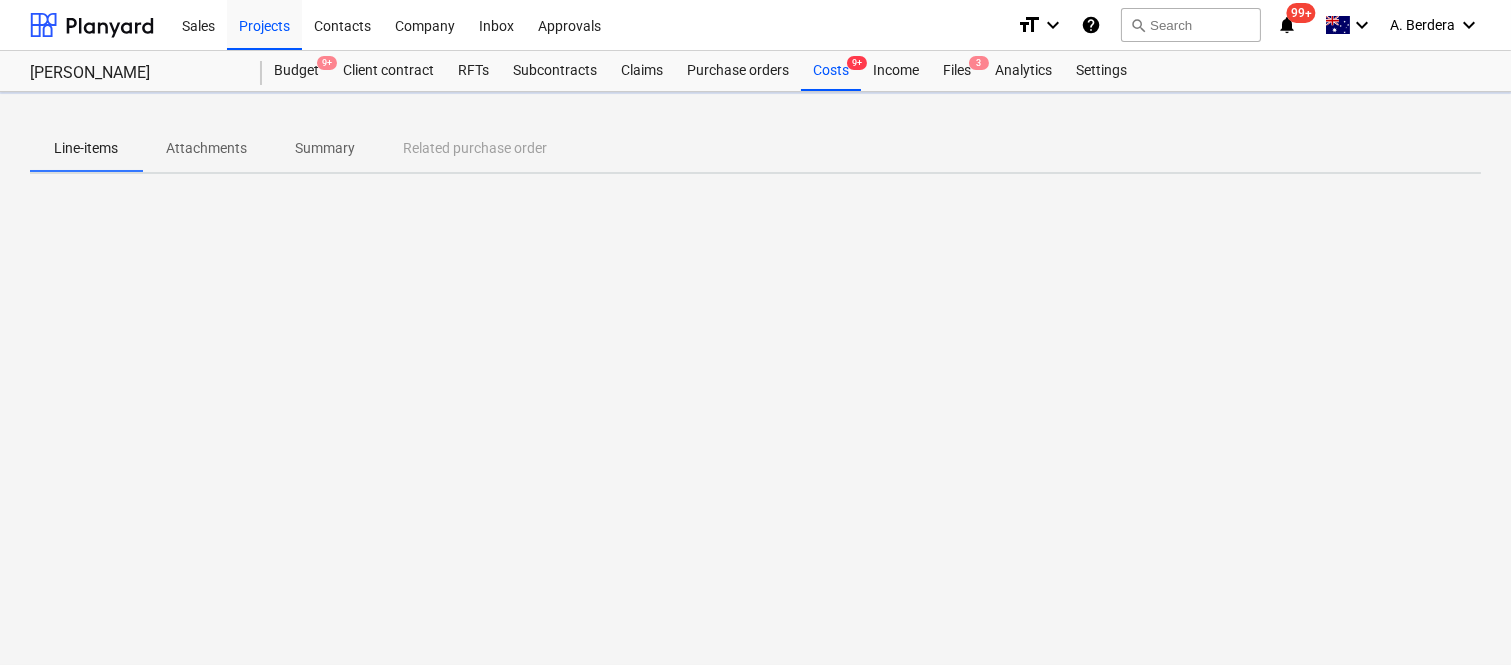 scroll, scrollTop: 0, scrollLeft: 0, axis: both 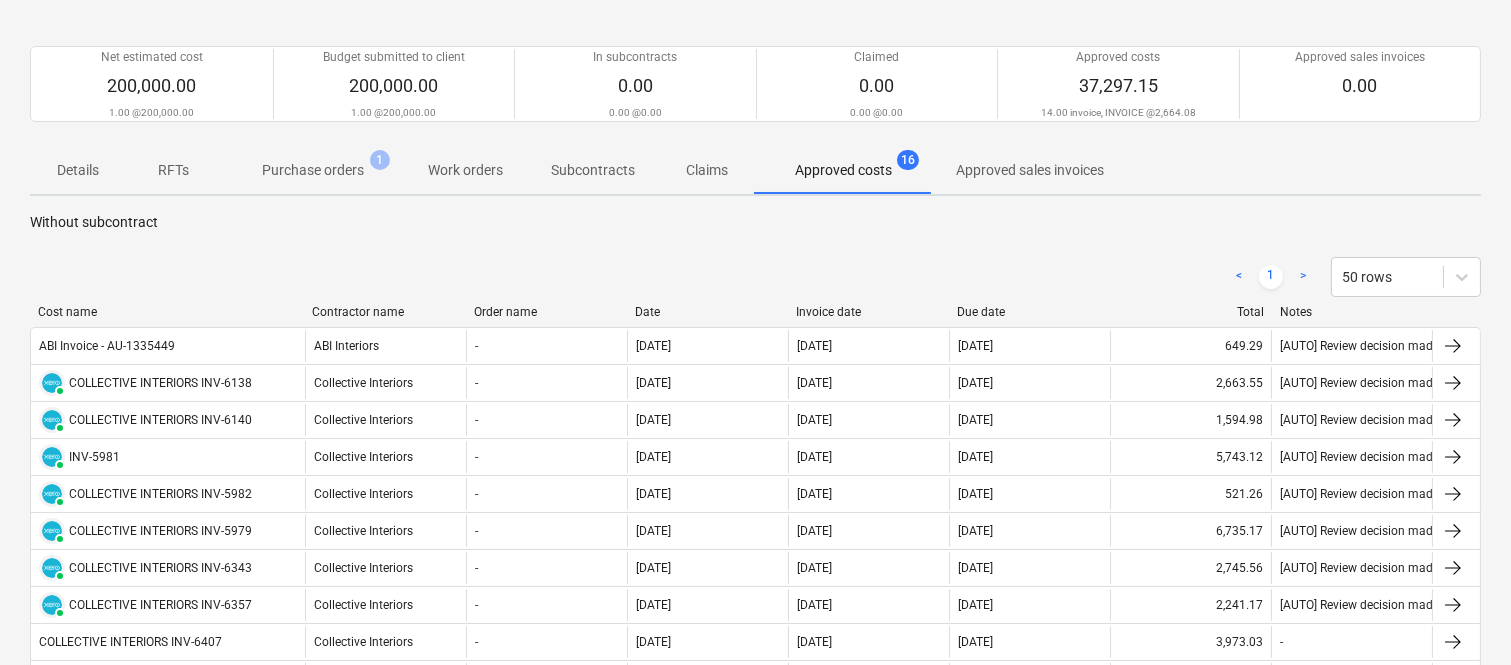 drag, startPoint x: 206, startPoint y: 312, endPoint x: 305, endPoint y: 312, distance: 99 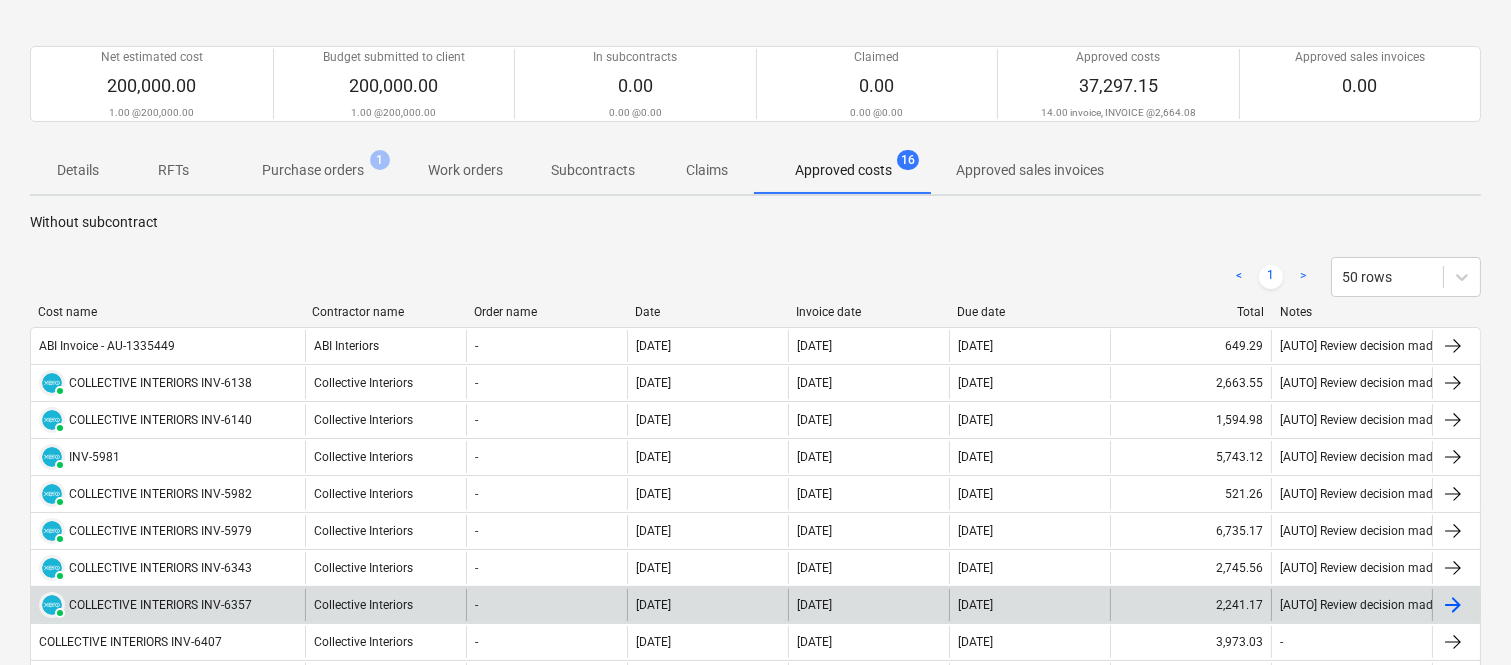 click on "PAID COLLECTIVE INTERIORS INV-6357" at bounding box center (168, 605) 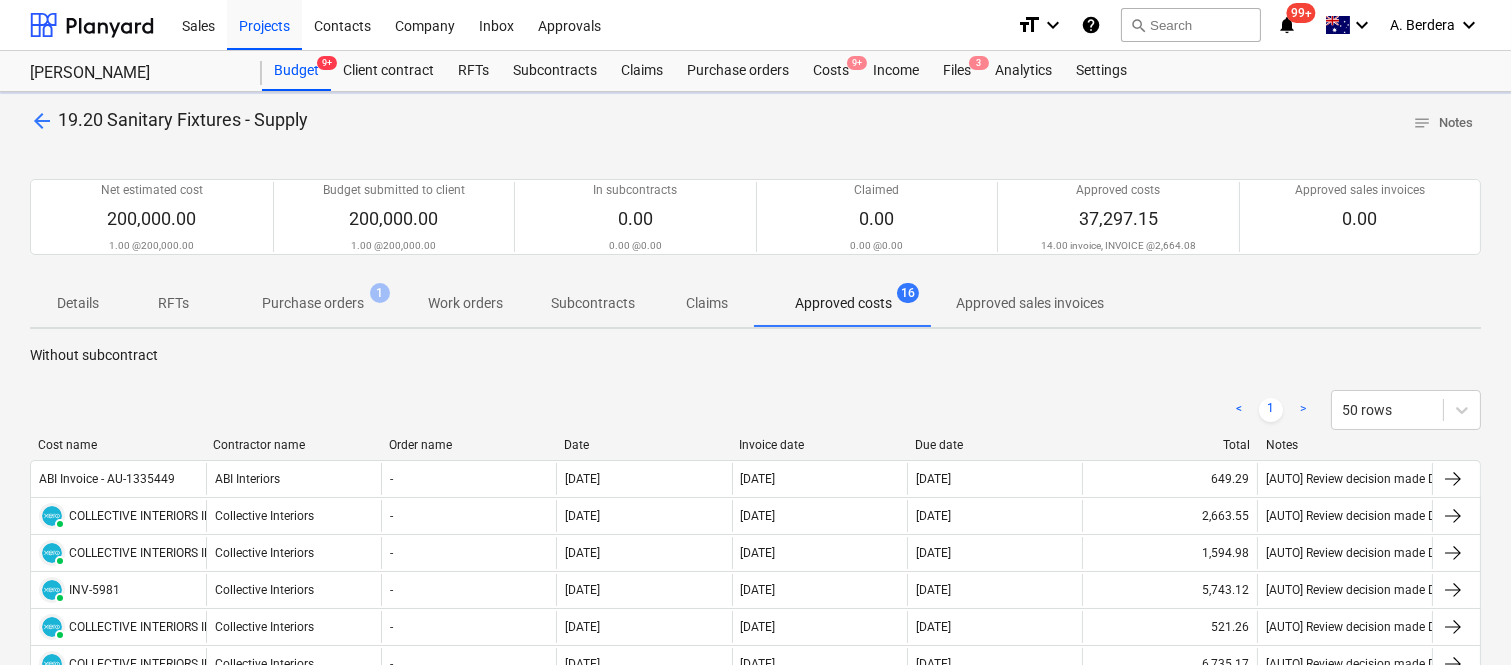 scroll, scrollTop: 133, scrollLeft: 0, axis: vertical 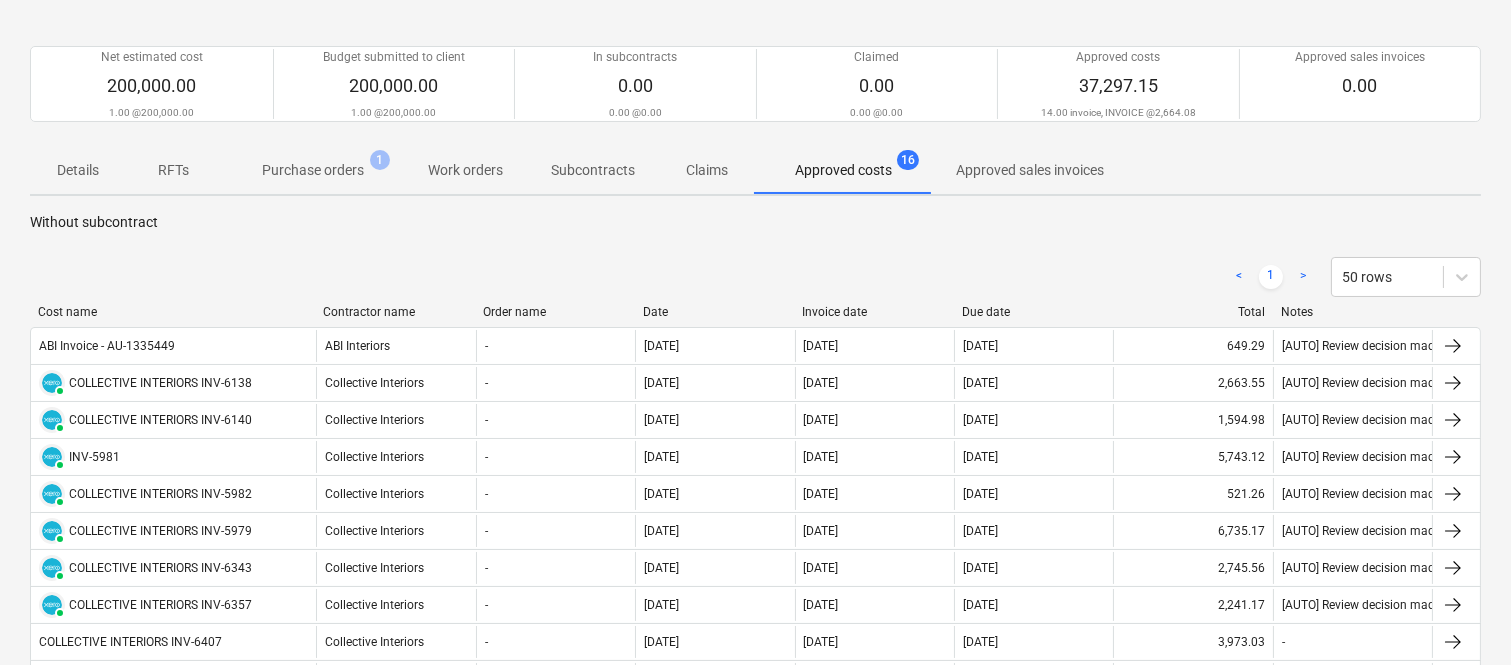 drag, startPoint x: 205, startPoint y: 313, endPoint x: 315, endPoint y: 298, distance: 111.01801 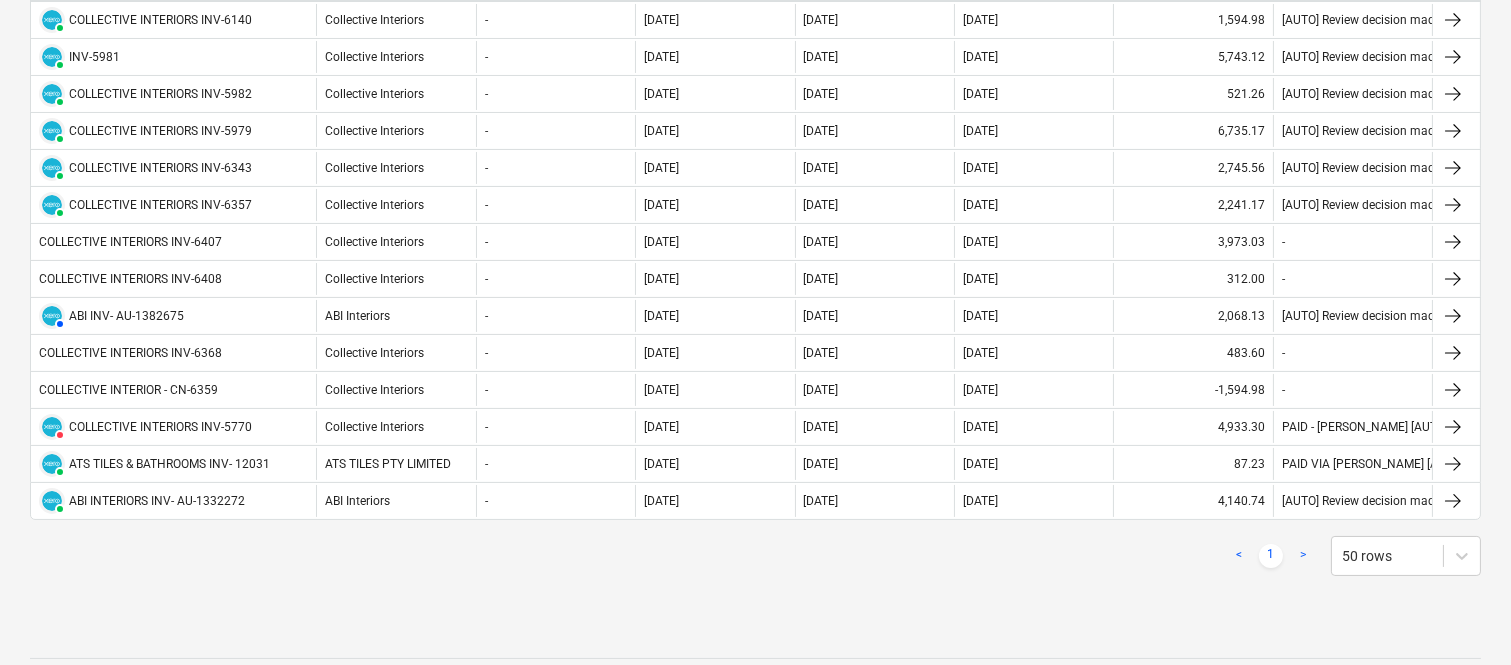 scroll, scrollTop: 488, scrollLeft: 0, axis: vertical 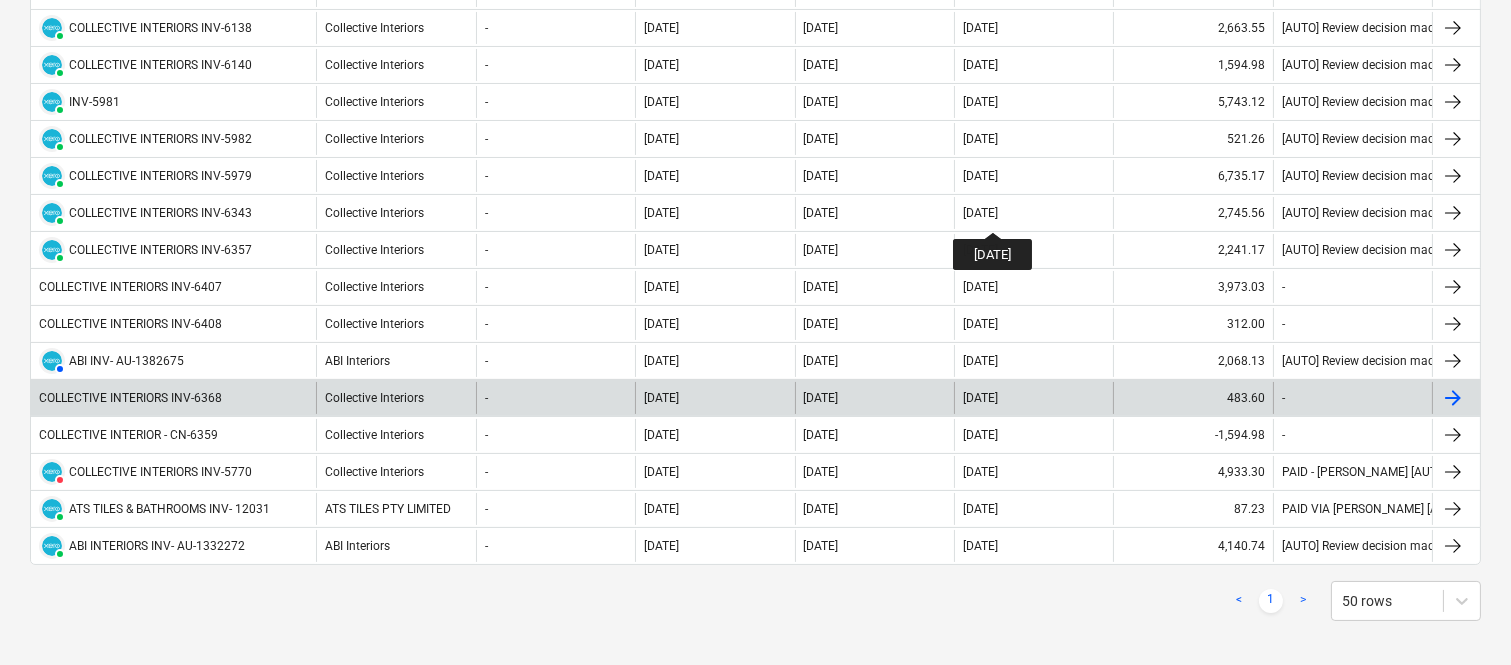 click on "COLLECTIVE INTERIORS INV-6368" at bounding box center [173, 398] 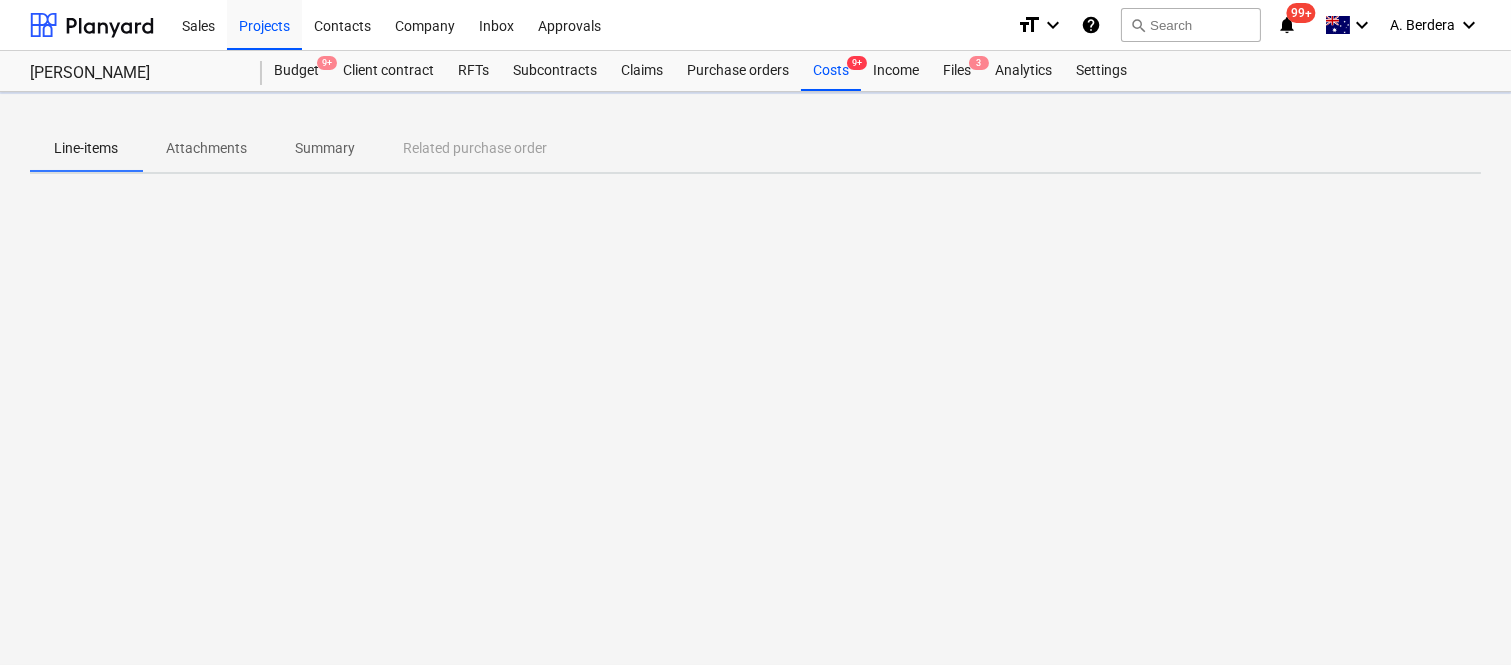 scroll, scrollTop: 0, scrollLeft: 0, axis: both 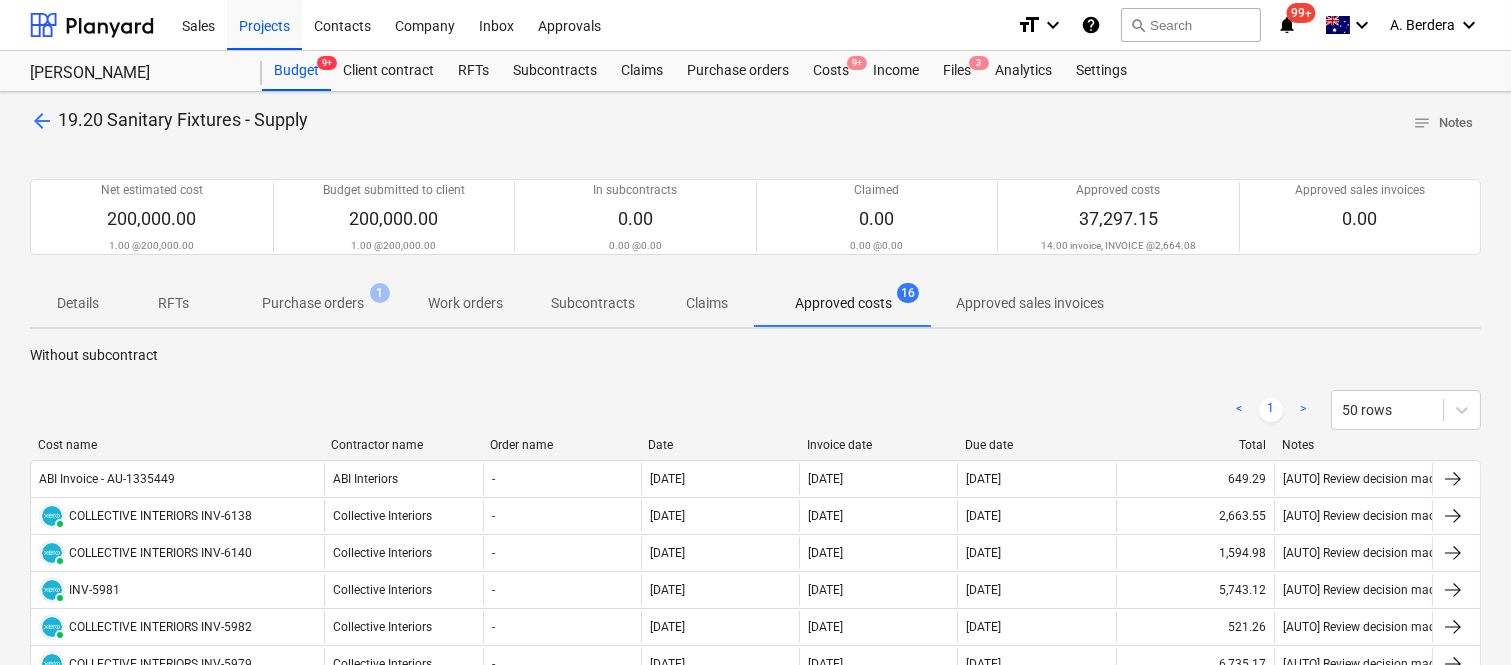 drag, startPoint x: 208, startPoint y: 446, endPoint x: 328, endPoint y: 456, distance: 120.41595 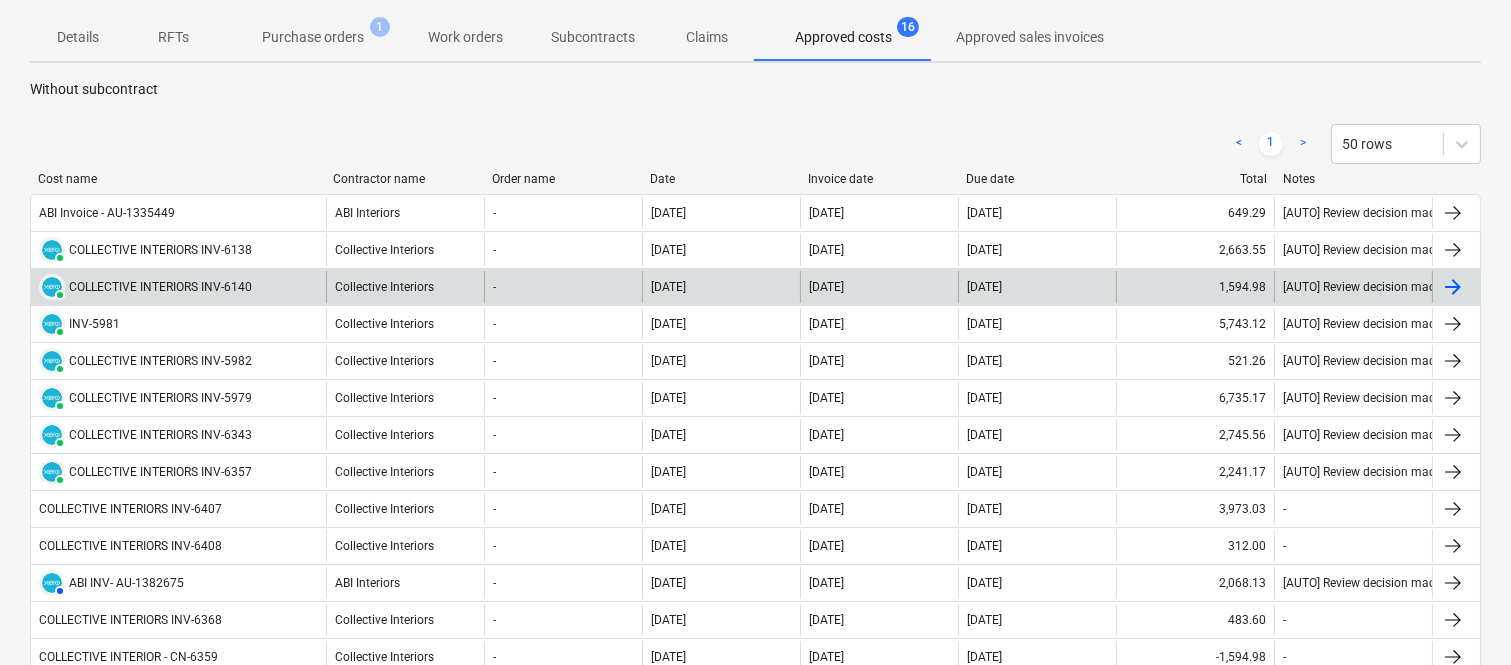 scroll, scrollTop: 222, scrollLeft: 0, axis: vertical 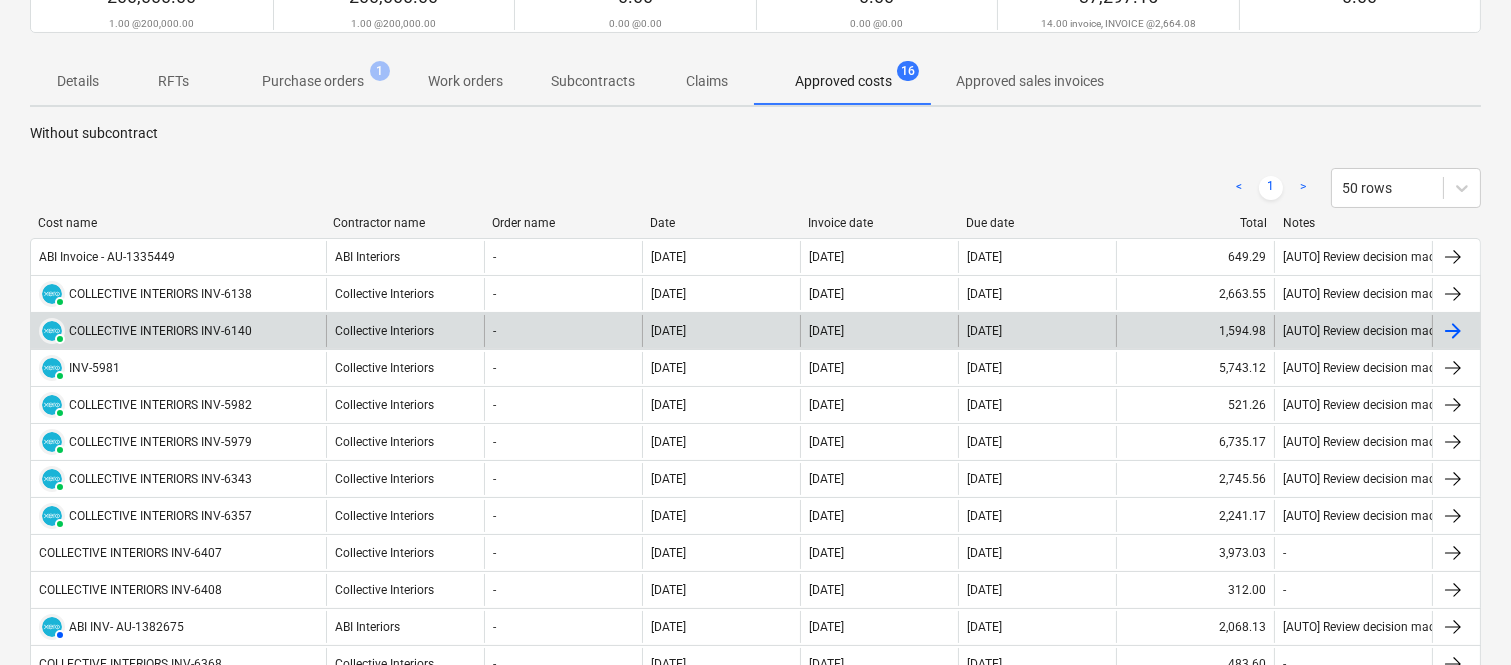 click on "COLLECTIVE INTERIORS INV-6407" at bounding box center [178, 553] 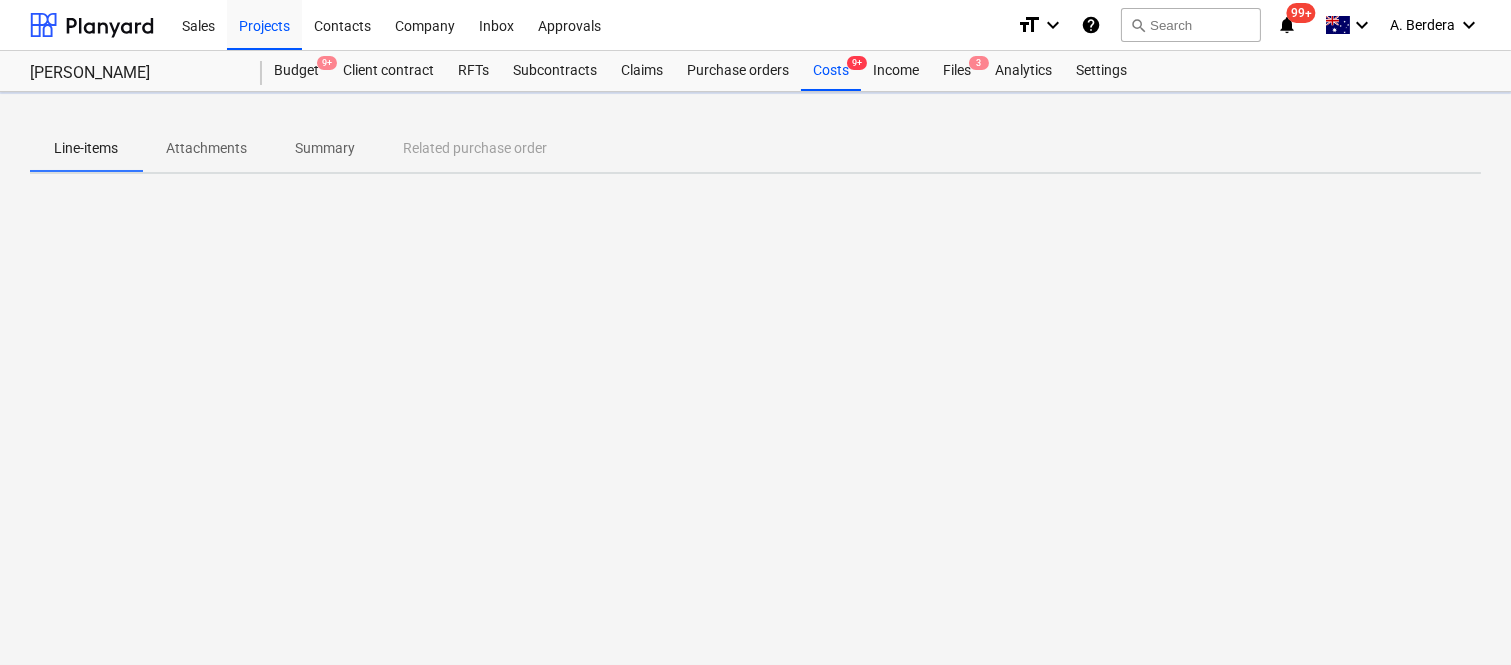 scroll, scrollTop: 0, scrollLeft: 0, axis: both 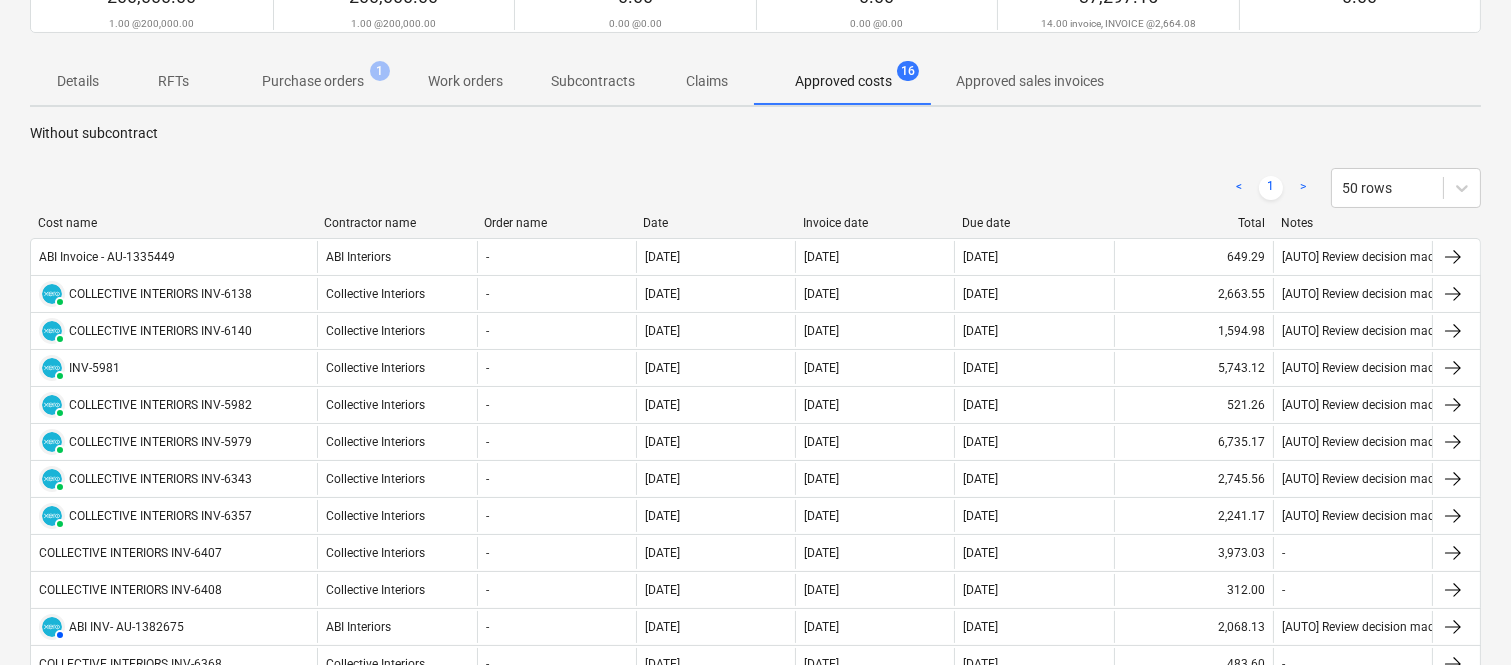 drag, startPoint x: 205, startPoint y: 224, endPoint x: 316, endPoint y: 204, distance: 112.78741 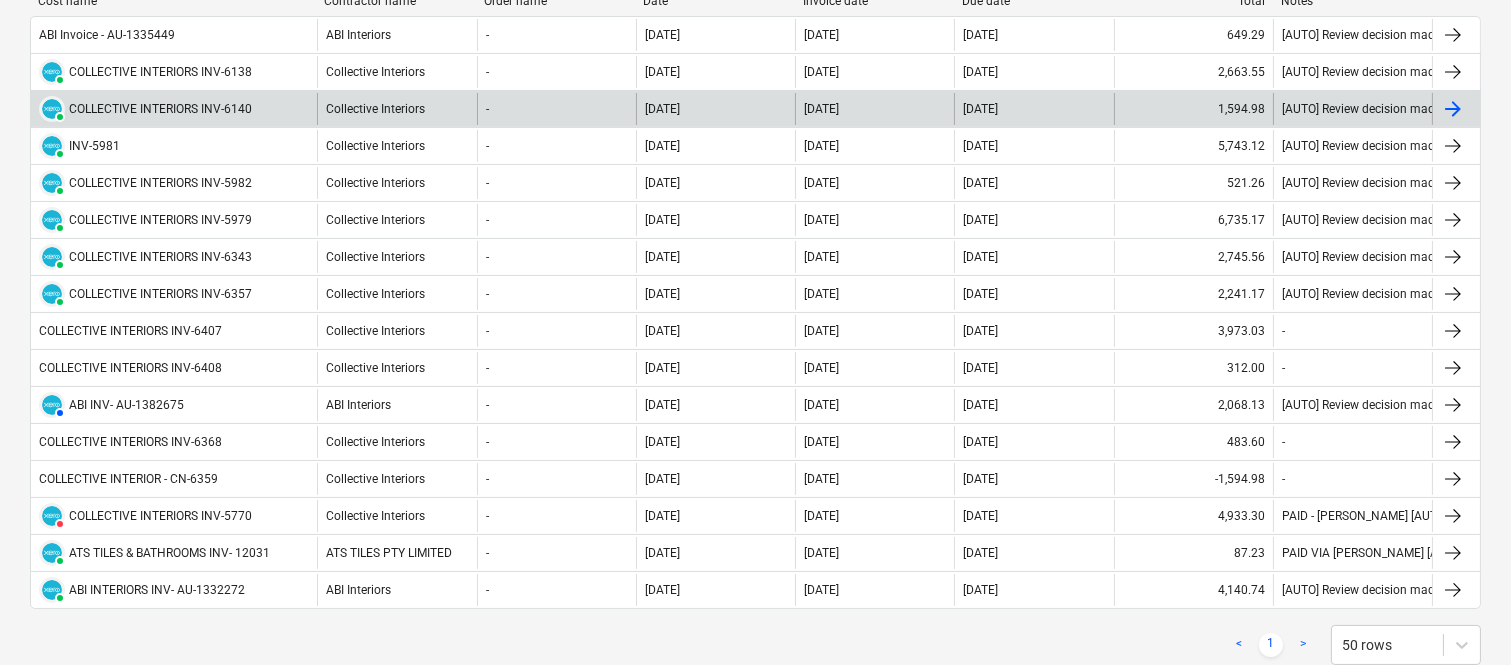 scroll, scrollTop: 488, scrollLeft: 0, axis: vertical 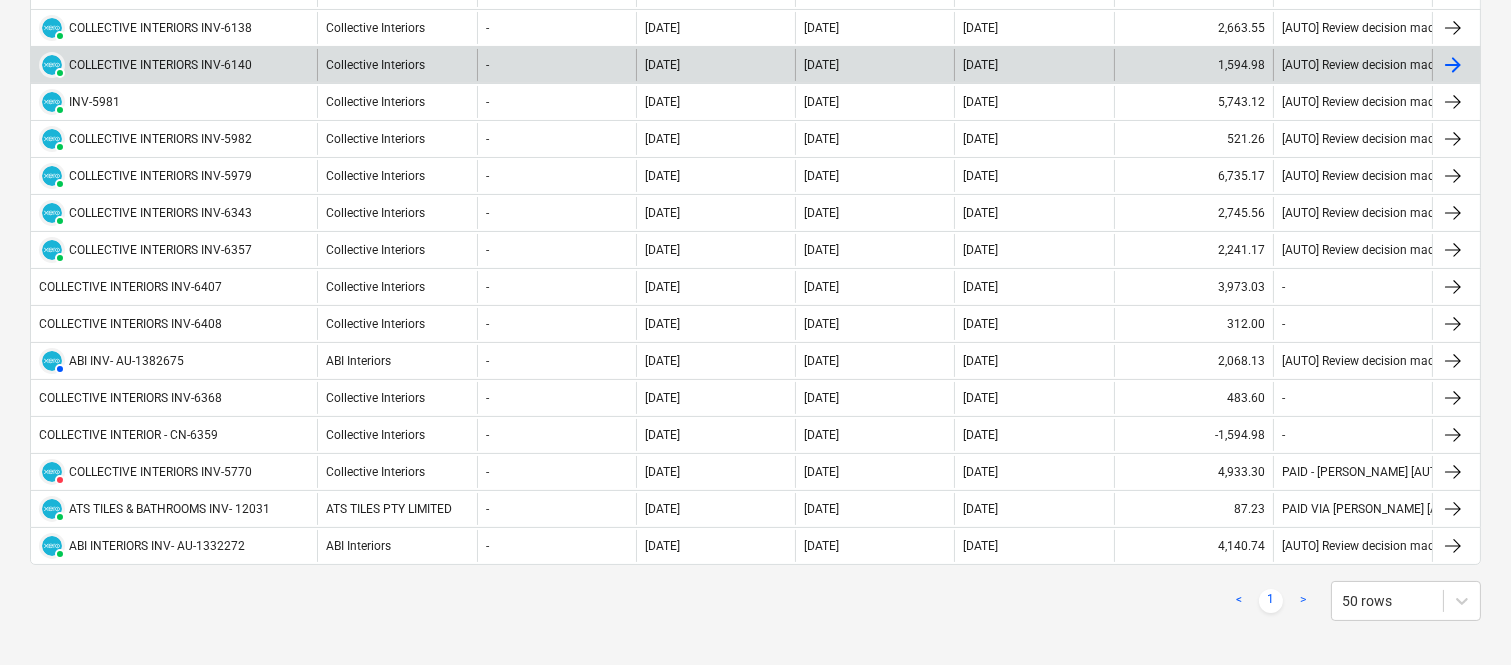 click on "COLLECTIVE INTERIORS INV-6408" at bounding box center [174, 324] 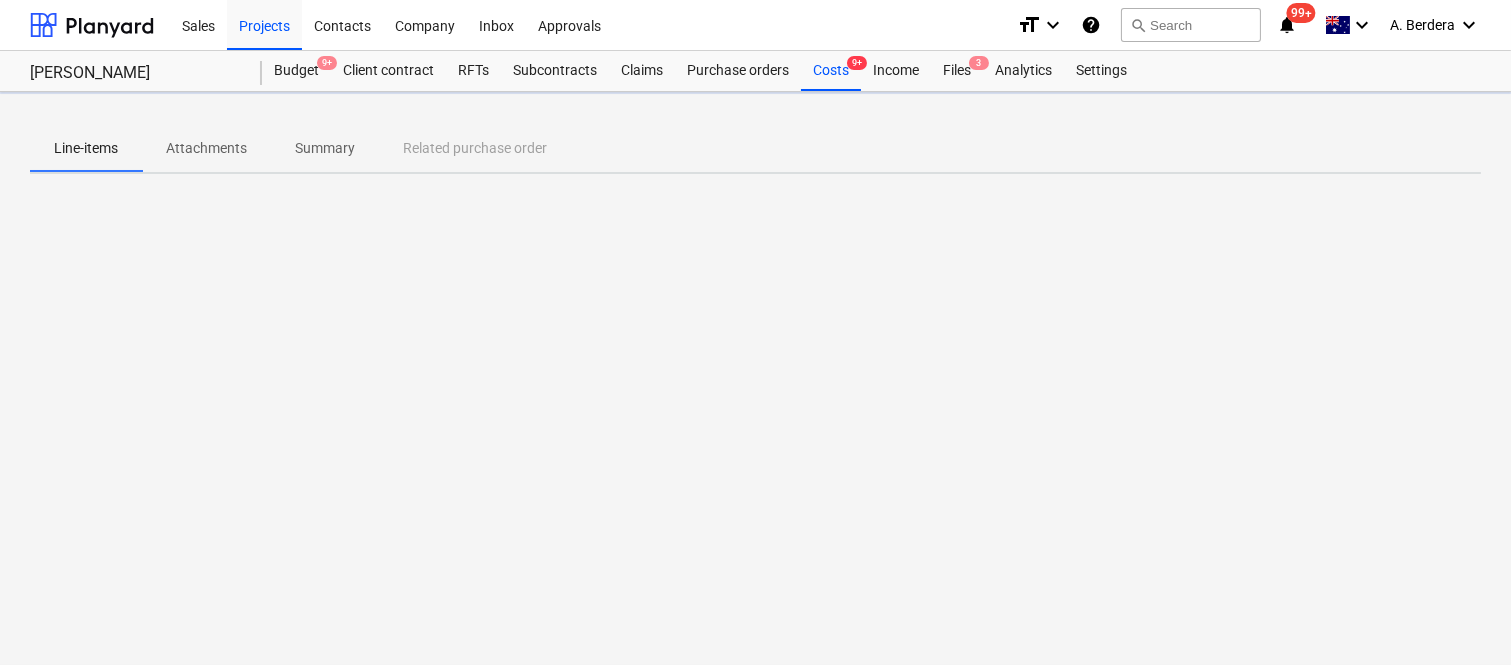 scroll, scrollTop: 0, scrollLeft: 0, axis: both 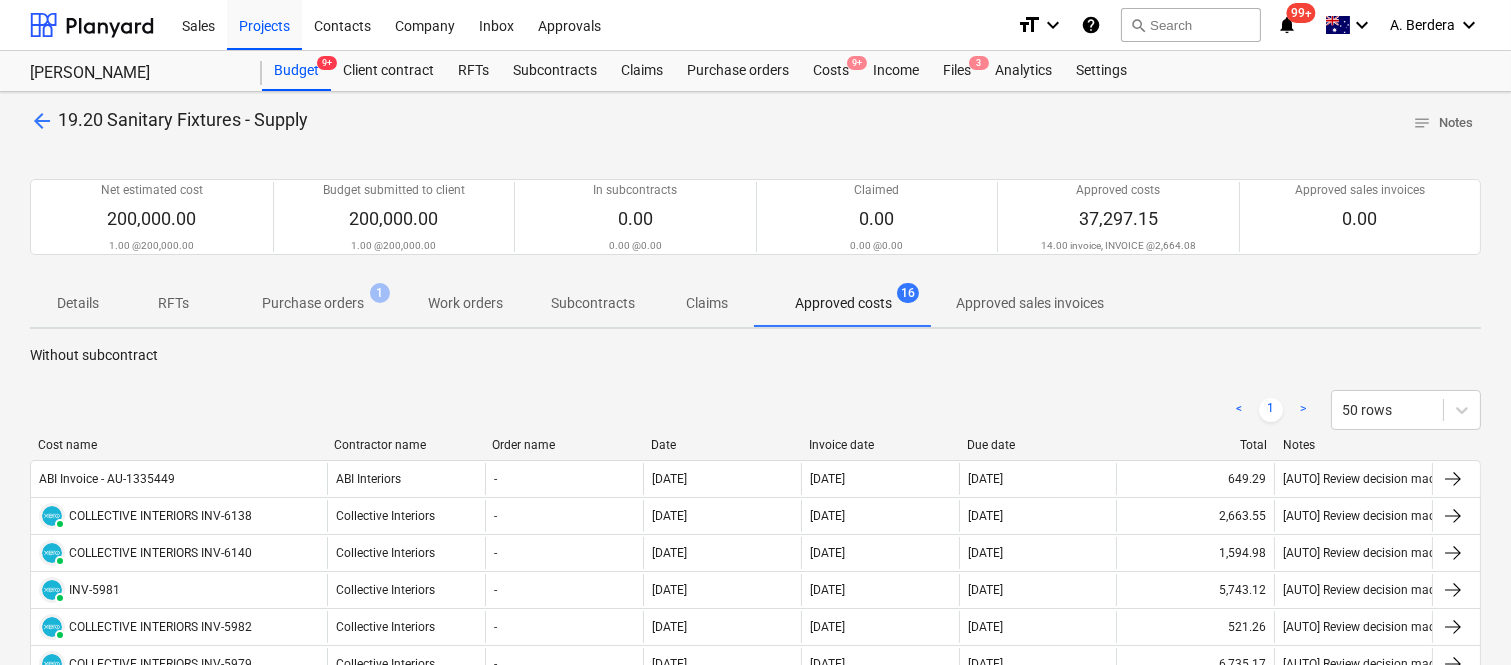 drag, startPoint x: 202, startPoint y: 448, endPoint x: 323, endPoint y: 394, distance: 132.50282 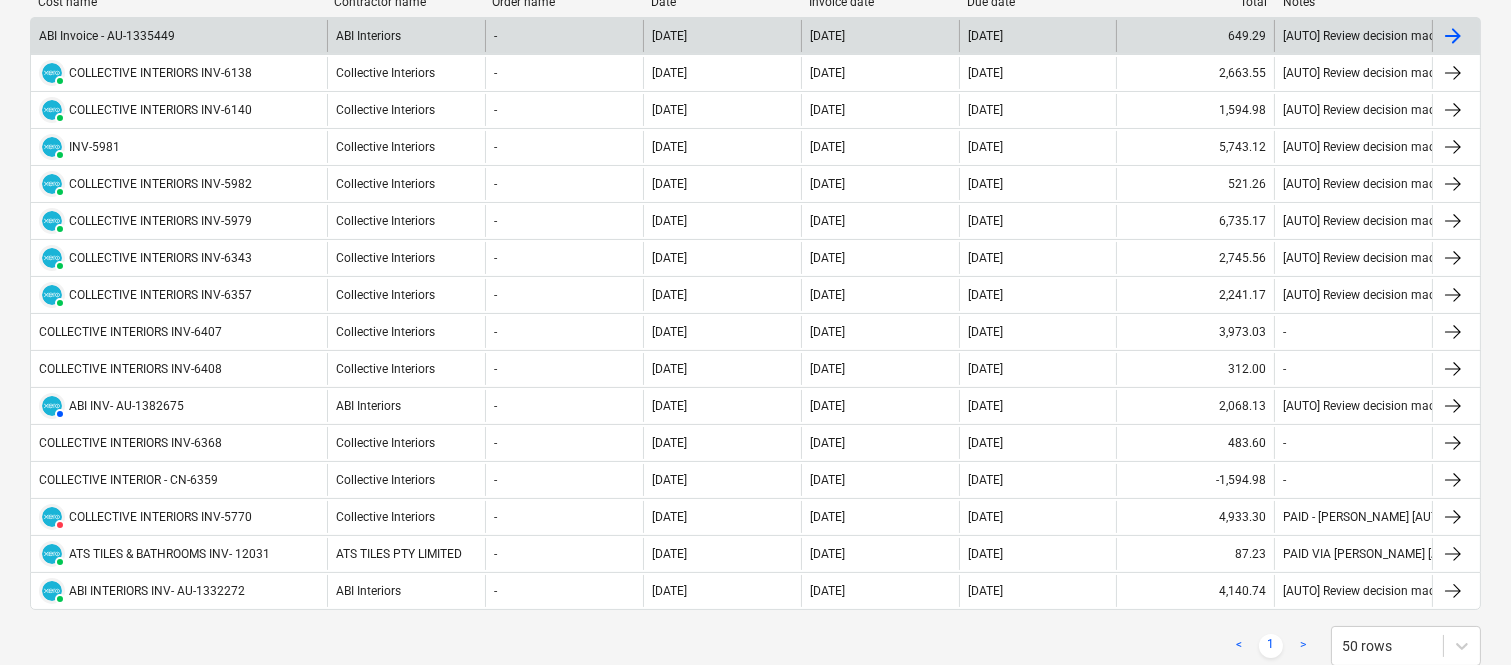 scroll, scrollTop: 444, scrollLeft: 0, axis: vertical 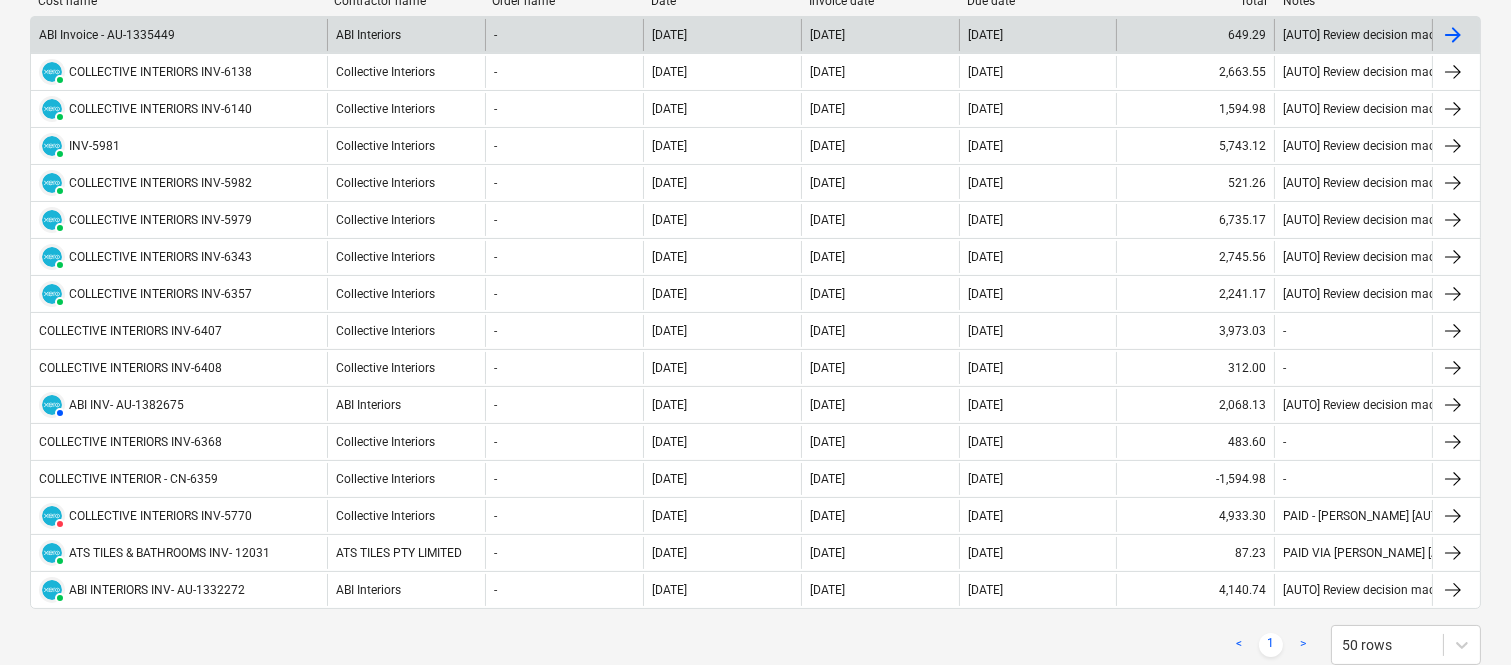 click on "COLLECTIVE INTERIOR - CN-6359" at bounding box center (179, 479) 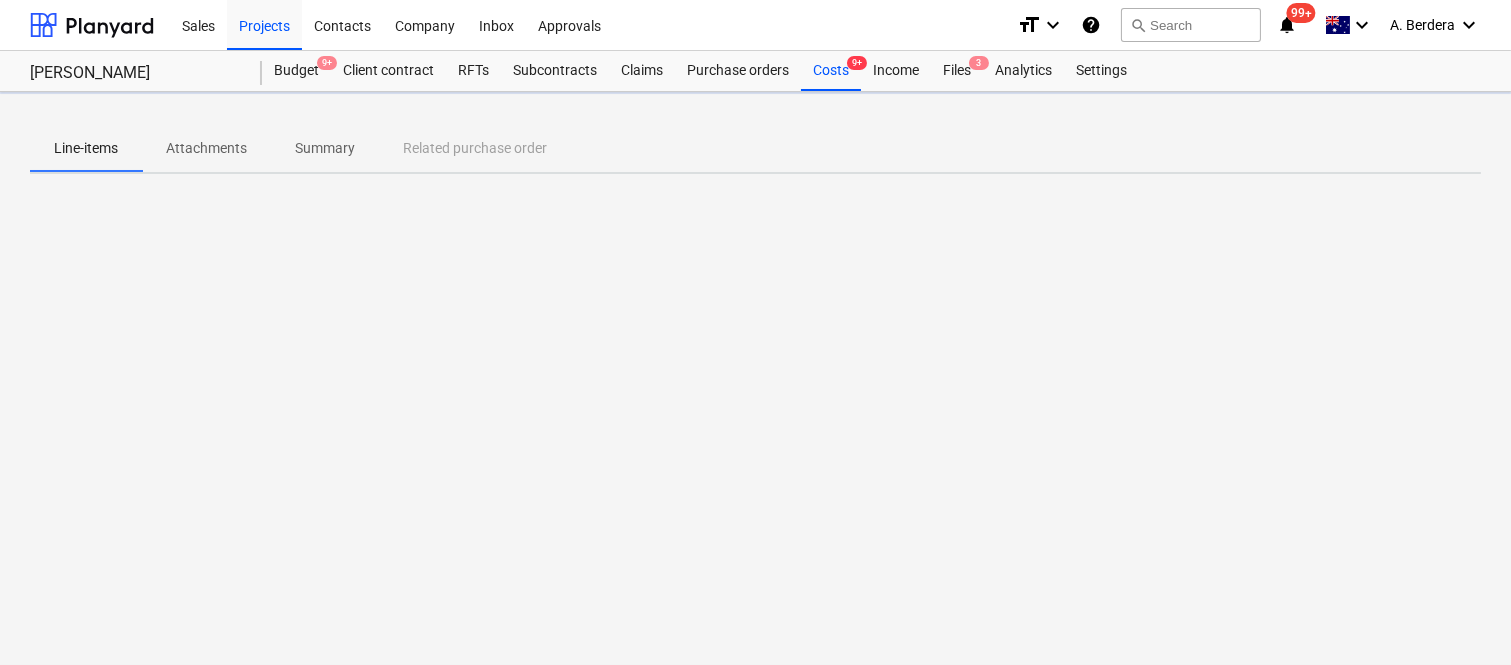 scroll, scrollTop: 0, scrollLeft: 0, axis: both 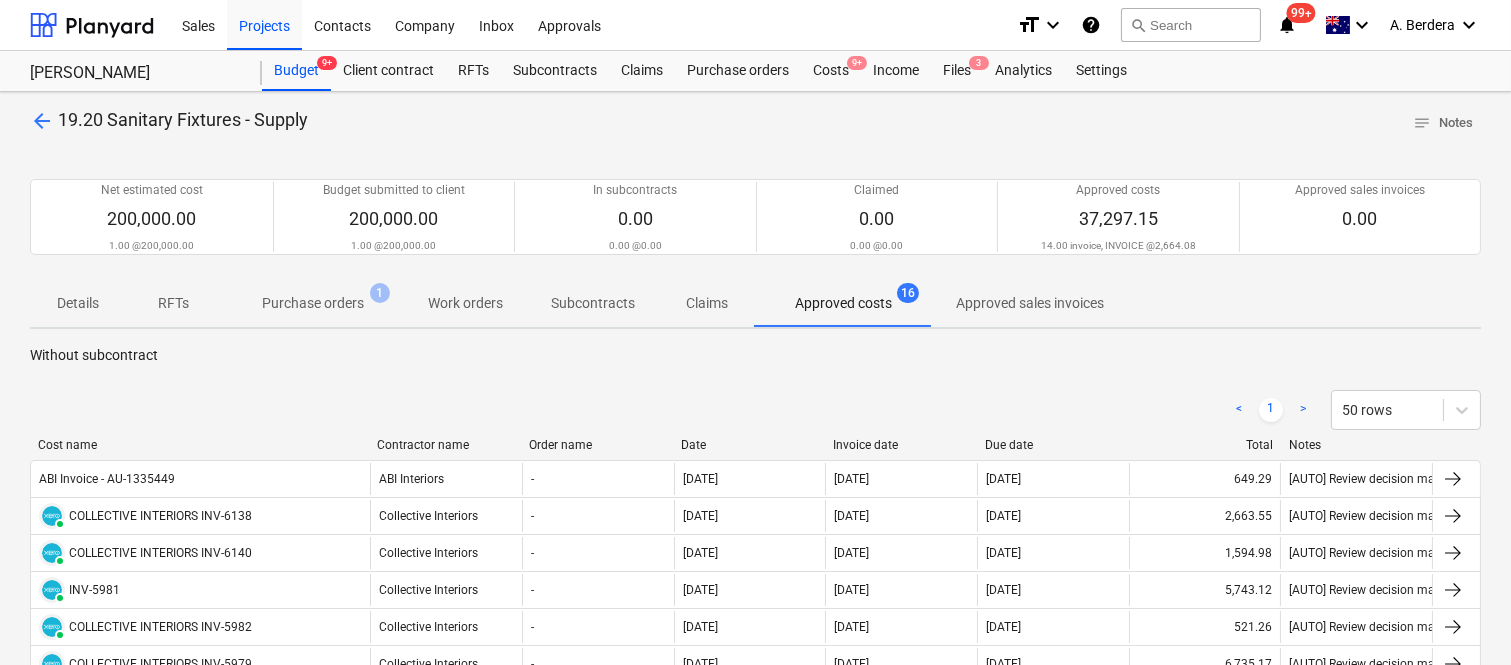 drag, startPoint x: 204, startPoint y: 447, endPoint x: 368, endPoint y: 333, distance: 199.72981 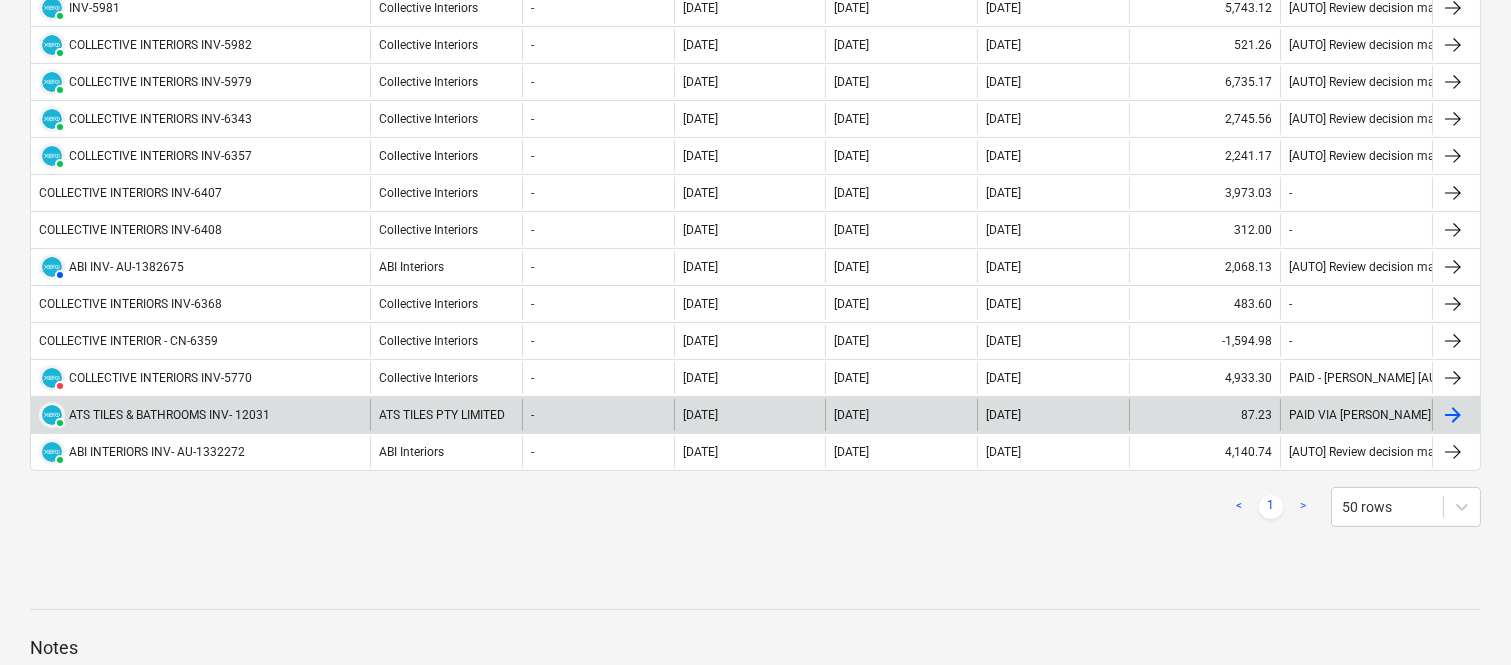 scroll, scrollTop: 0, scrollLeft: 0, axis: both 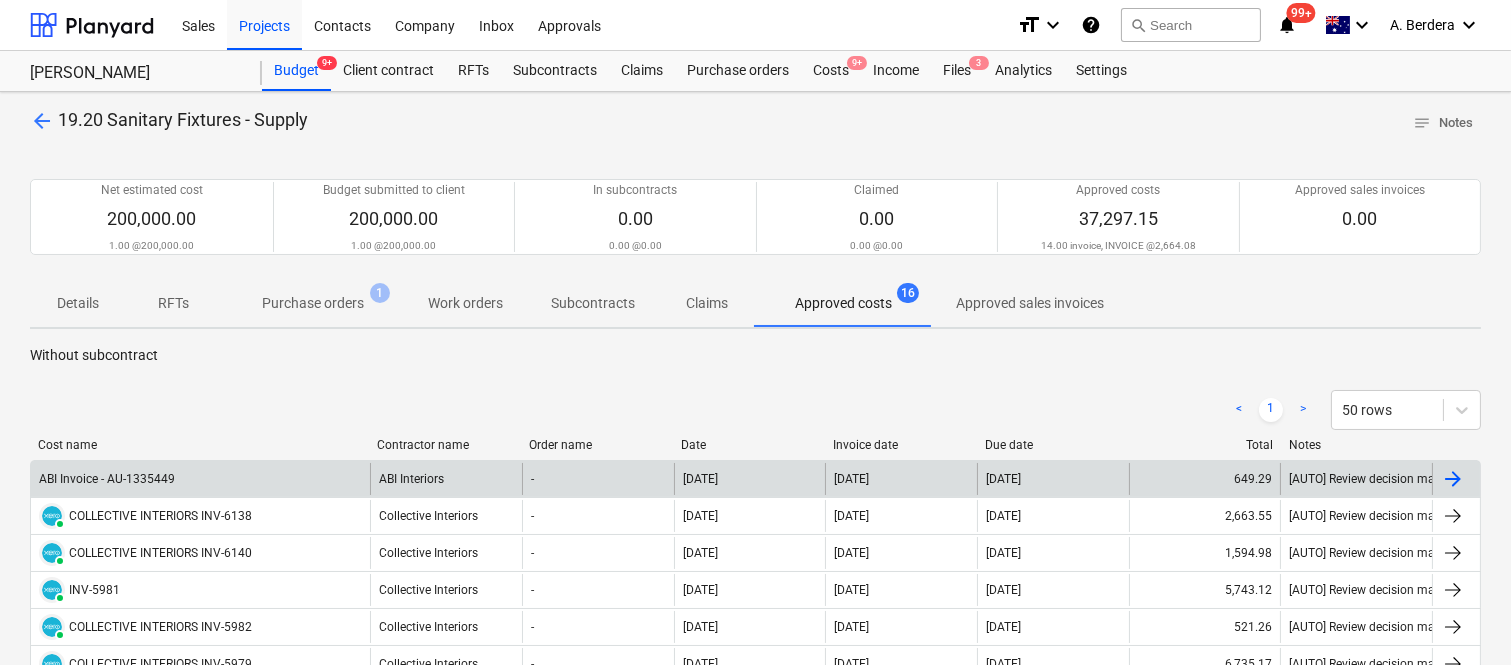 click on "ABI Invoice - AU-1335449" at bounding box center [200, 479] 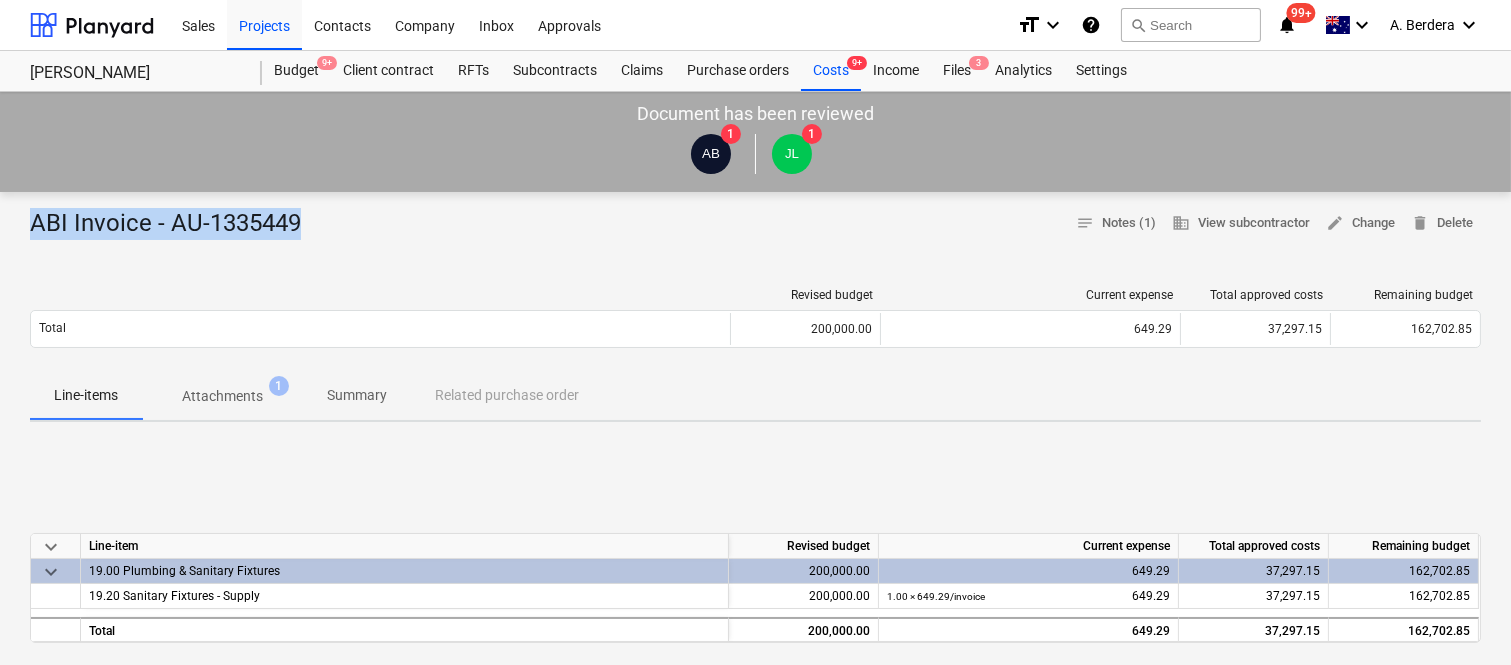 drag, startPoint x: 30, startPoint y: 215, endPoint x: 305, endPoint y: 205, distance: 275.18176 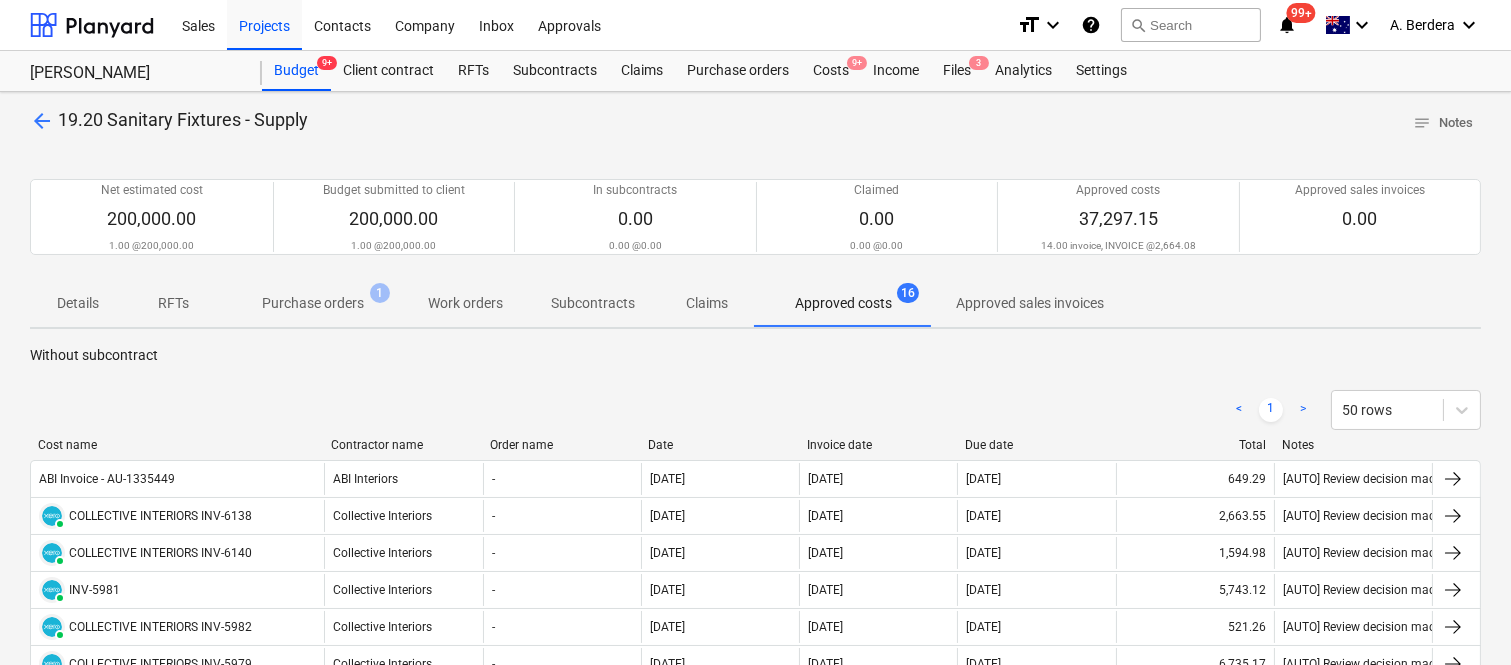 drag, startPoint x: 204, startPoint y: 447, endPoint x: 322, endPoint y: 443, distance: 118.06778 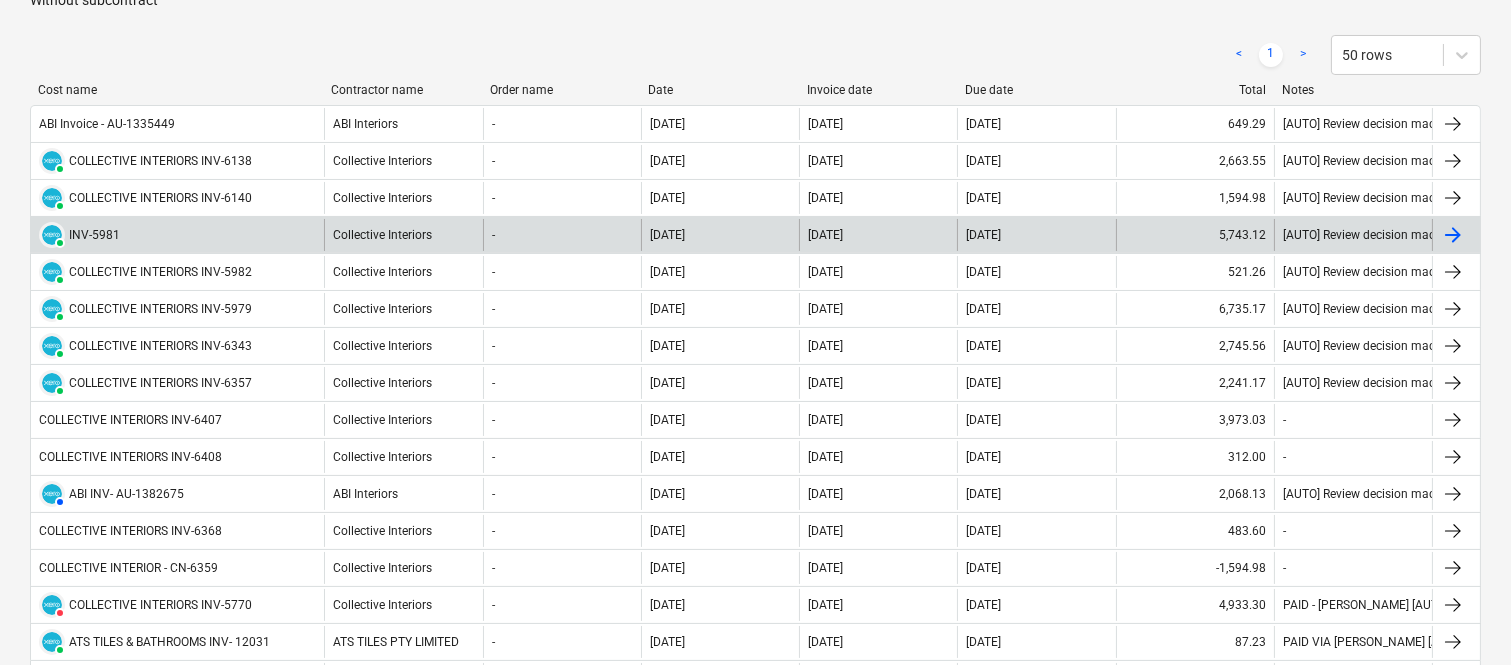 scroll, scrollTop: 400, scrollLeft: 0, axis: vertical 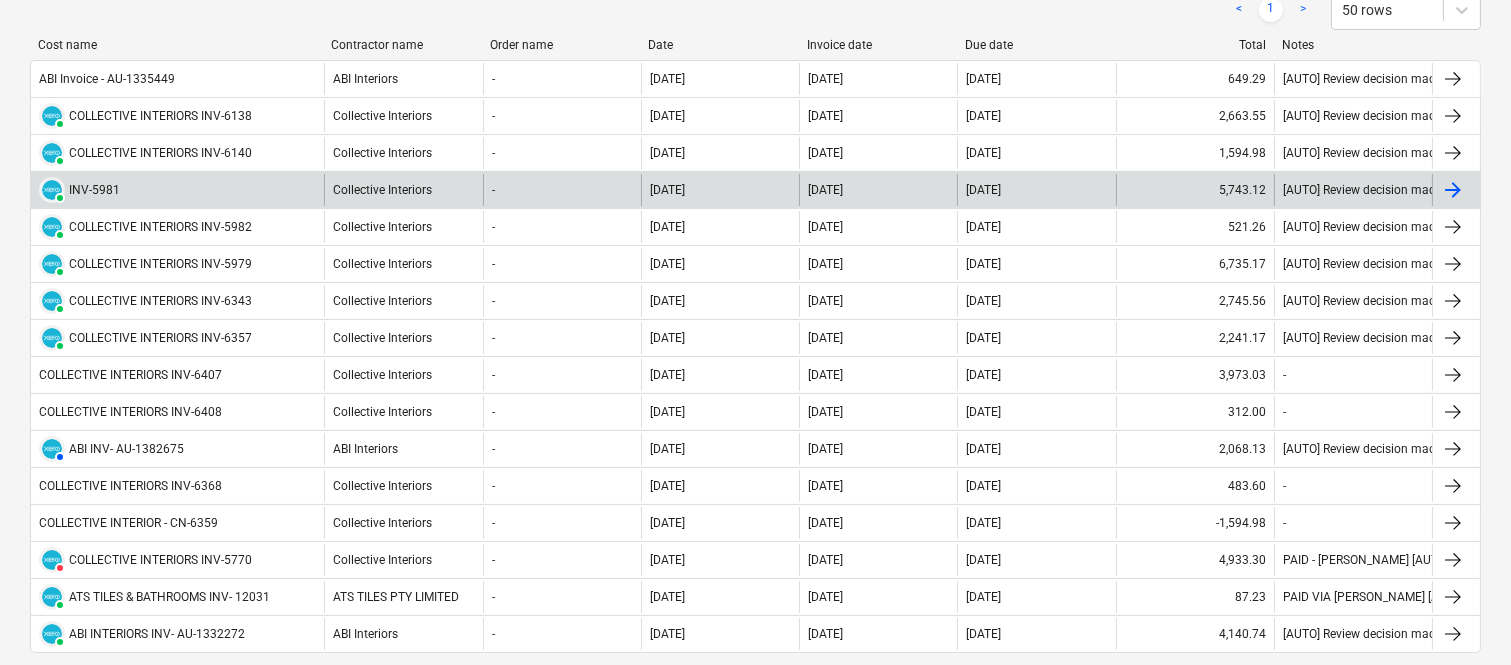 click on "AUTHORISED ABI INV- AU-1382675" at bounding box center [177, 449] 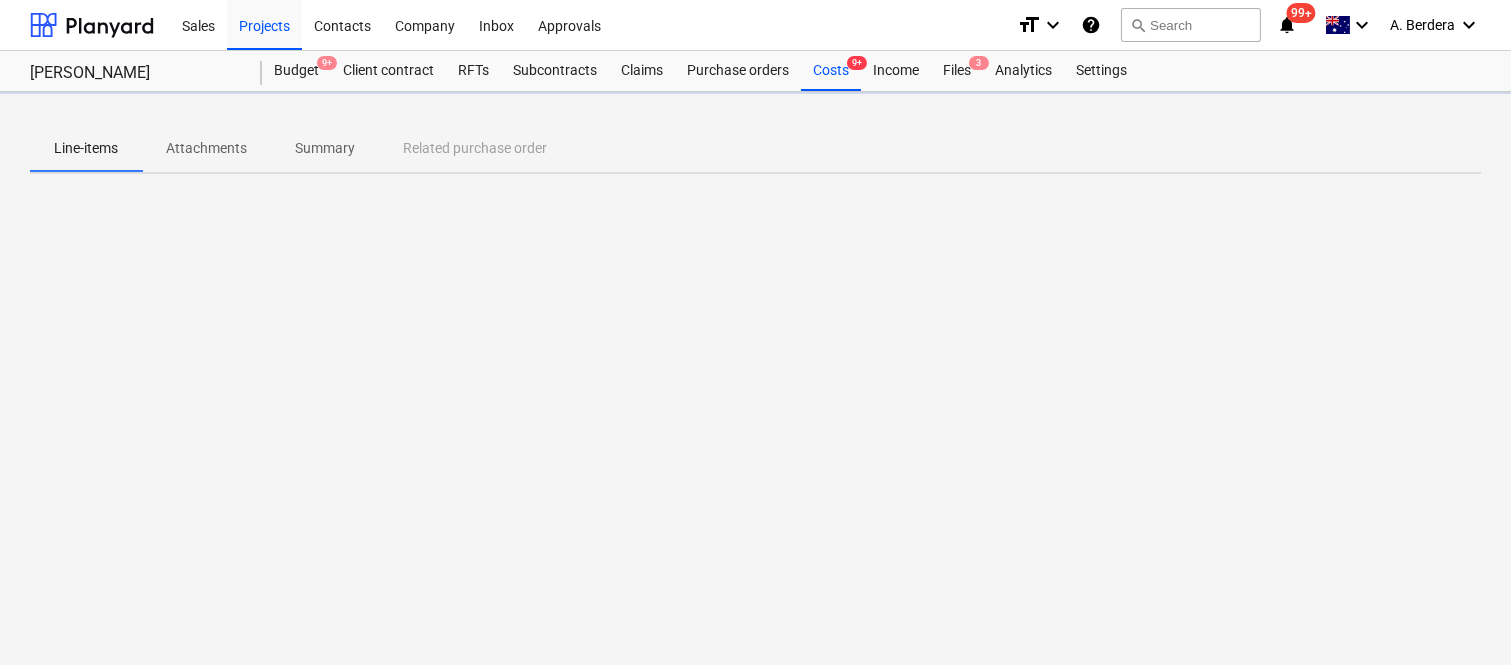scroll, scrollTop: 0, scrollLeft: 0, axis: both 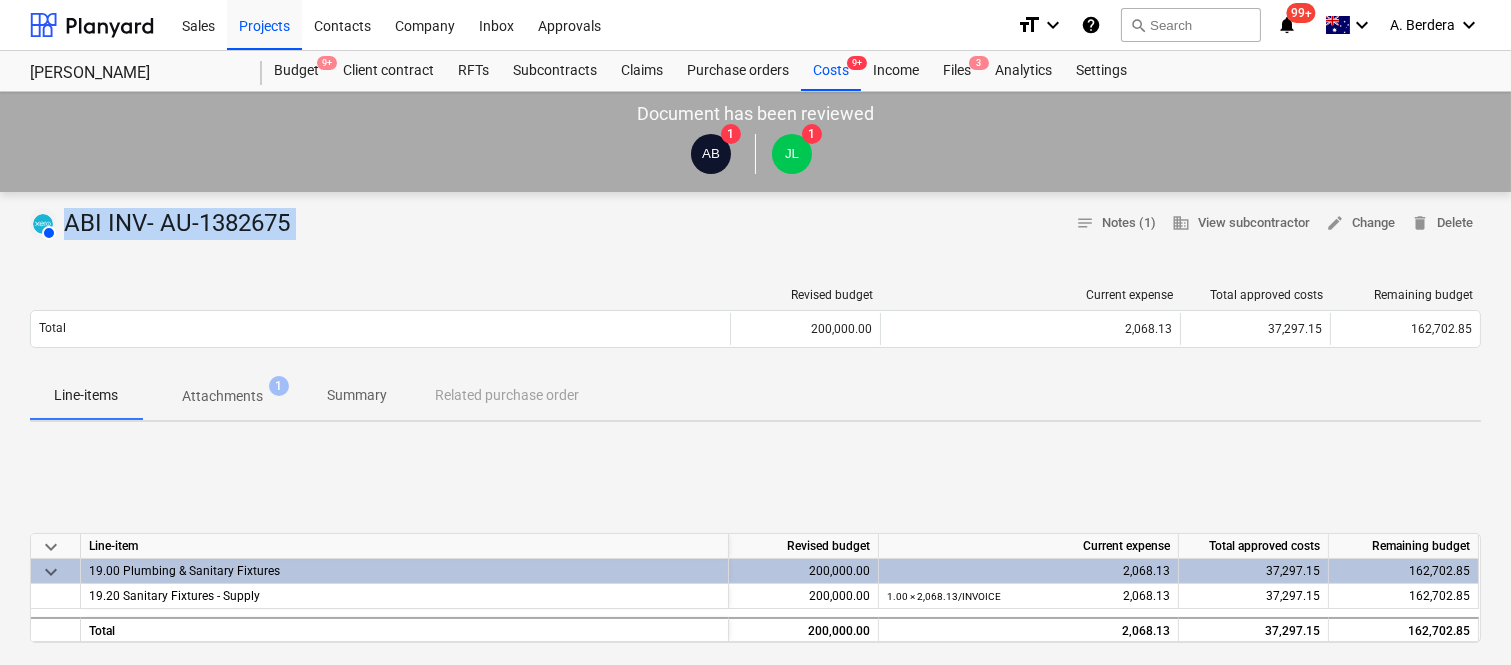 drag, startPoint x: 64, startPoint y: 218, endPoint x: 200, endPoint y: 261, distance: 142.6359 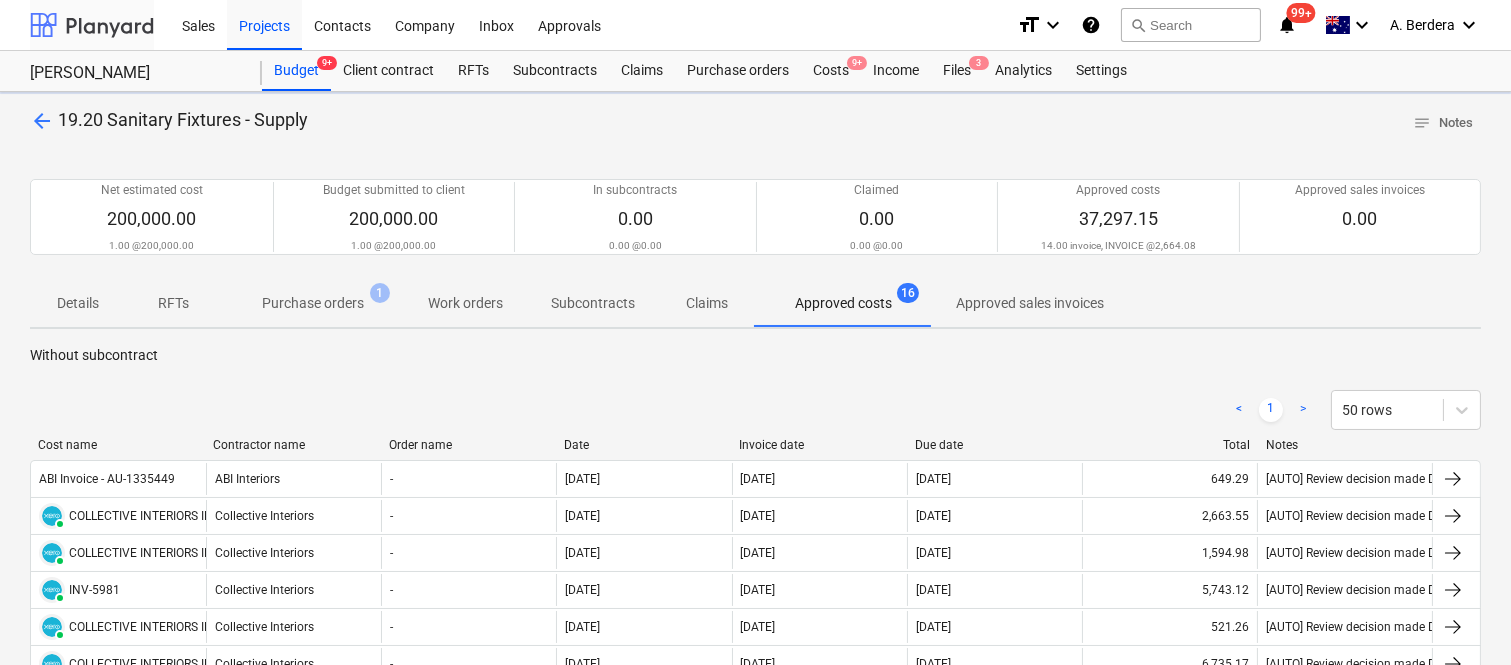scroll, scrollTop: 400, scrollLeft: 0, axis: vertical 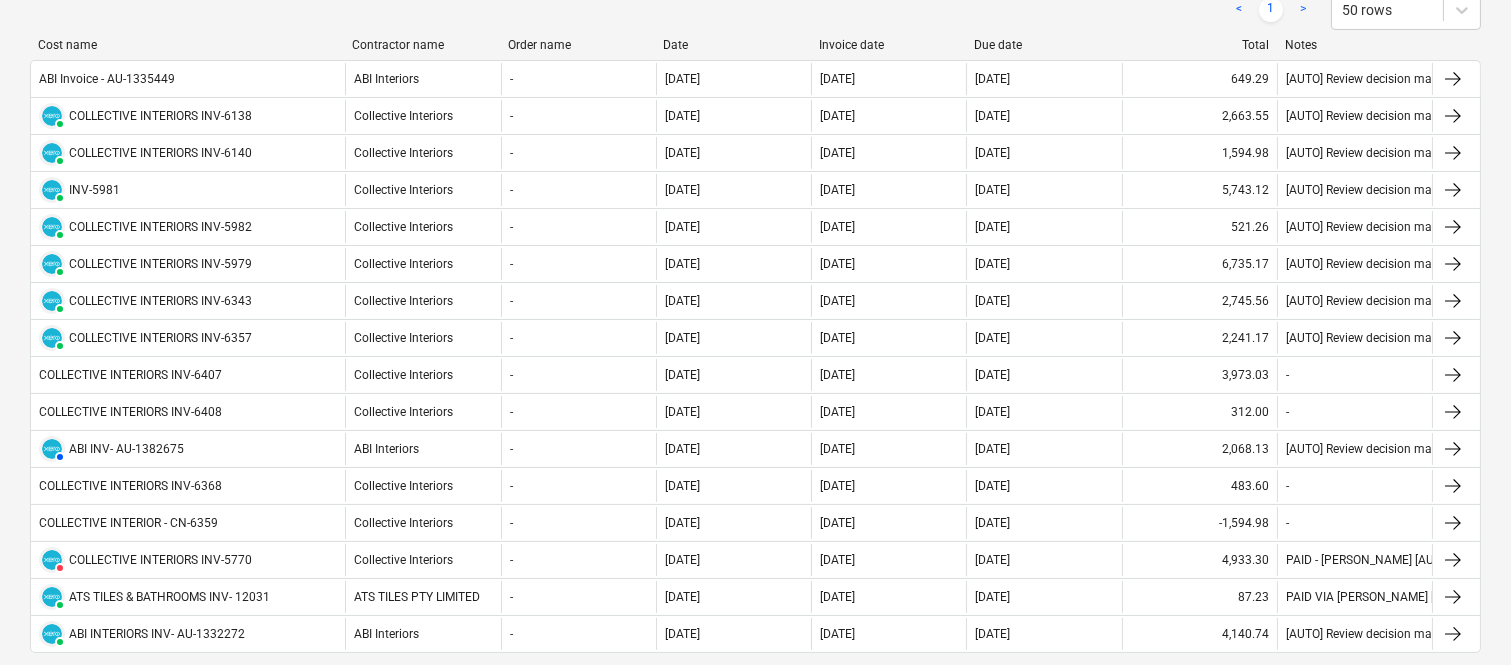 drag, startPoint x: 205, startPoint y: 47, endPoint x: 344, endPoint y: 46, distance: 139.0036 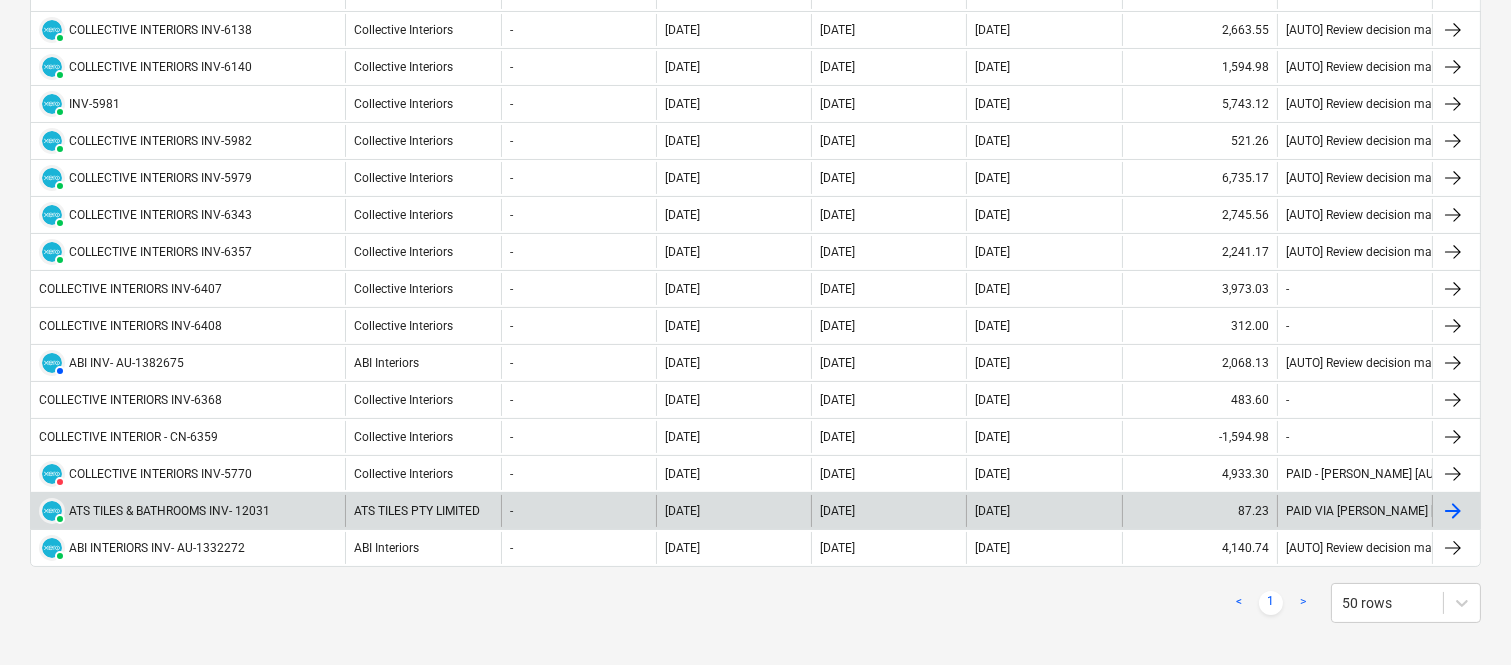 scroll, scrollTop: 488, scrollLeft: 0, axis: vertical 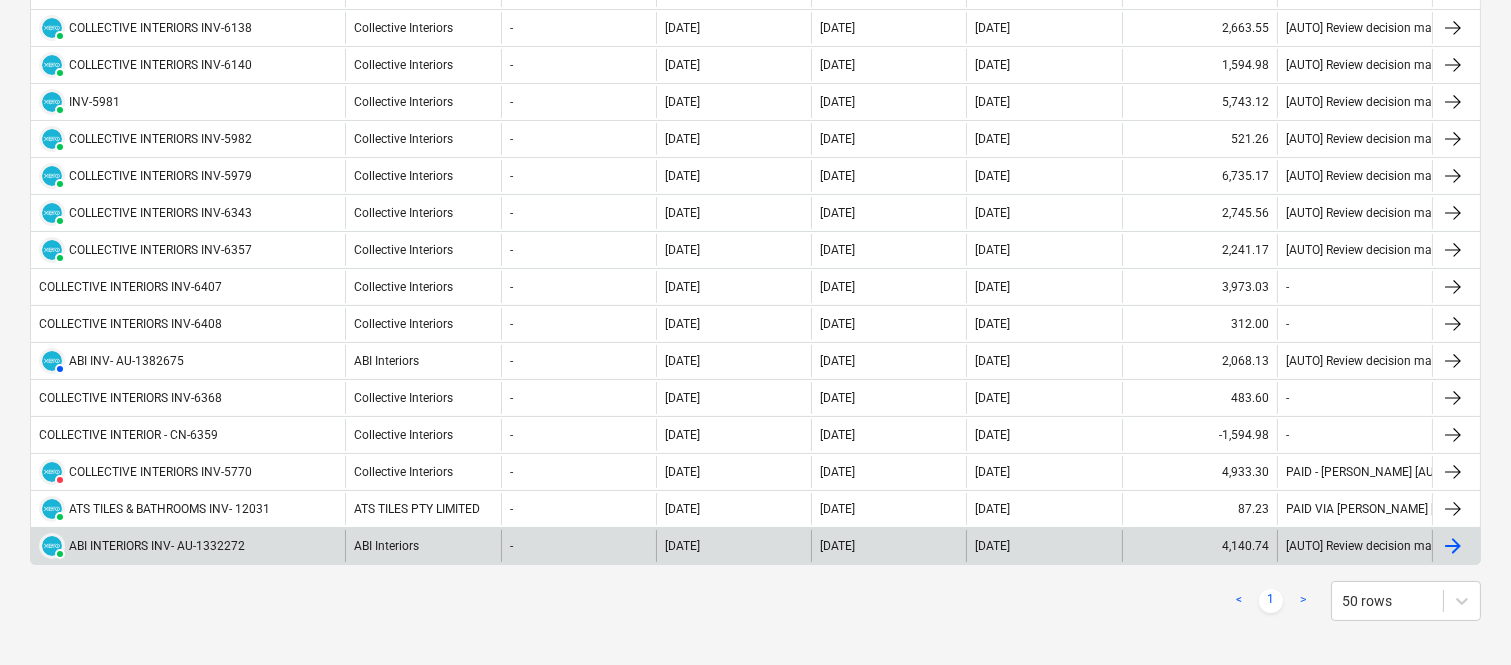 click on "PAID ABI INTERIORS INV- AU-1332272" at bounding box center (188, 546) 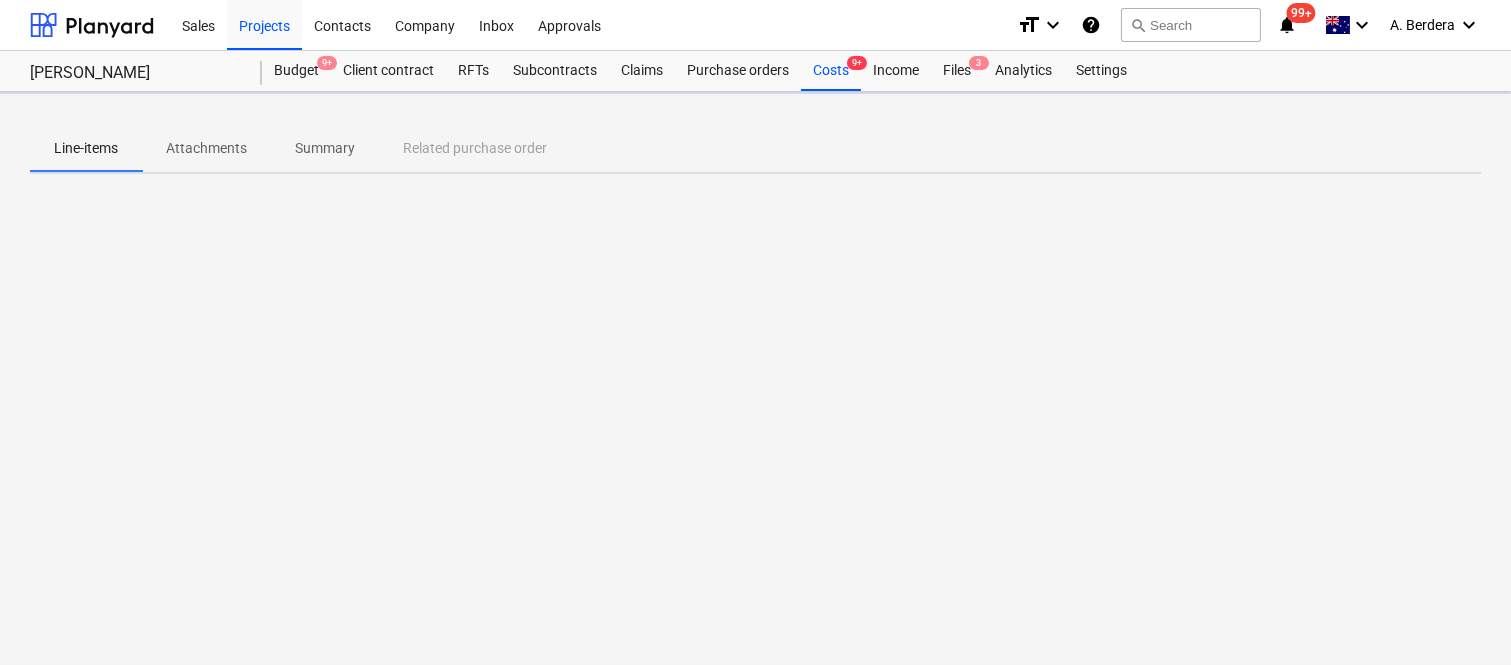 scroll, scrollTop: 0, scrollLeft: 0, axis: both 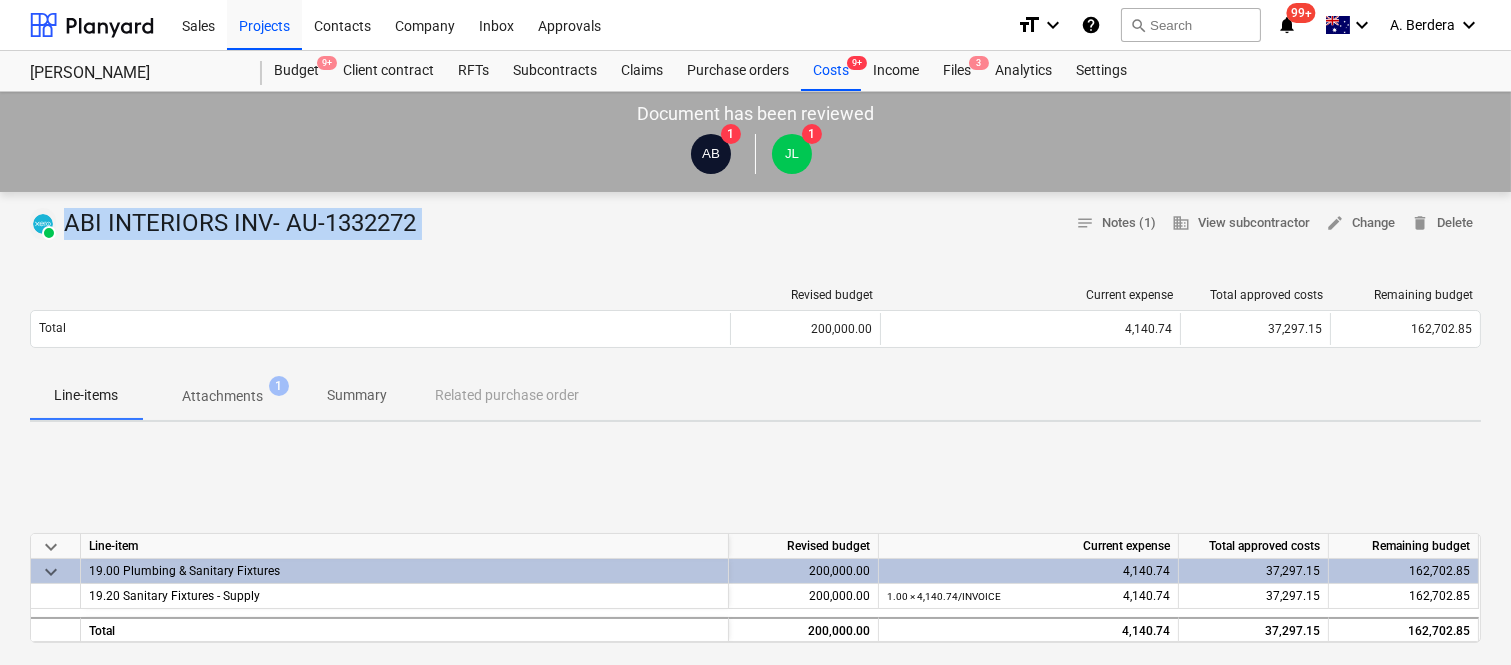 drag, startPoint x: 71, startPoint y: 212, endPoint x: 374, endPoint y: 262, distance: 307.09772 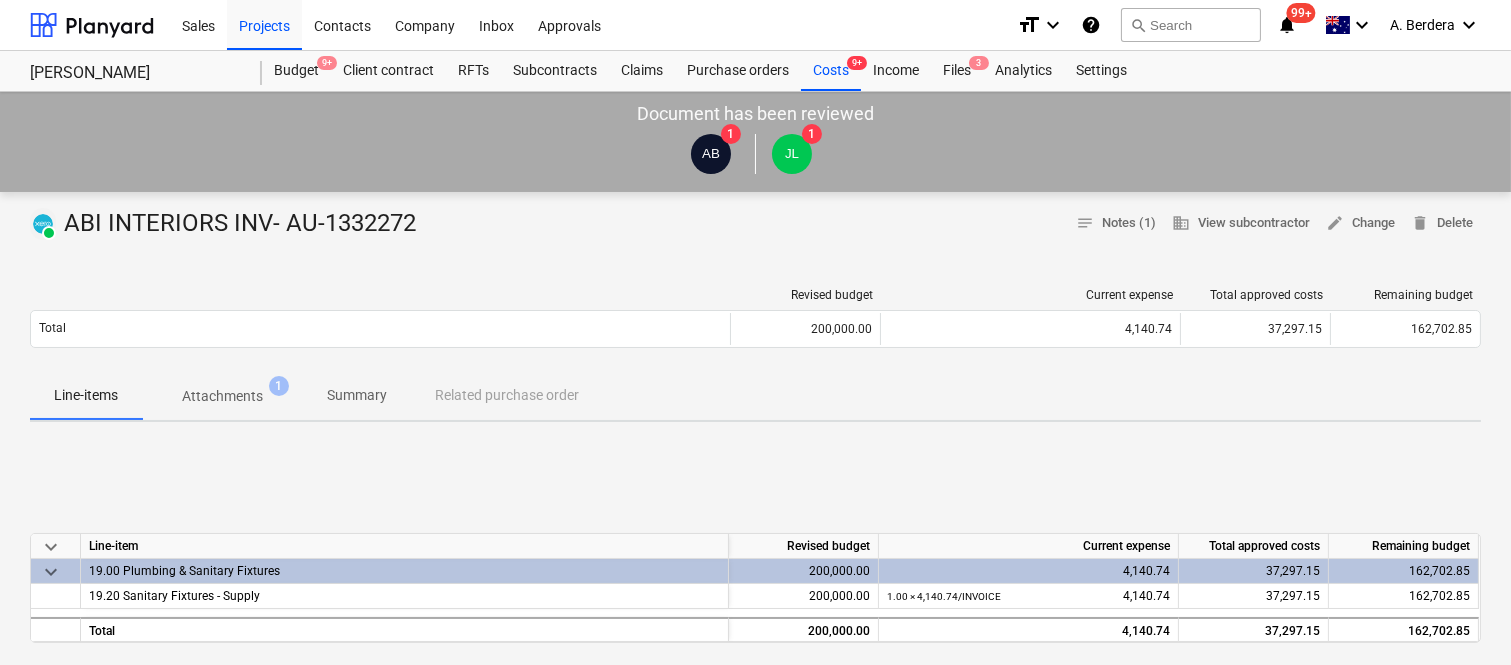 click on "PAID ABI INTERIORS INV- AU-1332272 notes Notes (1) business View subcontractor edit Change delete Delete Revised budget Current expense Total approved costs Remaining budget Total 200,000.00 4,140.74 37,297.15 162,702.85 Please wait Line-items Attachments 1 Summary Related purchase order keyboard_arrow_down Line-item Revised budget Current expense Total approved costs Remaining budget keyboard_arrow_down 19.00 Plumbing & Sanitary Fixtures 200,000.00 4,140.74 37,297.15 162,702.85 19.20 Sanitary Fixtures - Supply 200,000.00 1.00   ×   4,140.74 / INVOICE 4,140.74 37,297.15 162,702.85 Total 200,000.00 4,140.74 37,297.15 162,702.85 Notes Write a note or @mention to notify a teammate ﻿ Save [PERSON_NAME] [DATE] 12:08:59 [AUTO]
Review decision made
Decision: approved
Reply" at bounding box center [755, 740] 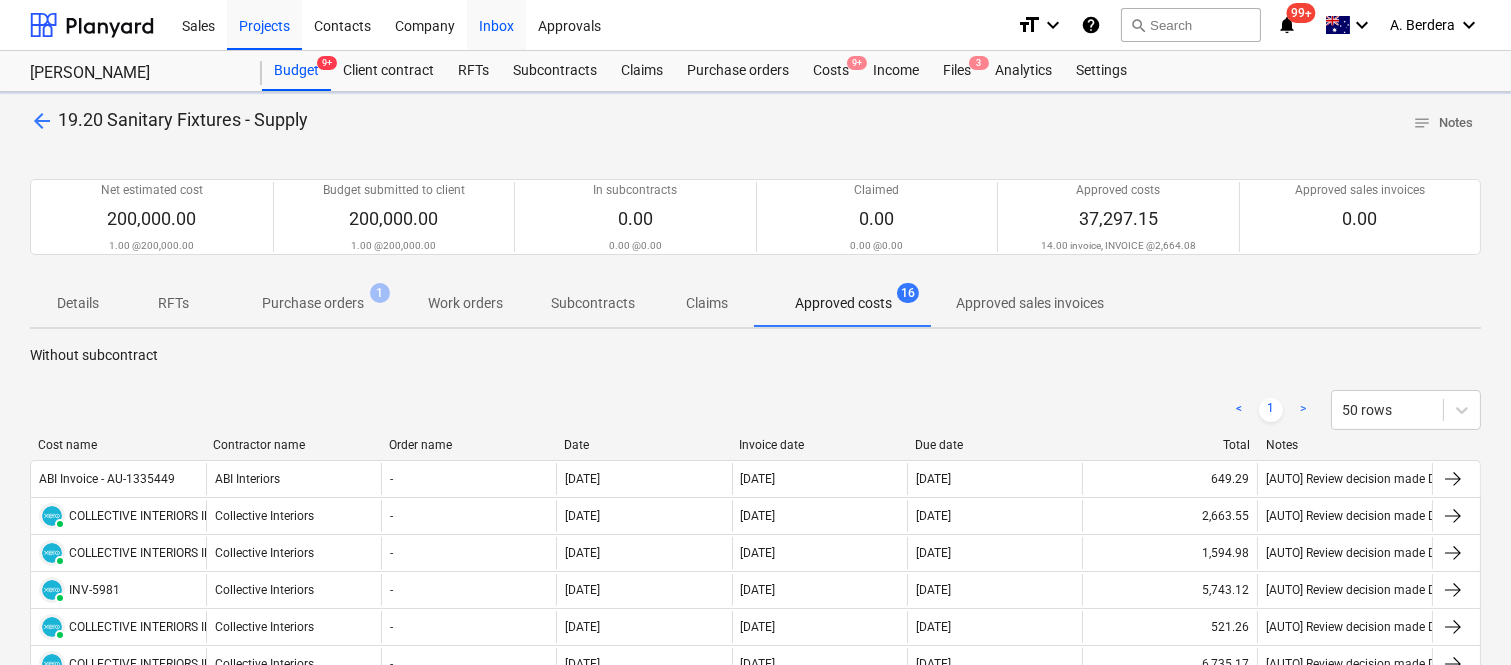 scroll, scrollTop: 488, scrollLeft: 0, axis: vertical 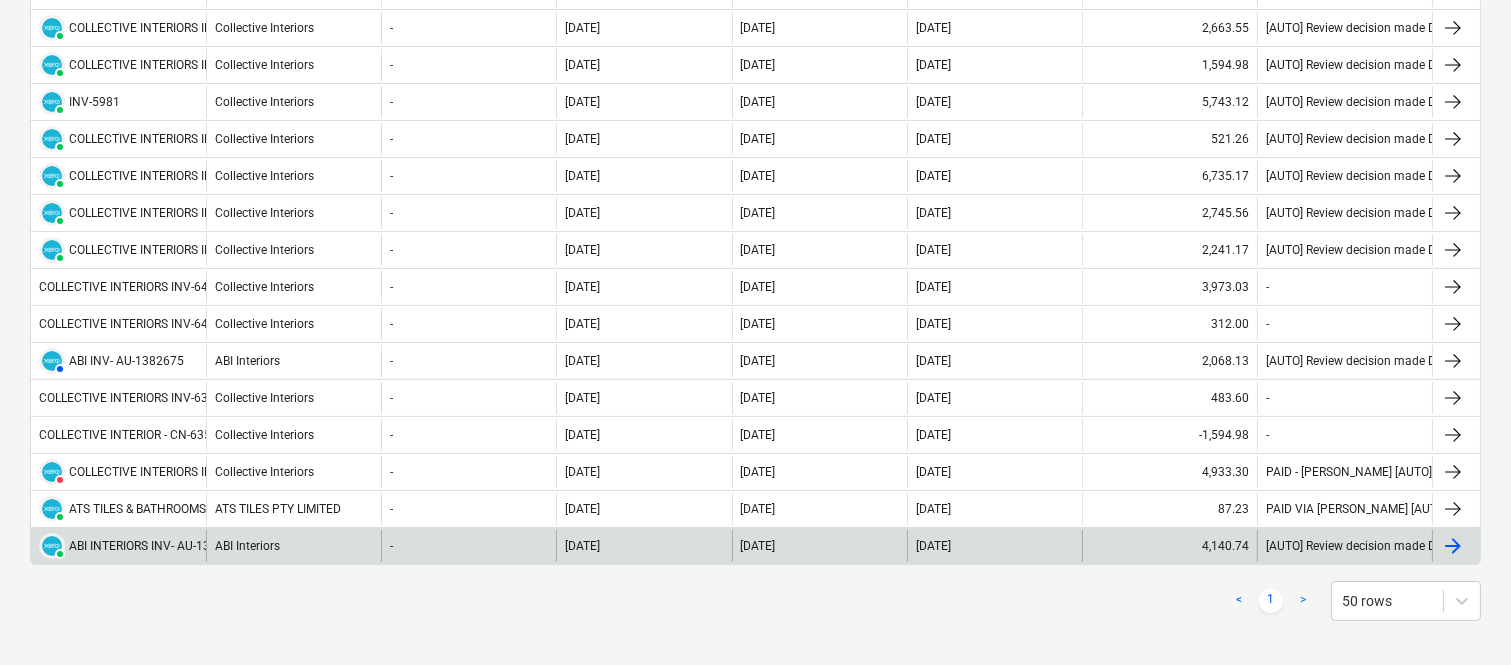 click on "ABI INTERIORS INV- AU-1332272" at bounding box center [157, 546] 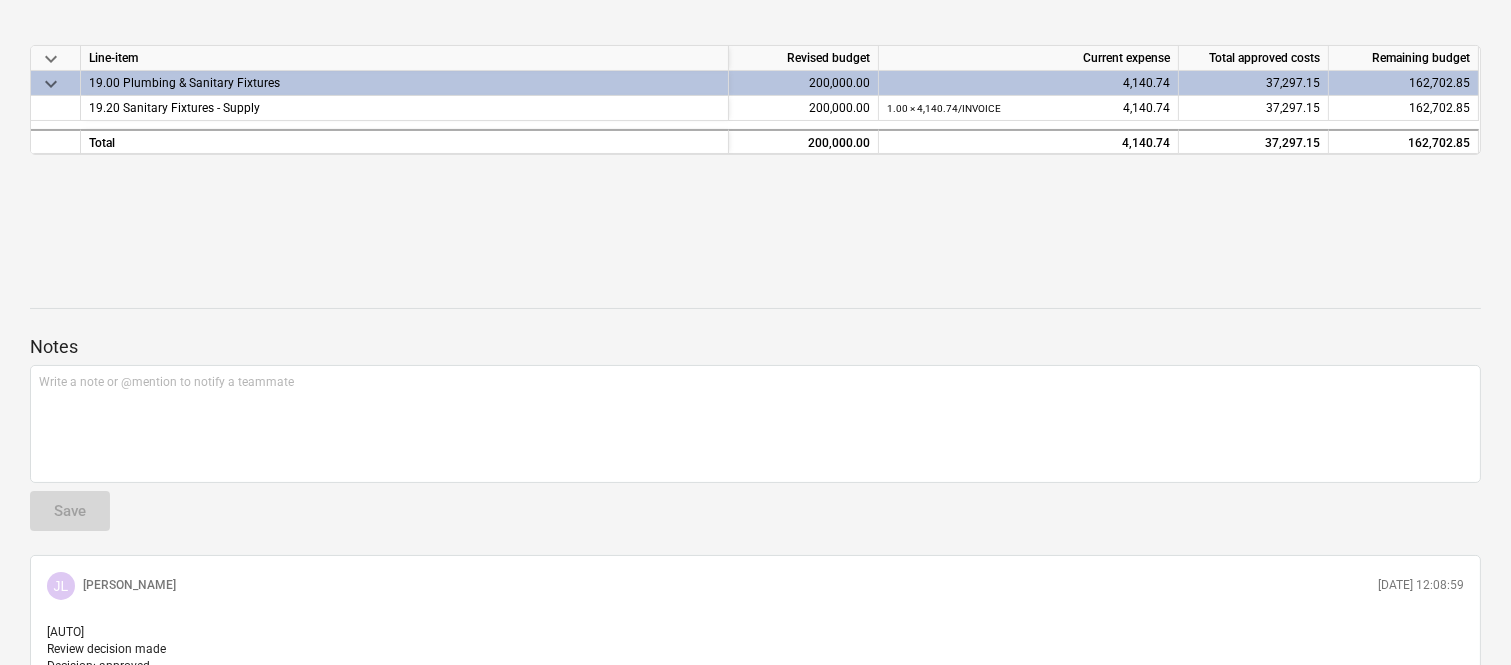 scroll, scrollTop: 0, scrollLeft: 0, axis: both 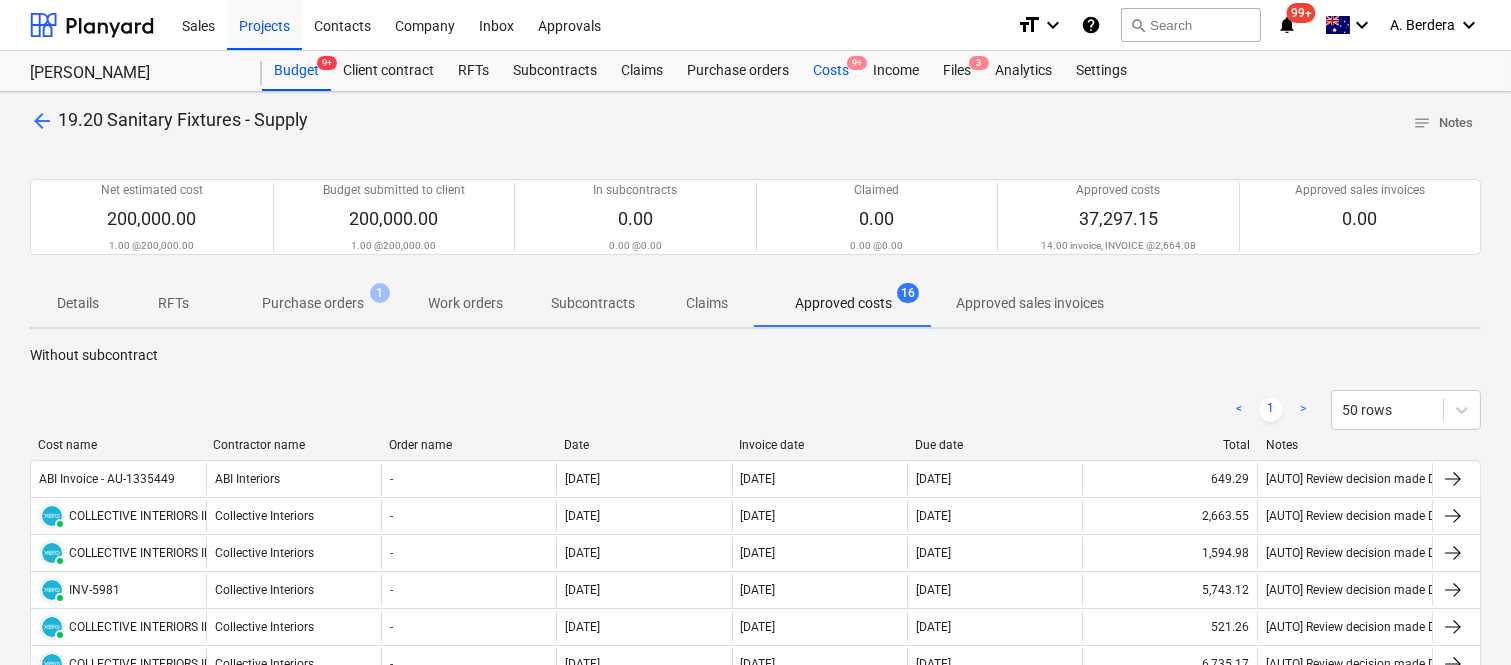 click on "Costs 9+" at bounding box center [831, 71] 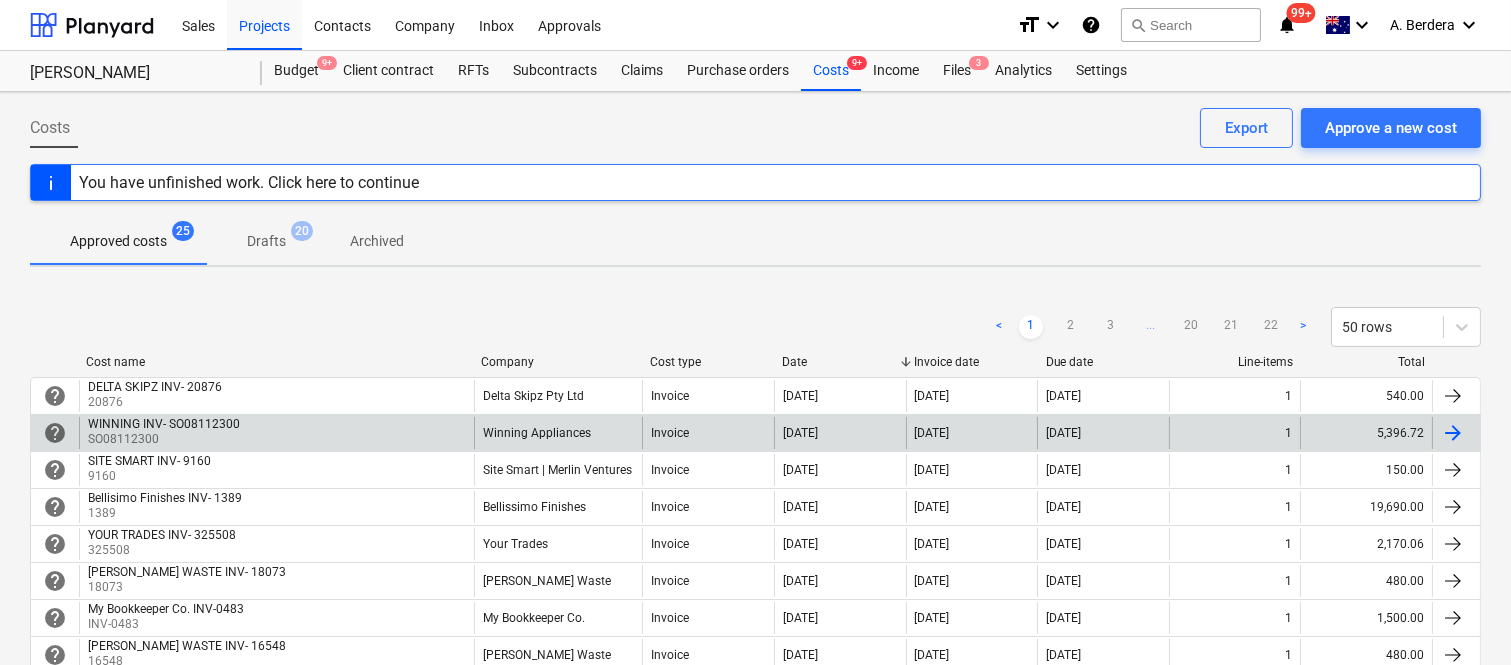 click on "Winning Appliances" at bounding box center [558, 433] 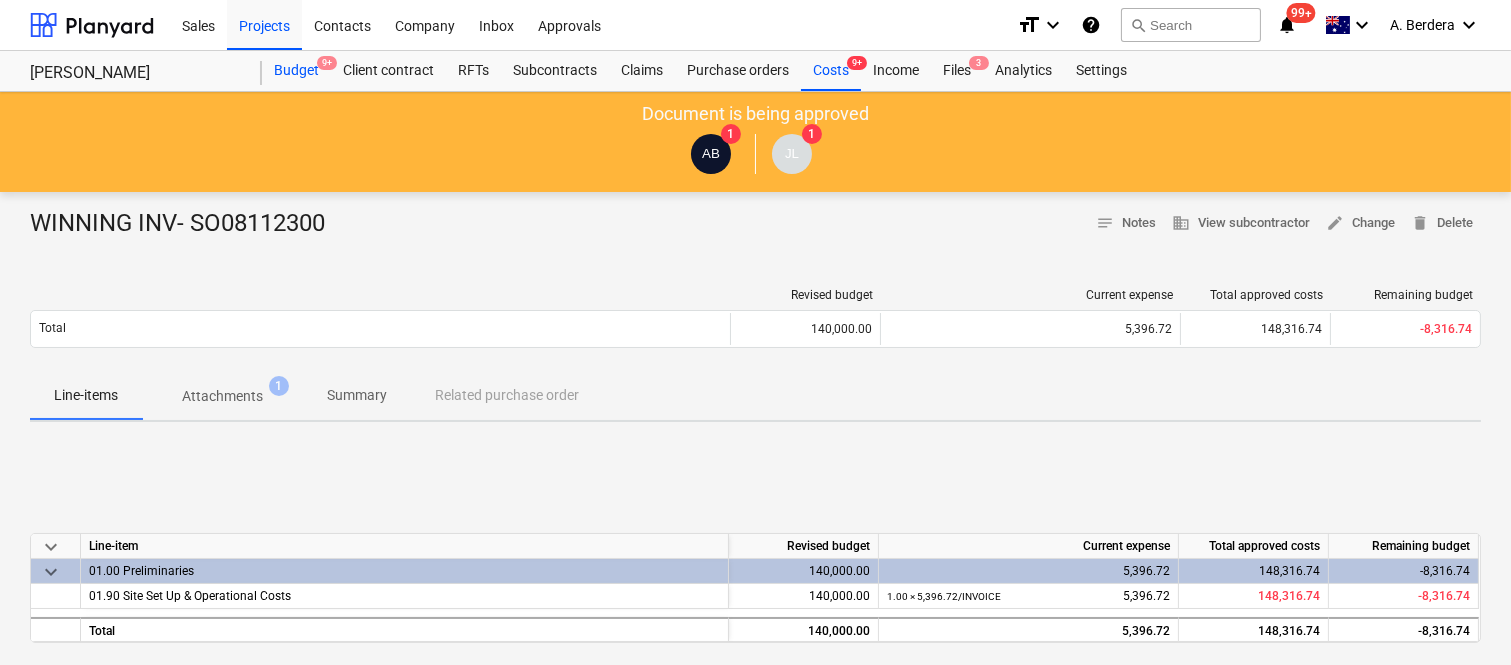 click on "Budget 9+" at bounding box center (296, 71) 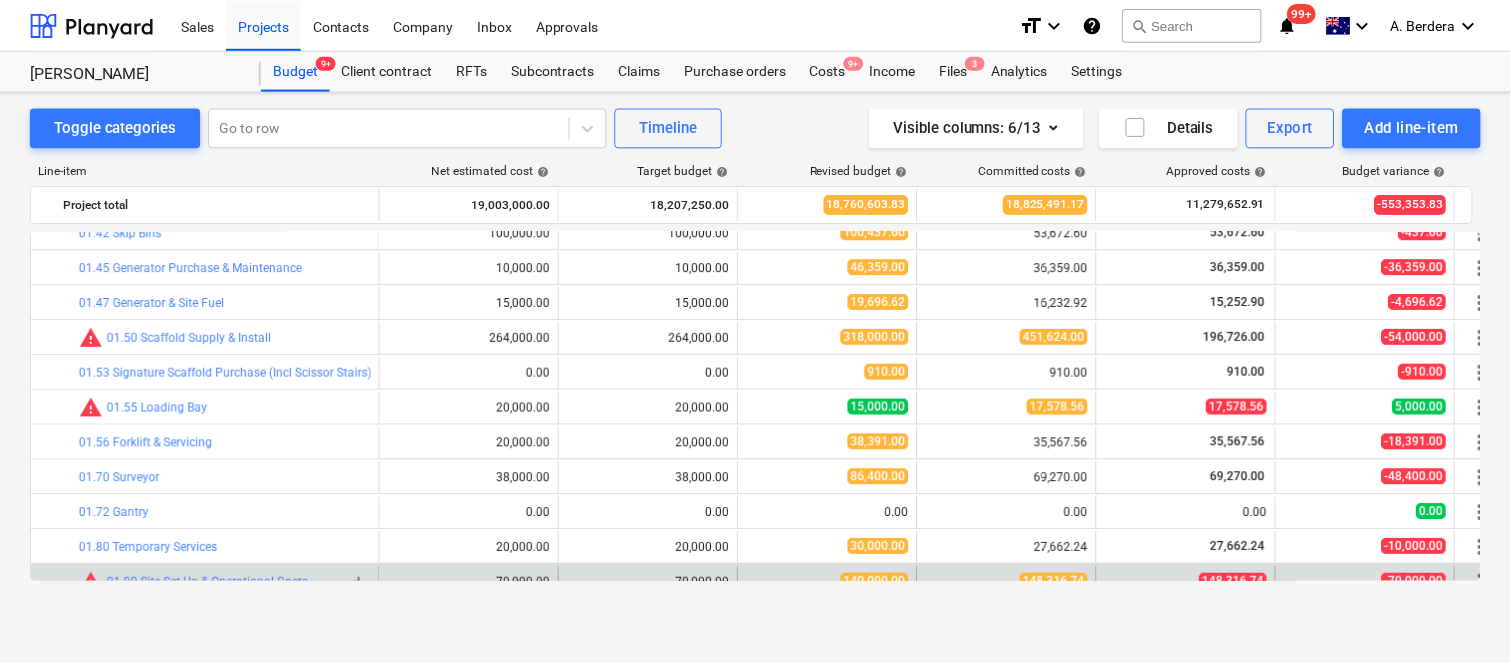 scroll, scrollTop: 918, scrollLeft: 0, axis: vertical 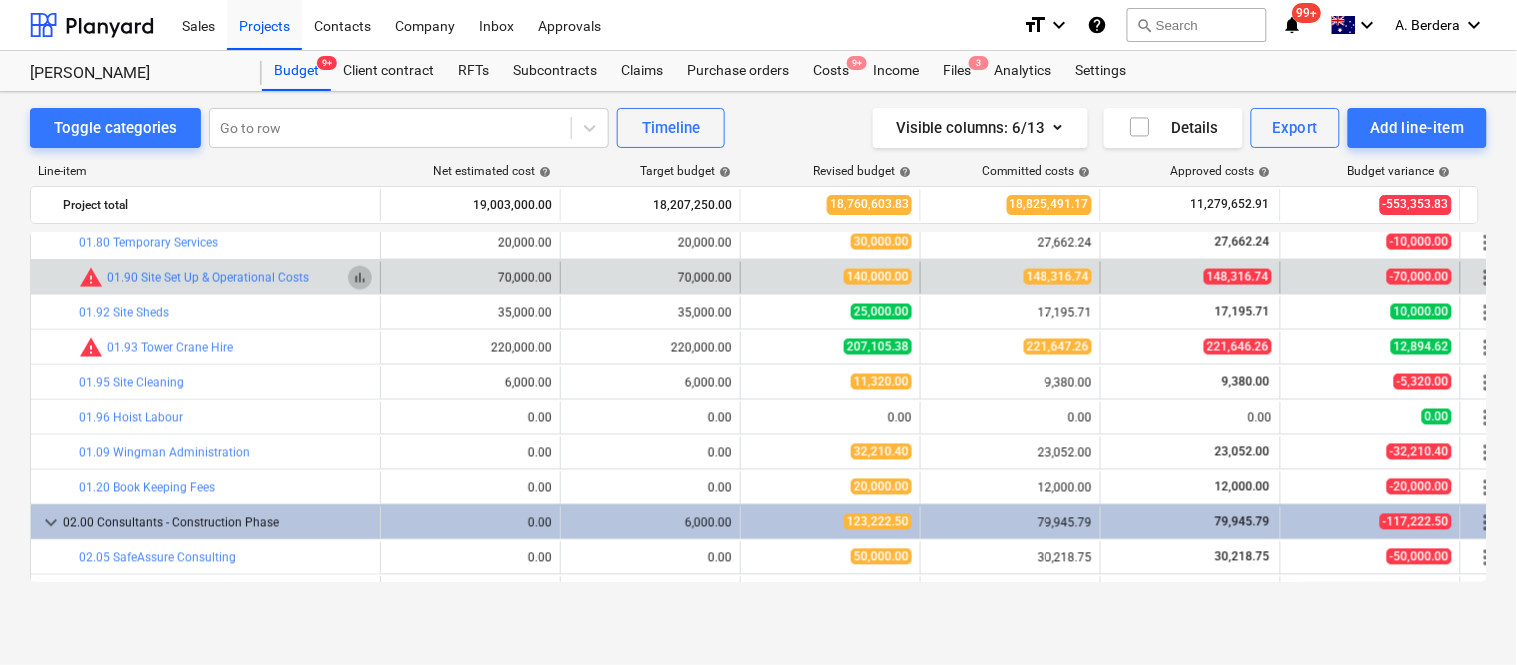click on "bar_chart" at bounding box center [360, 278] 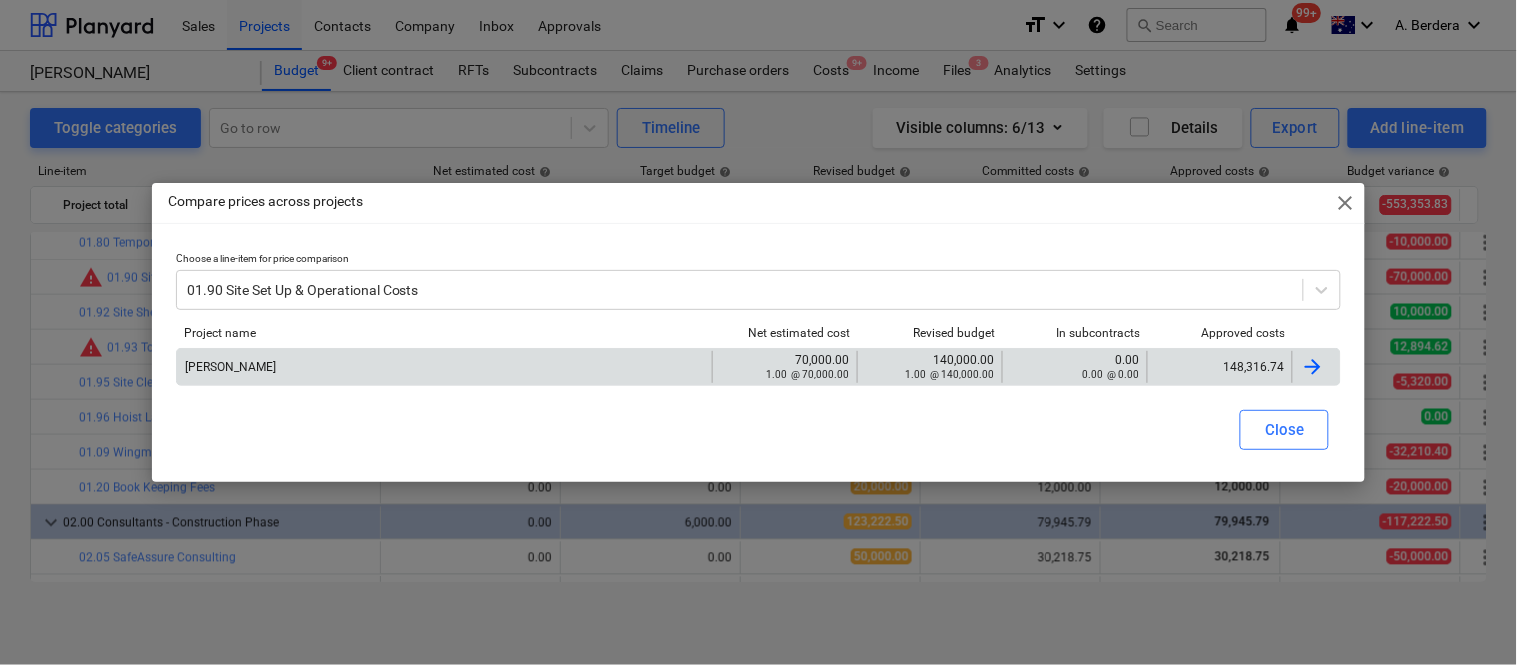 click on "148,316.74" at bounding box center [1220, 367] 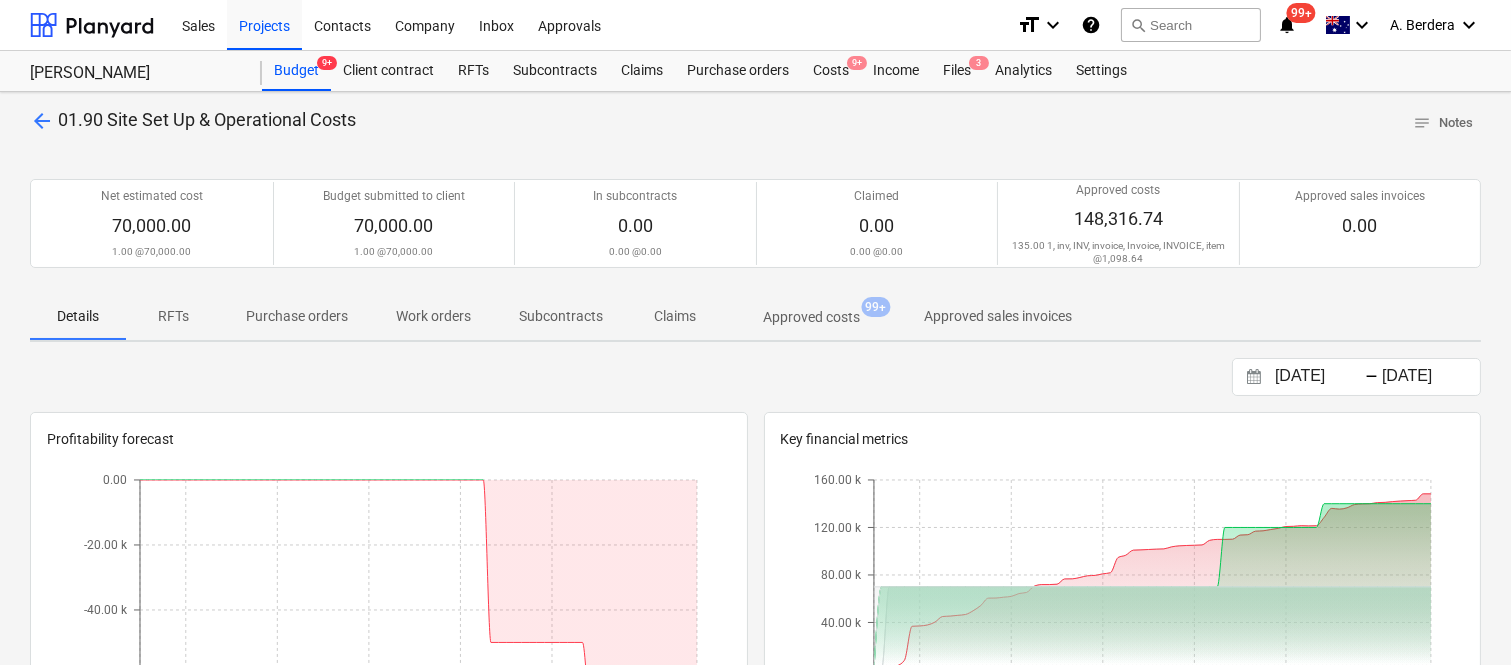 click on "Approved costs" at bounding box center [811, 317] 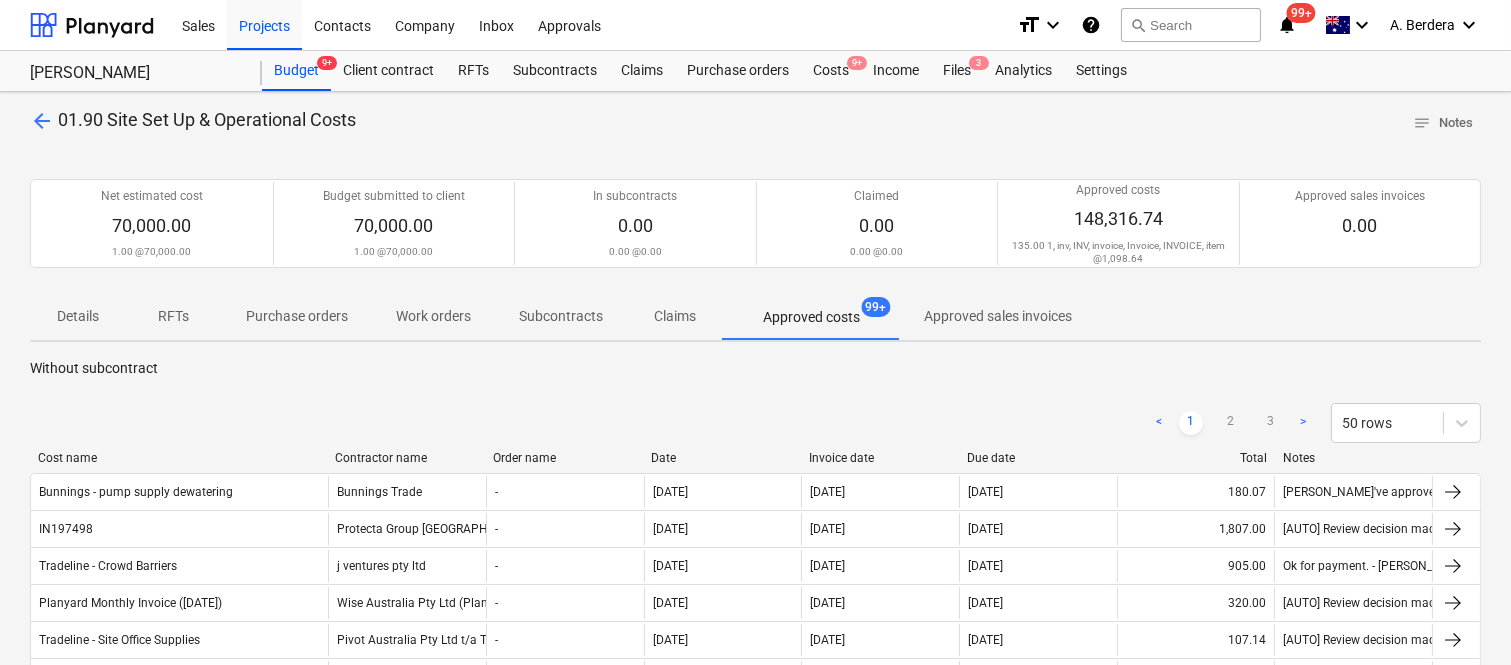 drag, startPoint x: 205, startPoint y: 460, endPoint x: 343, endPoint y: 452, distance: 138.23169 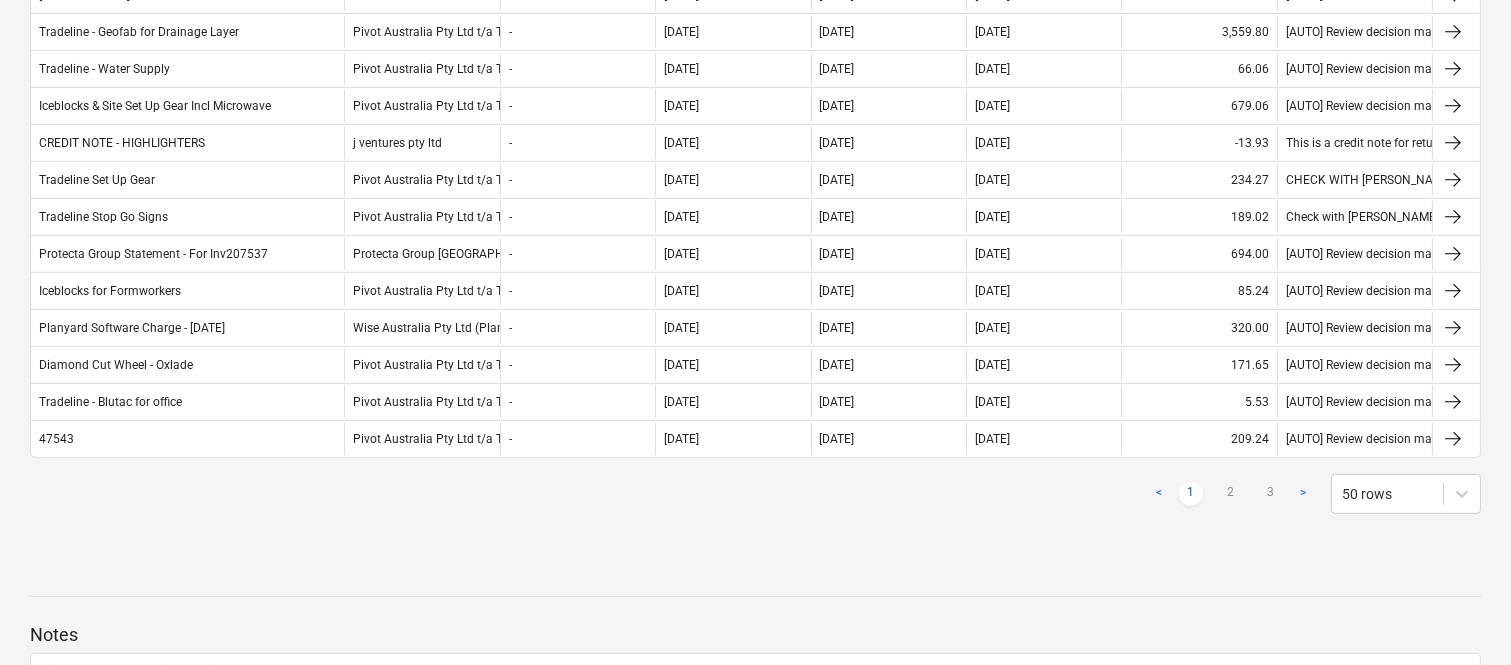 scroll, scrollTop: 1822, scrollLeft: 0, axis: vertical 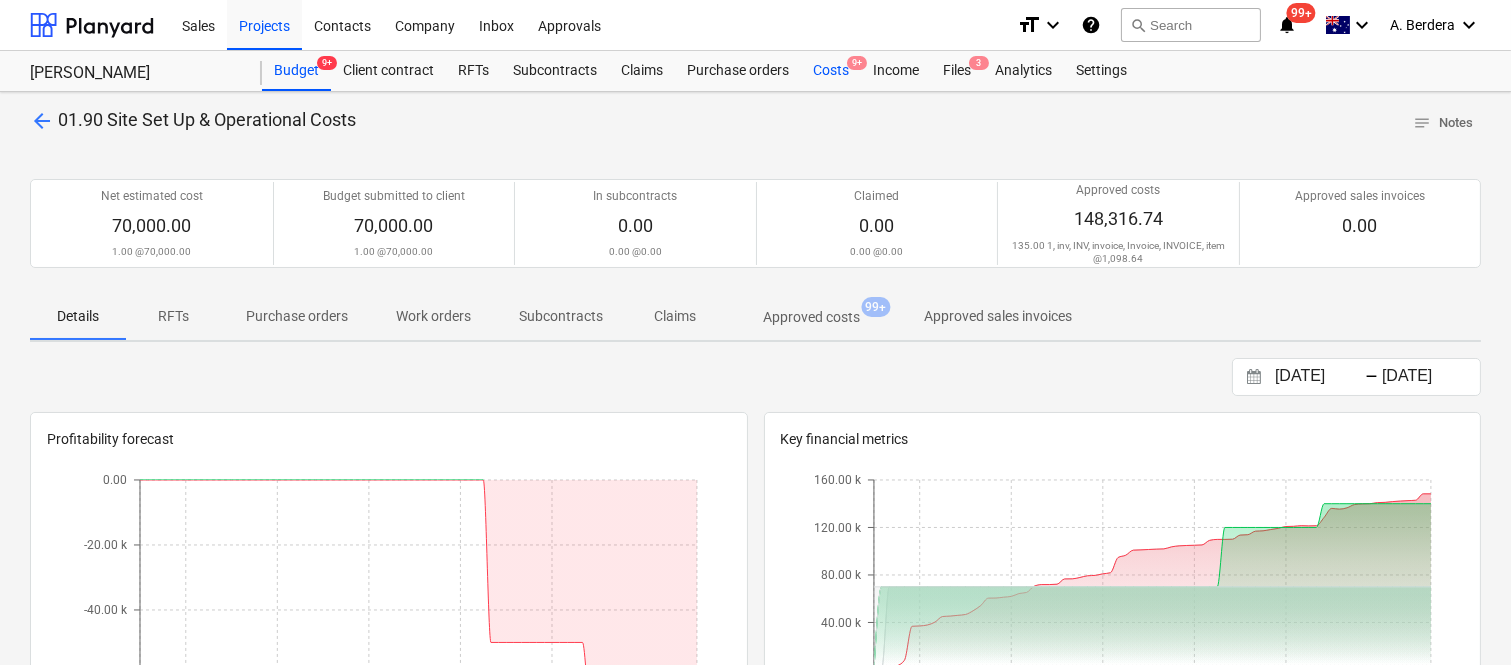 click on "Costs 9+" at bounding box center (831, 71) 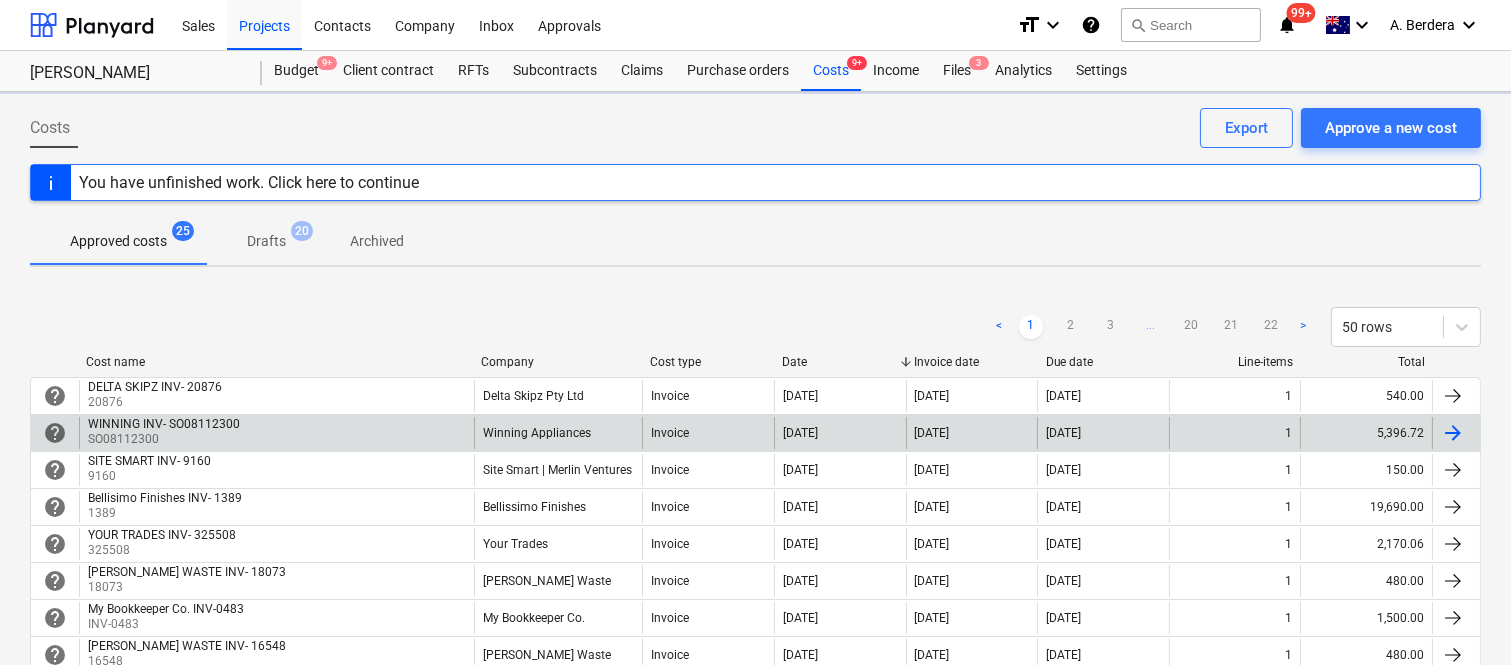 click on "WINNING INV- SO08112300 SO08112300" at bounding box center [276, 433] 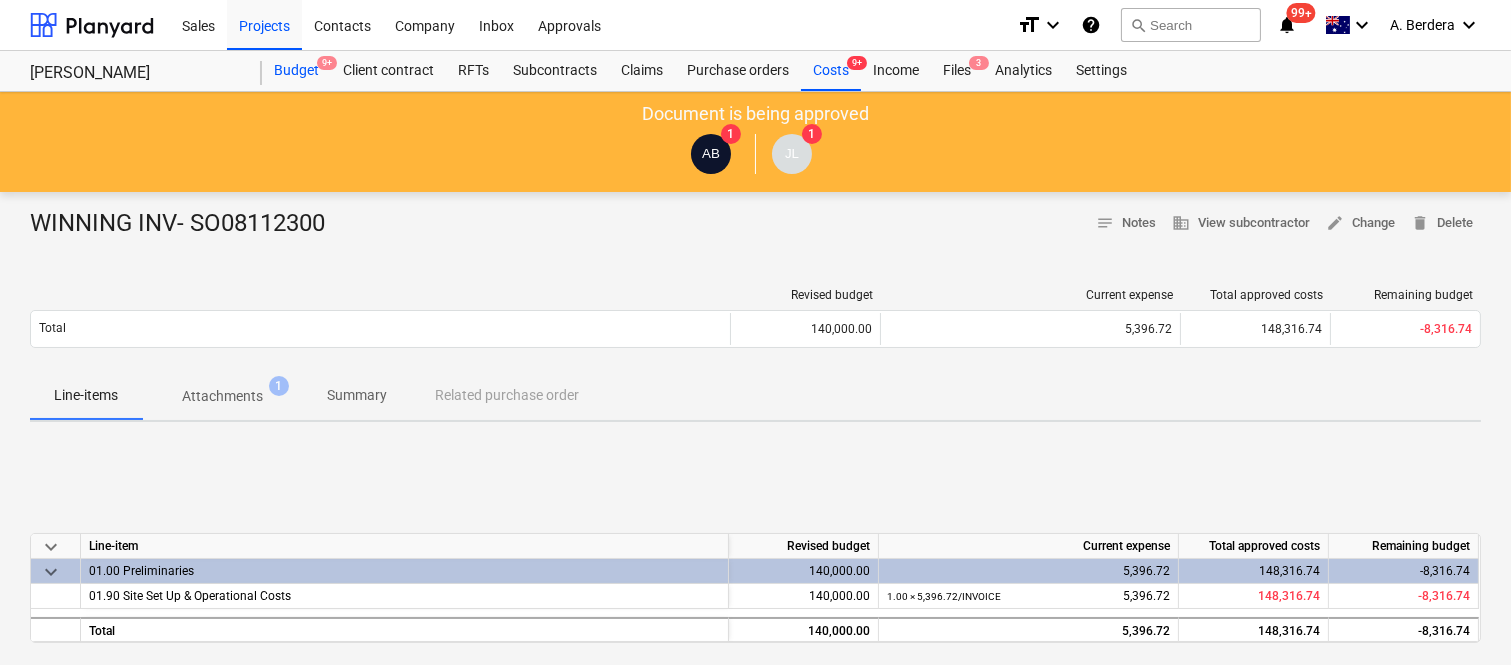 click on "Budget 9+" at bounding box center [296, 71] 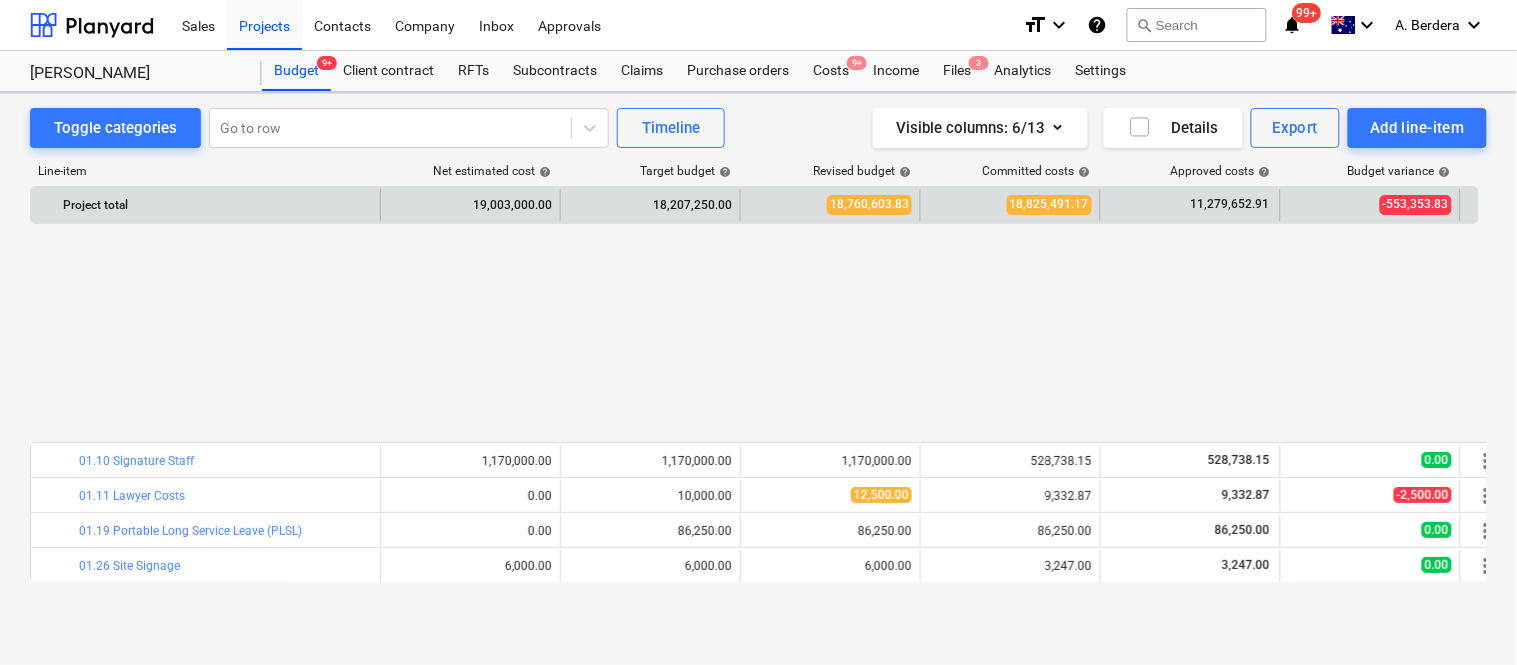 scroll, scrollTop: 0, scrollLeft: 0, axis: both 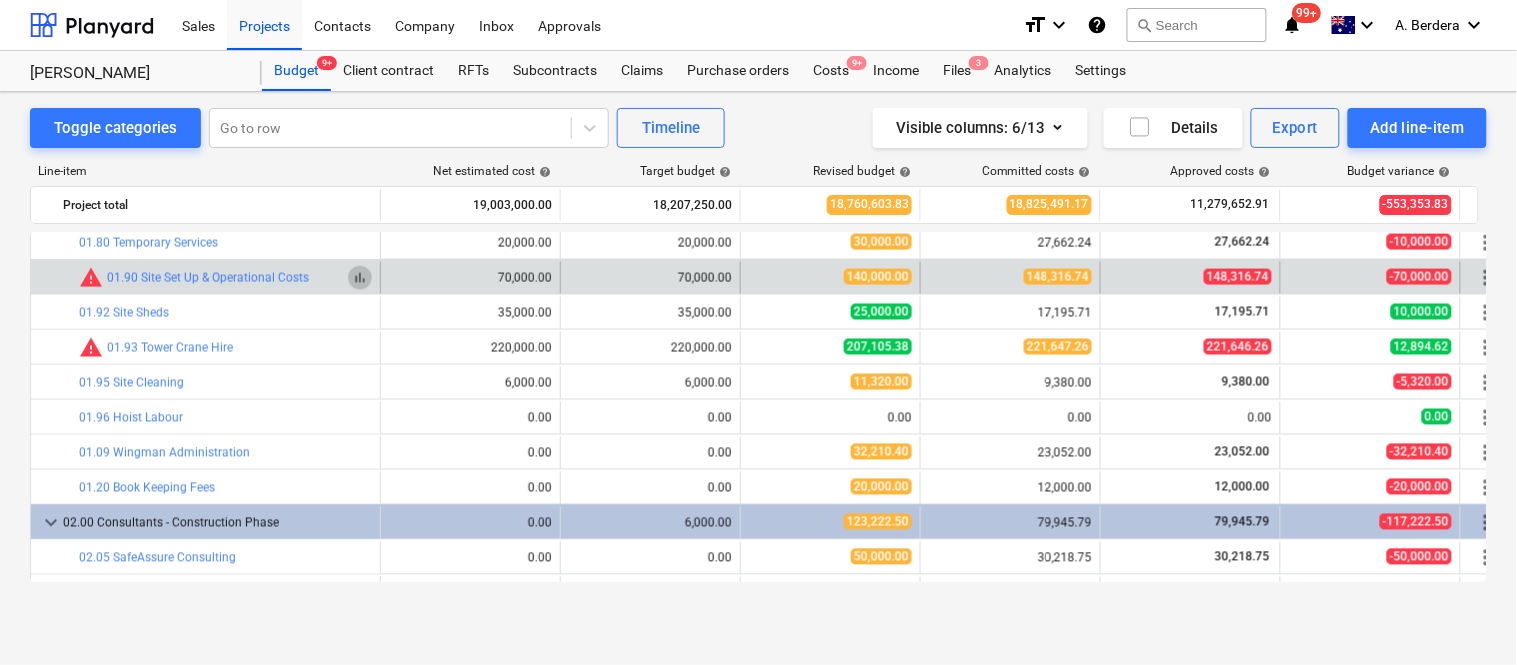 click on "bar_chart" at bounding box center [360, 278] 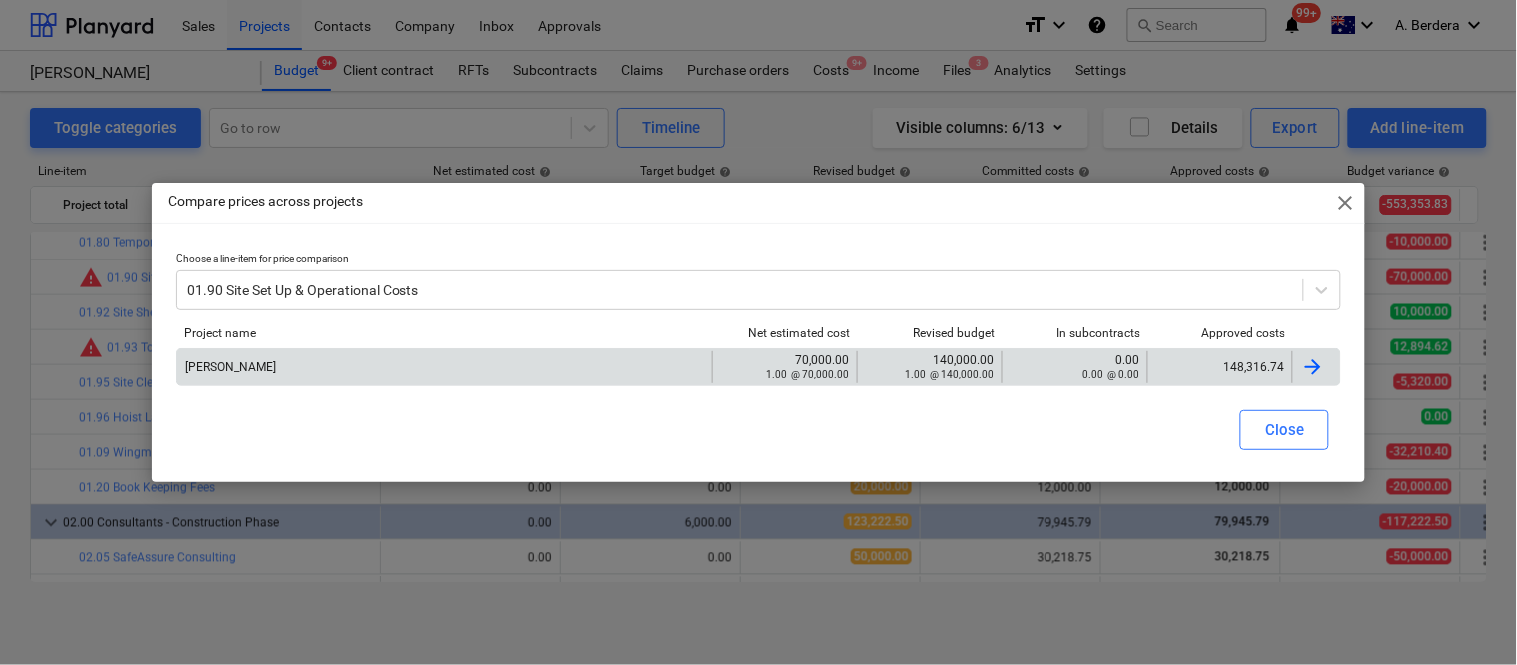 click on "148,316.74" at bounding box center [1220, 367] 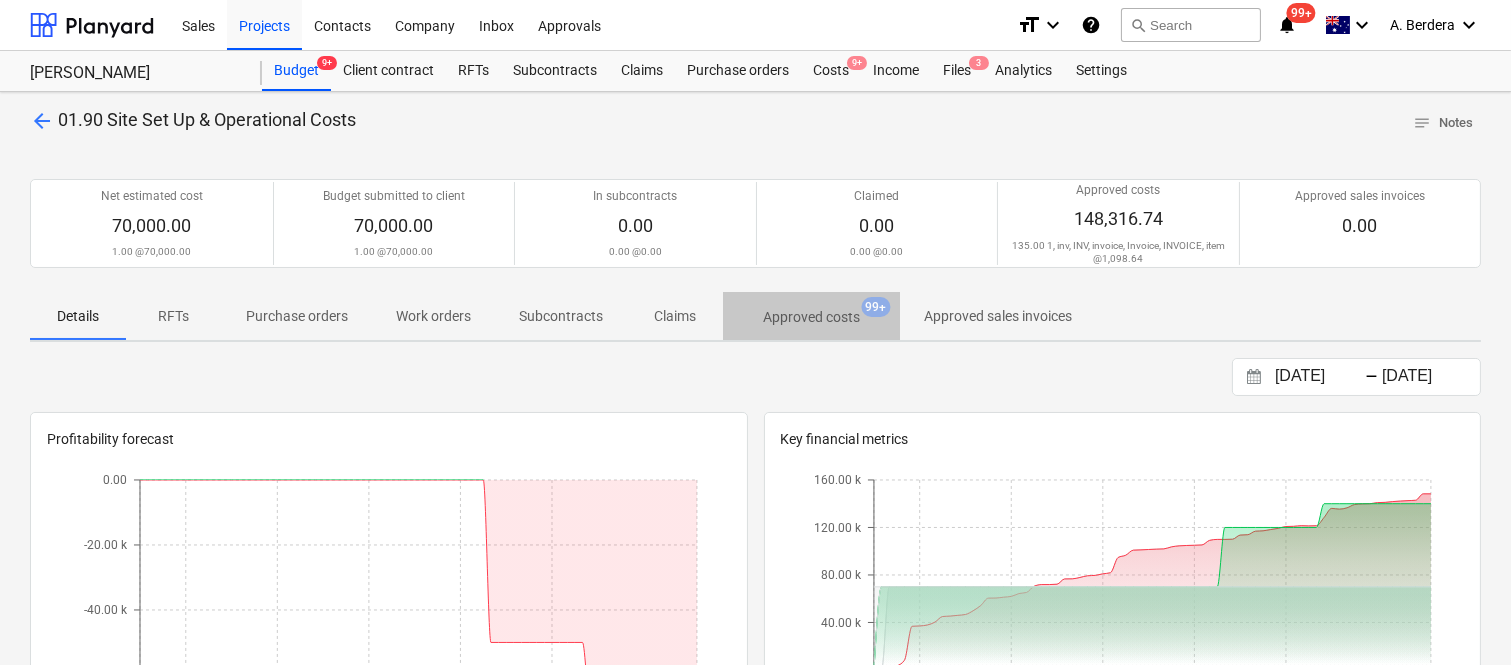 click on "Approved costs" at bounding box center [811, 317] 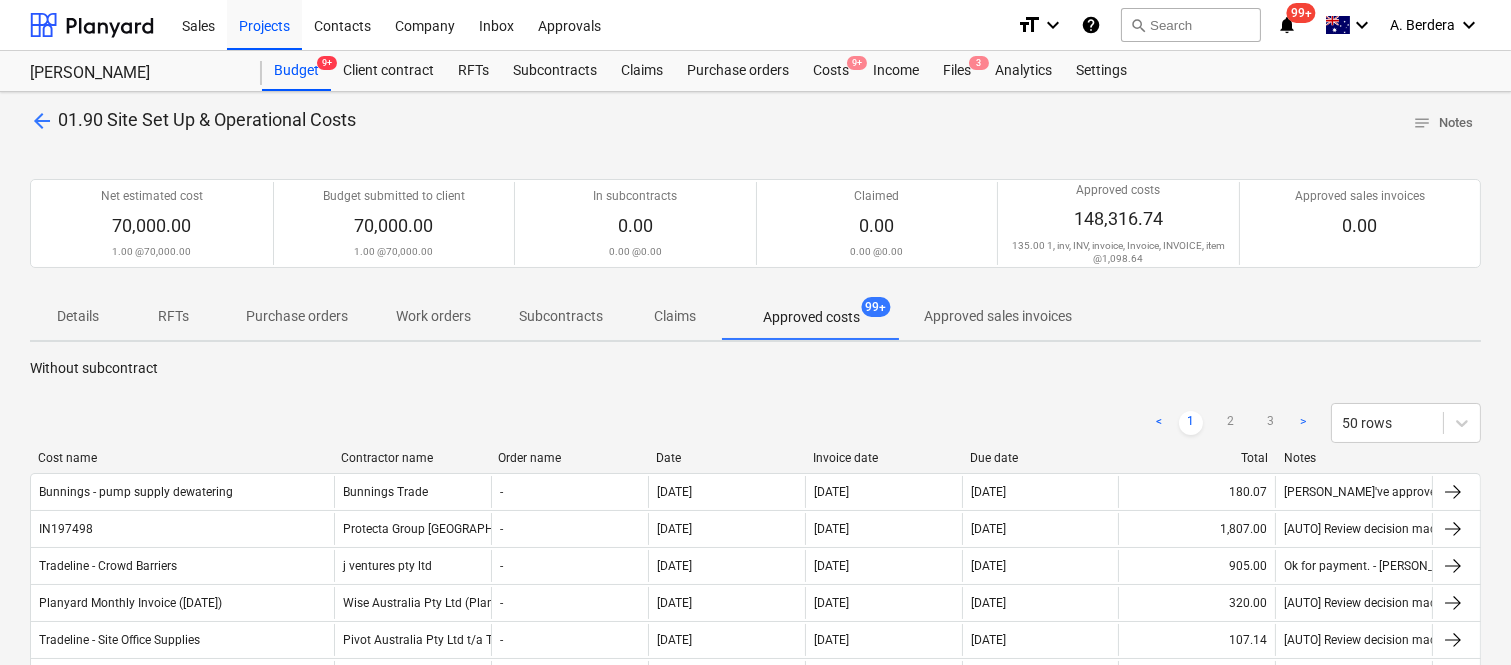 drag, startPoint x: 208, startPoint y: 455, endPoint x: 336, endPoint y: 418, distance: 133.24039 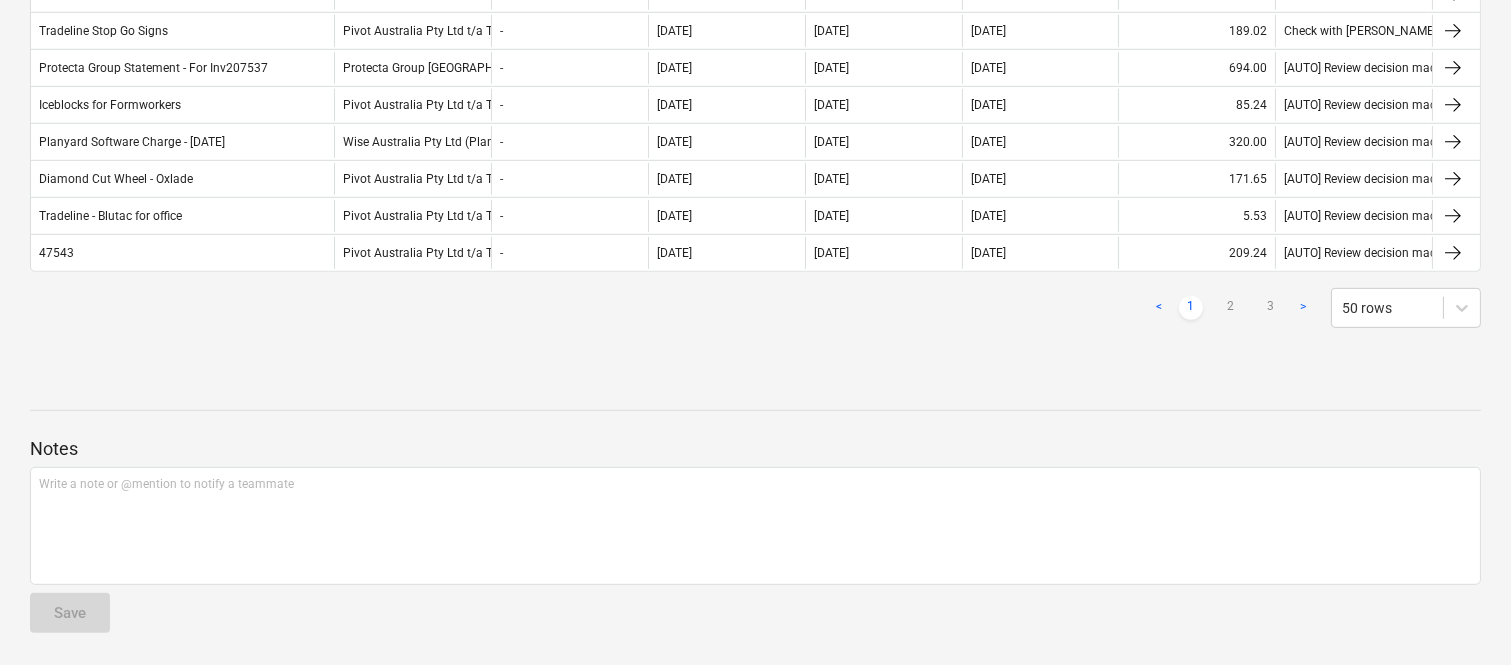 scroll, scrollTop: 1474, scrollLeft: 0, axis: vertical 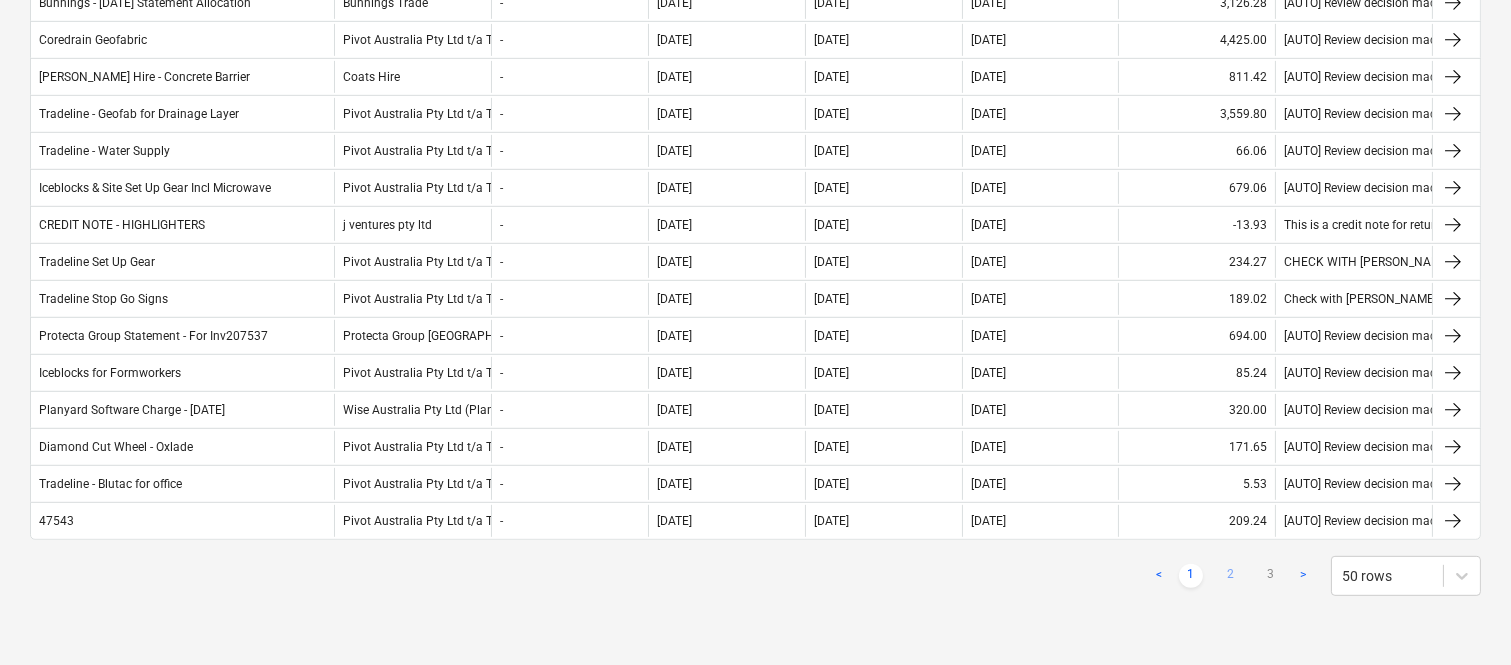 click on "2" at bounding box center [1231, 576] 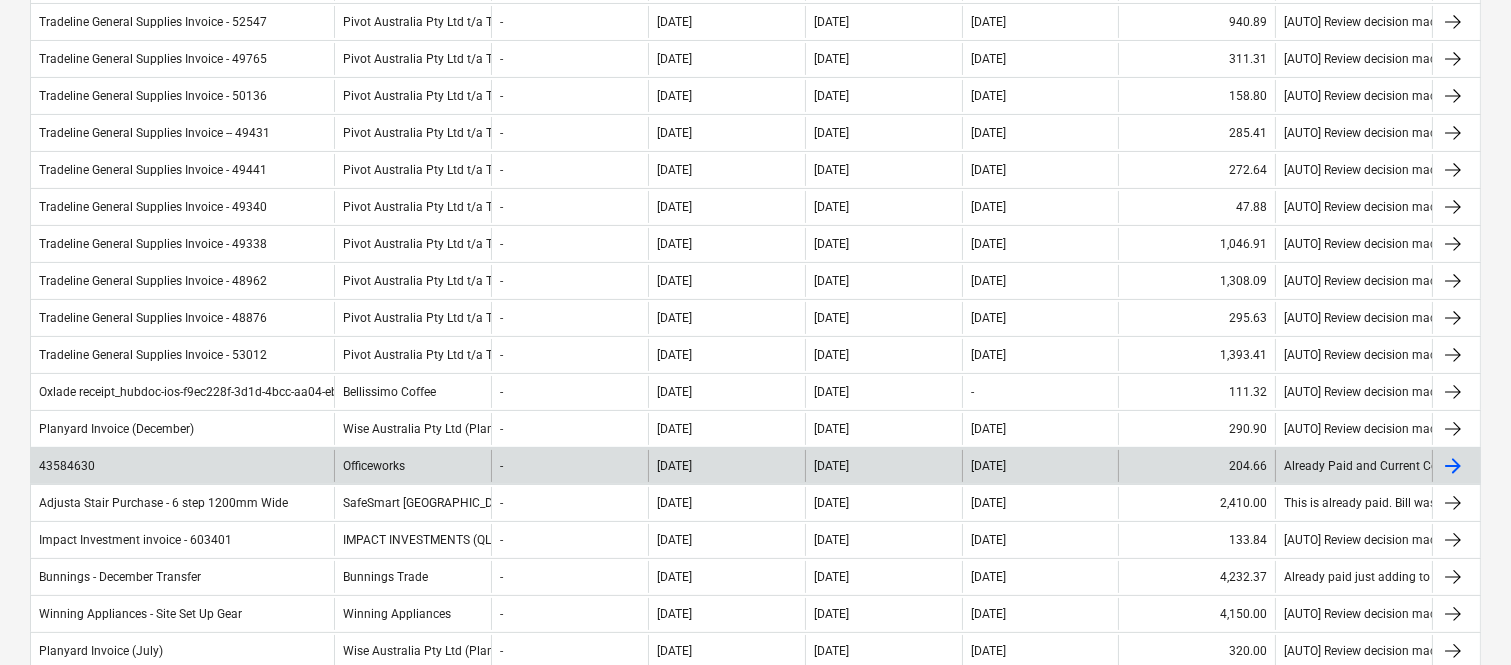 scroll, scrollTop: 36, scrollLeft: 0, axis: vertical 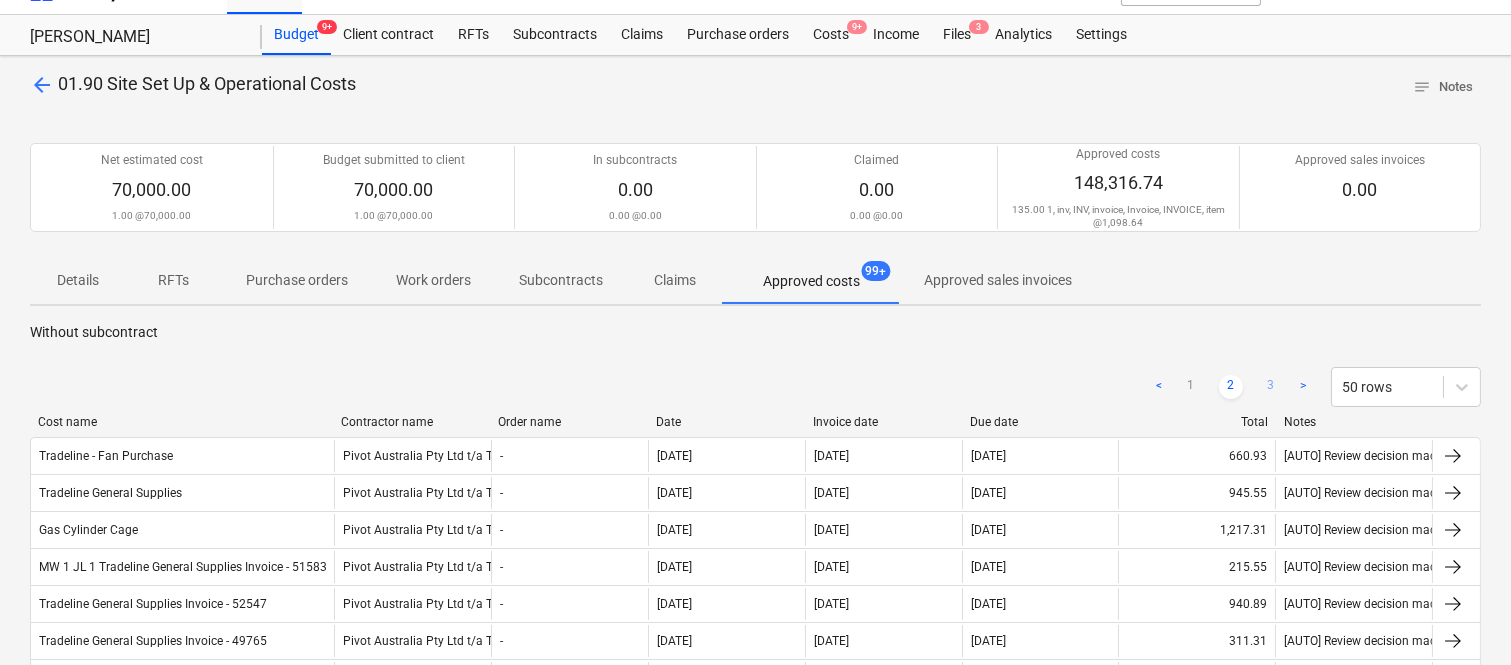 click on "3" at bounding box center (1271, 387) 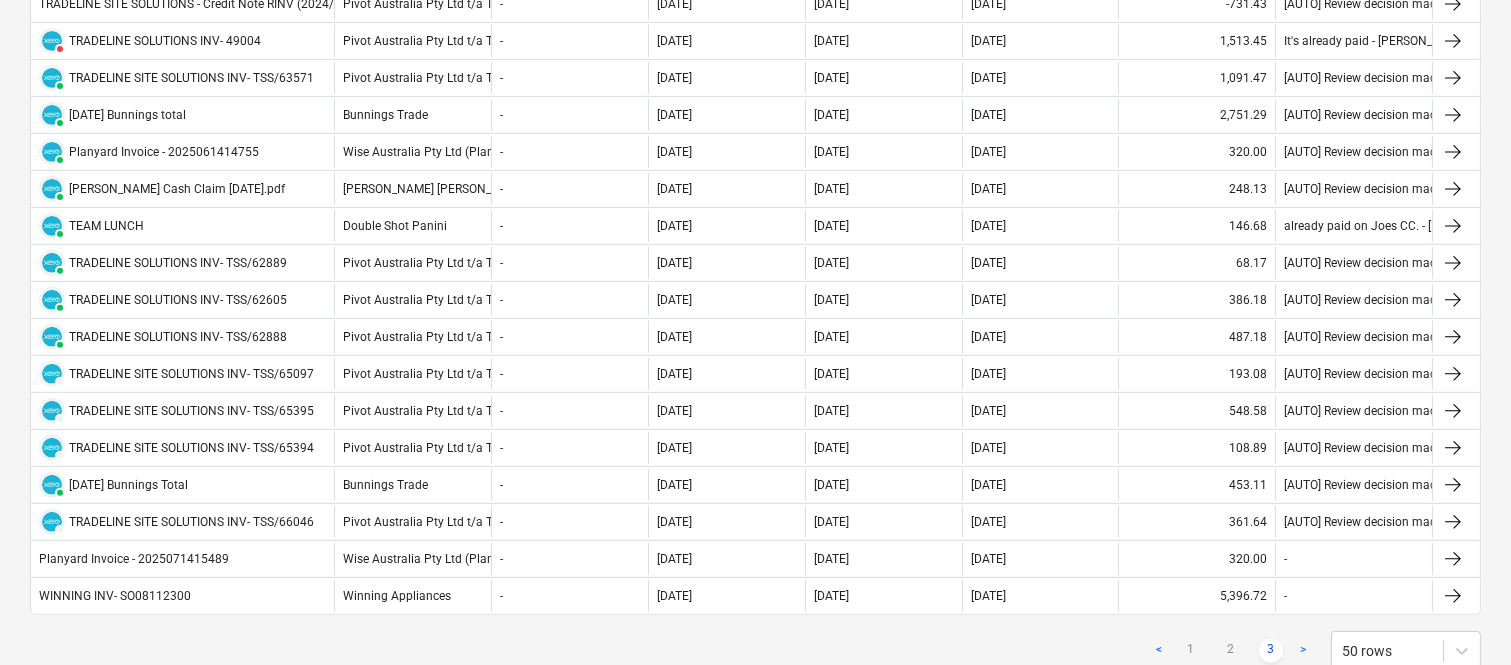 scroll, scrollTop: 1503, scrollLeft: 0, axis: vertical 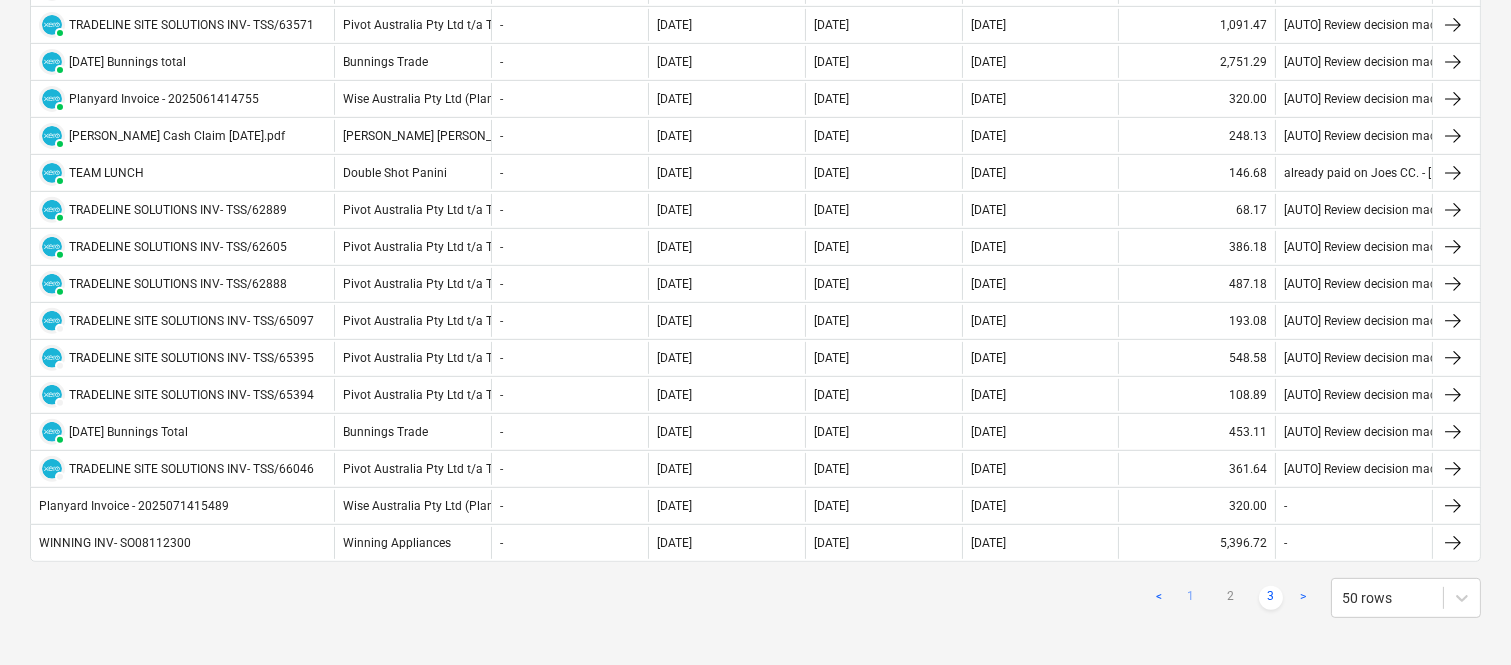 click on "1" at bounding box center (1191, 598) 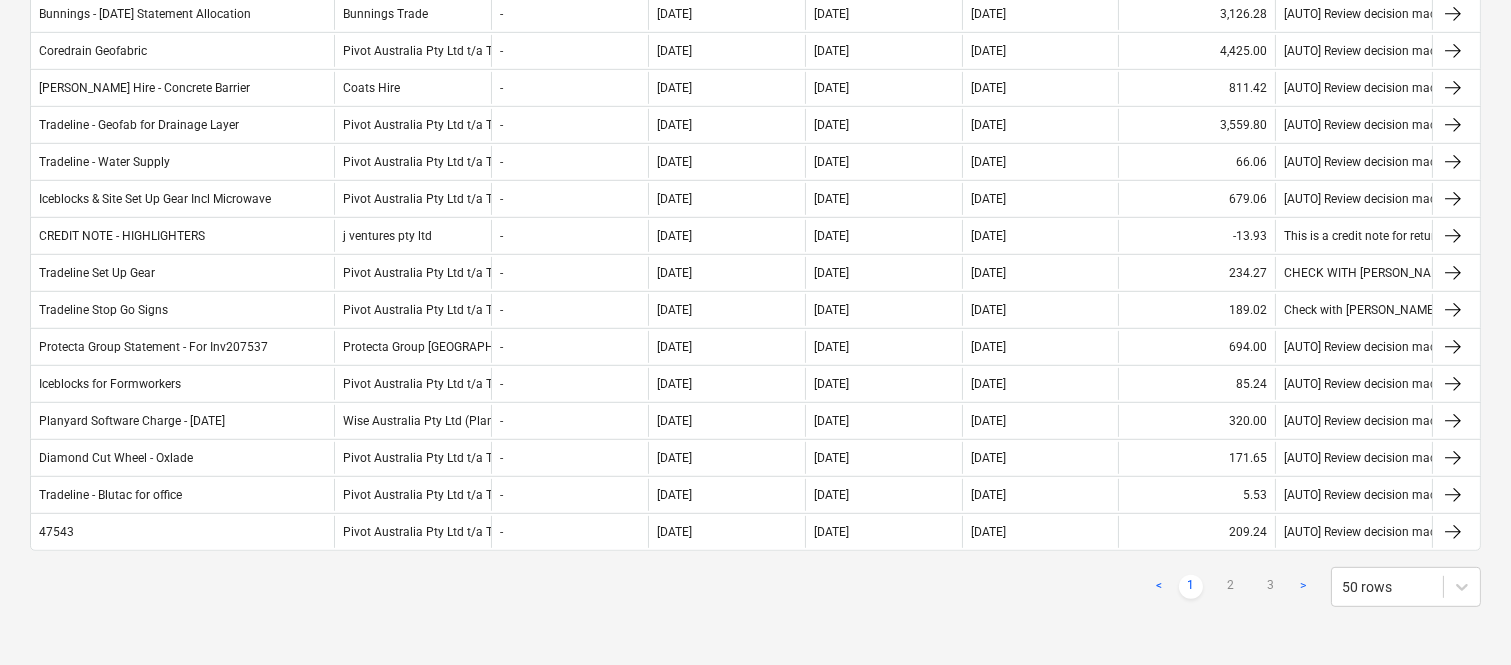 scroll, scrollTop: 1777, scrollLeft: 0, axis: vertical 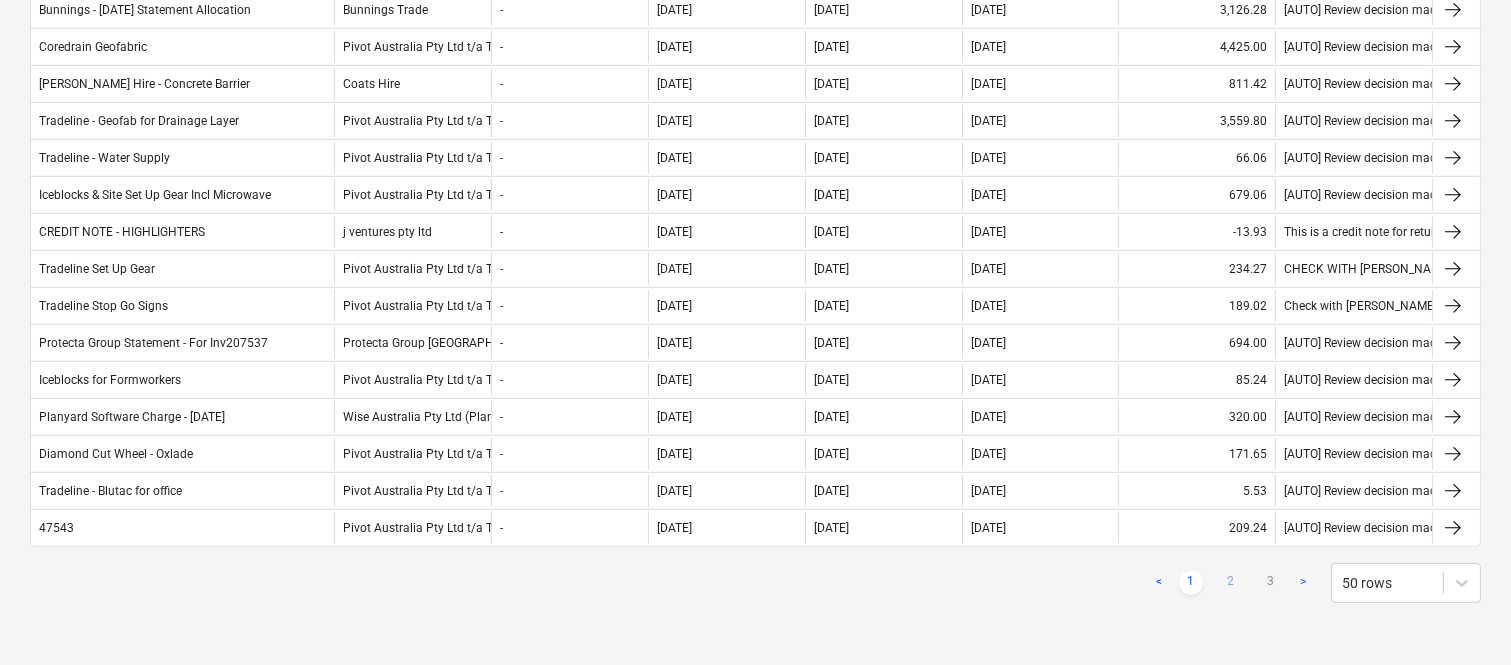click on "2" at bounding box center [1231, 583] 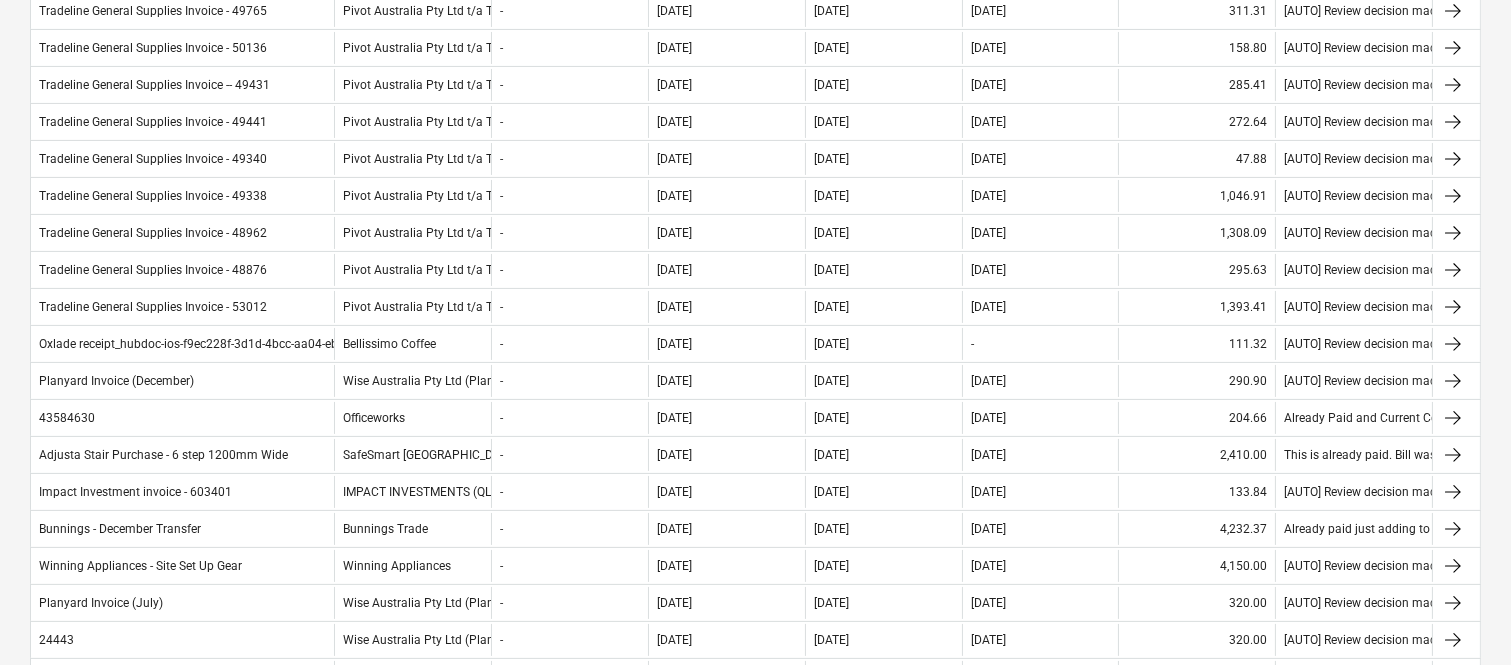 scroll, scrollTop: 622, scrollLeft: 0, axis: vertical 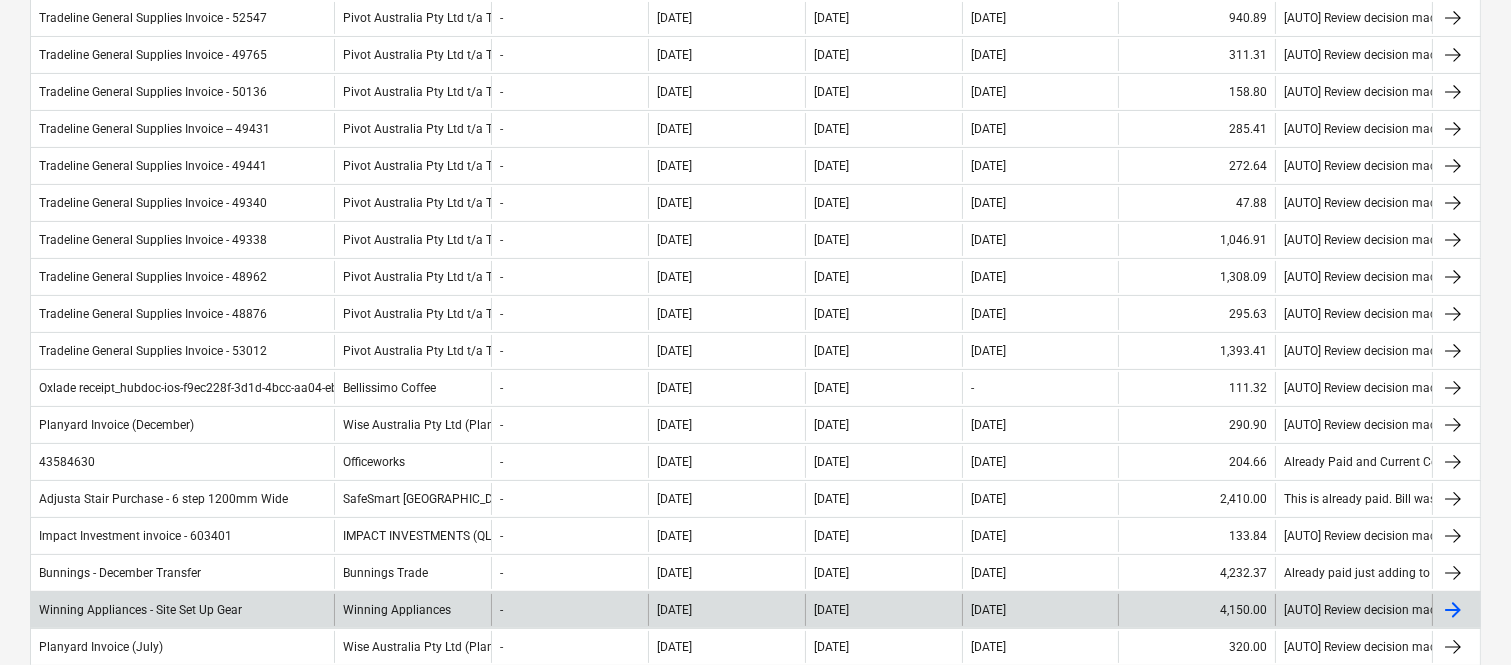 click on "[DATE]" at bounding box center [726, 610] 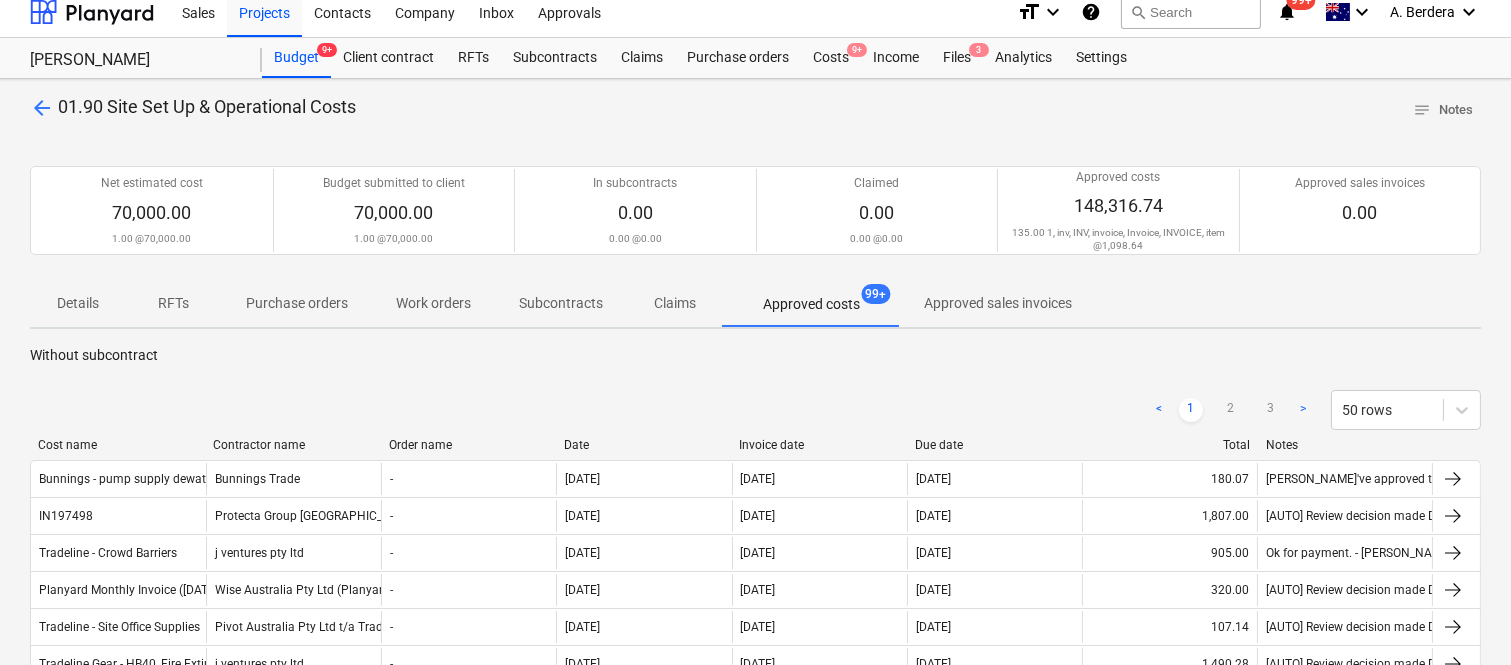 scroll, scrollTop: 0, scrollLeft: 0, axis: both 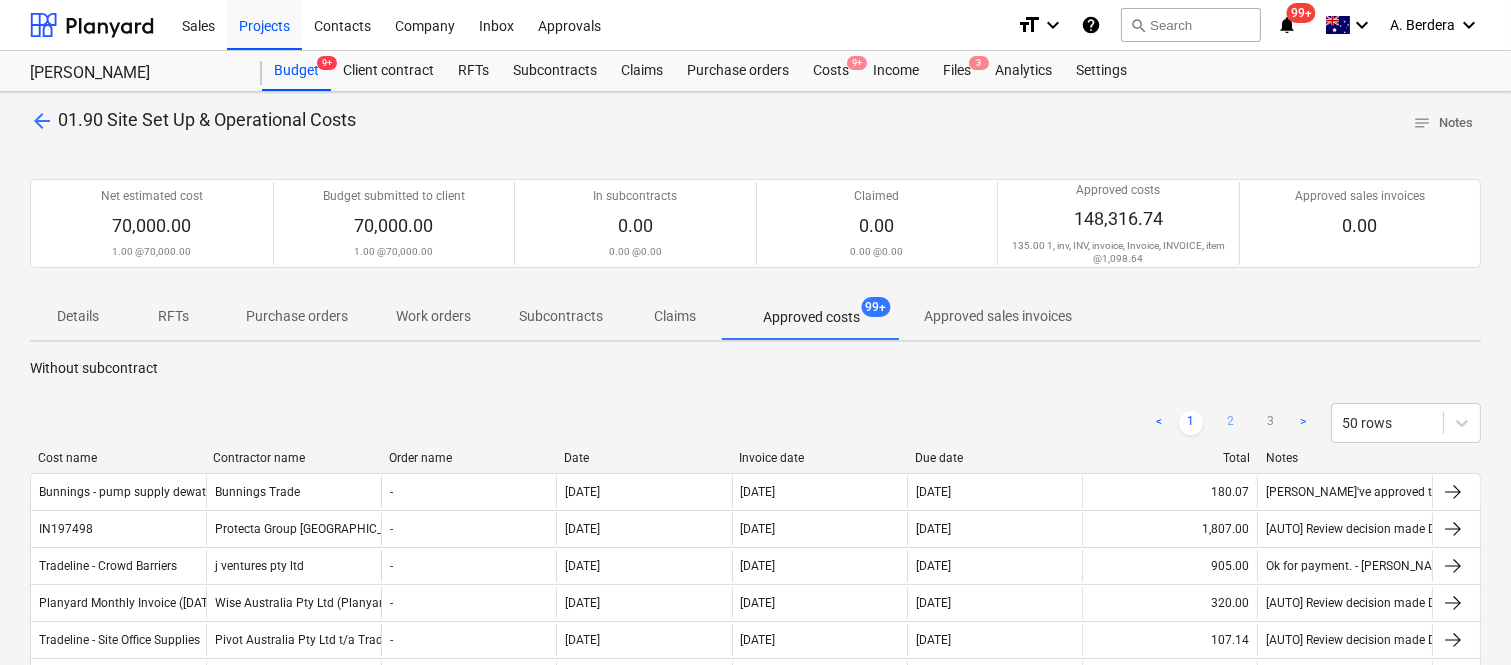 click on "2" at bounding box center (1231, 423) 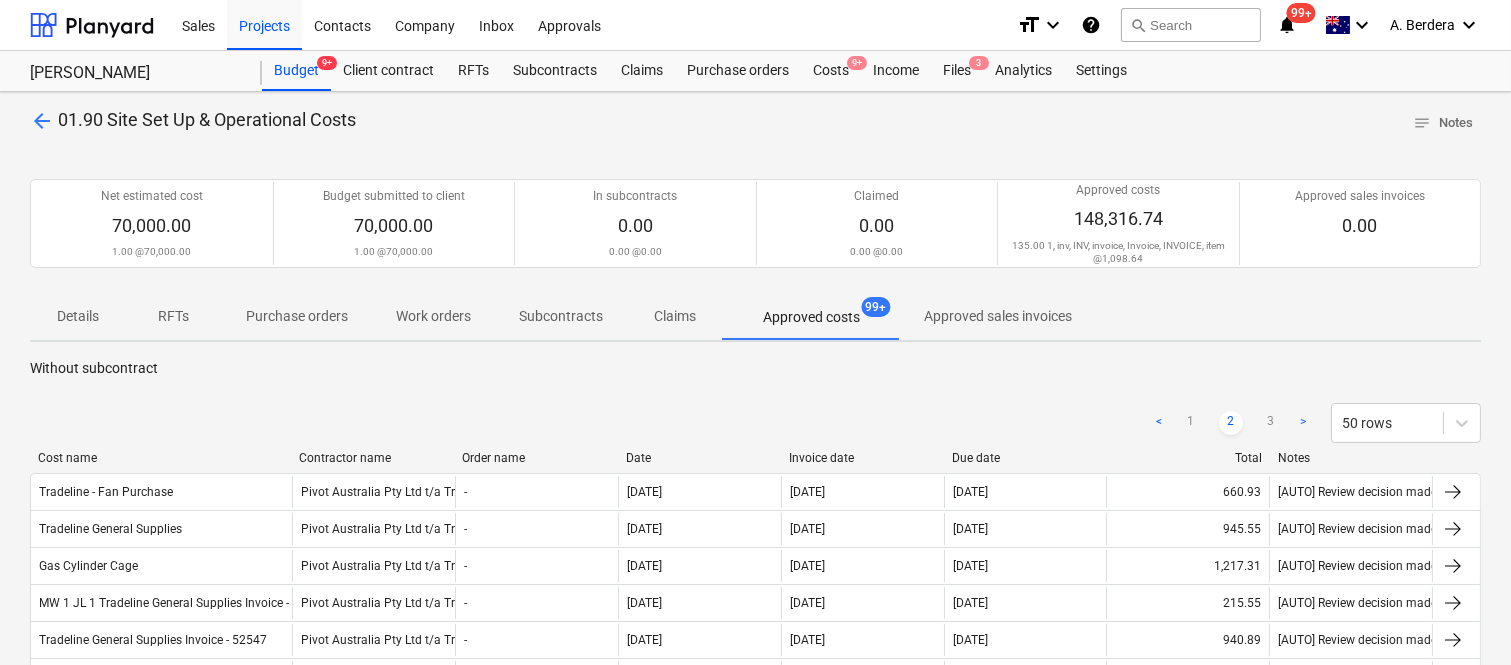 drag, startPoint x: 208, startPoint y: 457, endPoint x: 223, endPoint y: 465, distance: 17 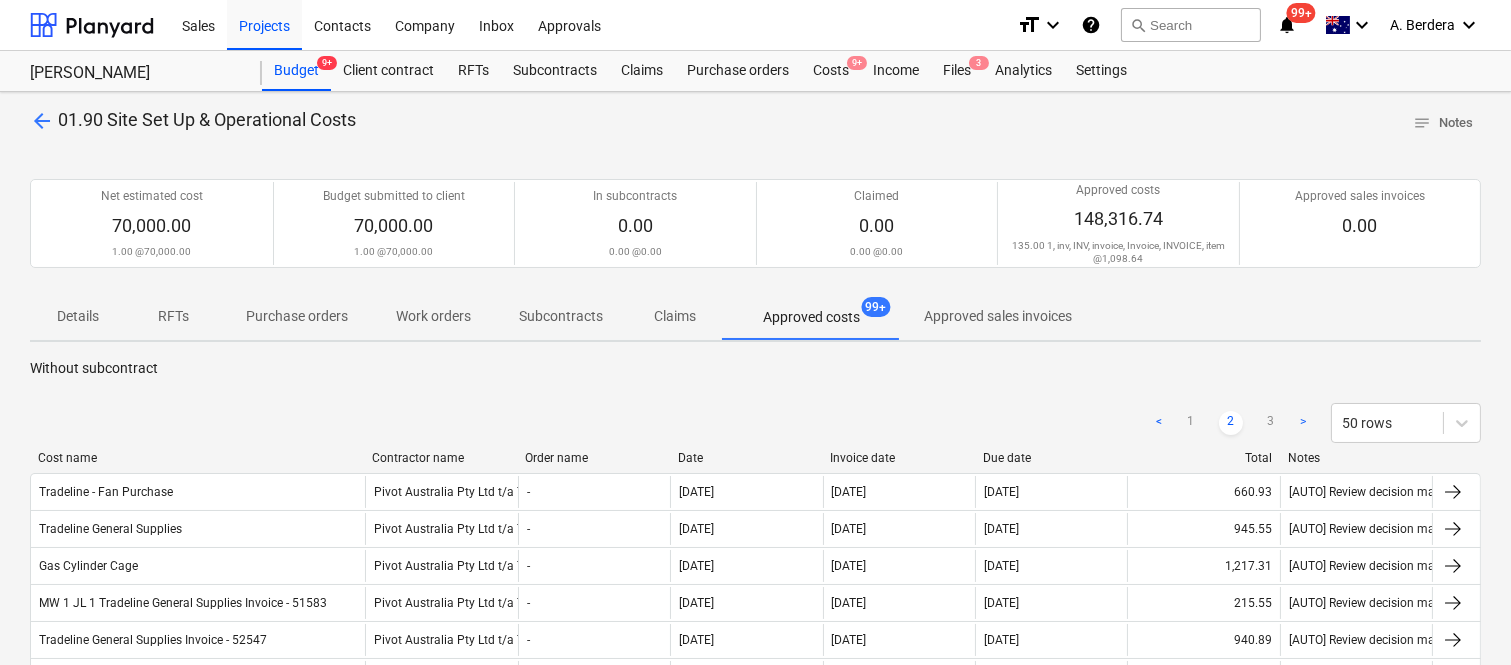 drag, startPoint x: 300, startPoint y: 461, endPoint x: 363, endPoint y: 442, distance: 65.802734 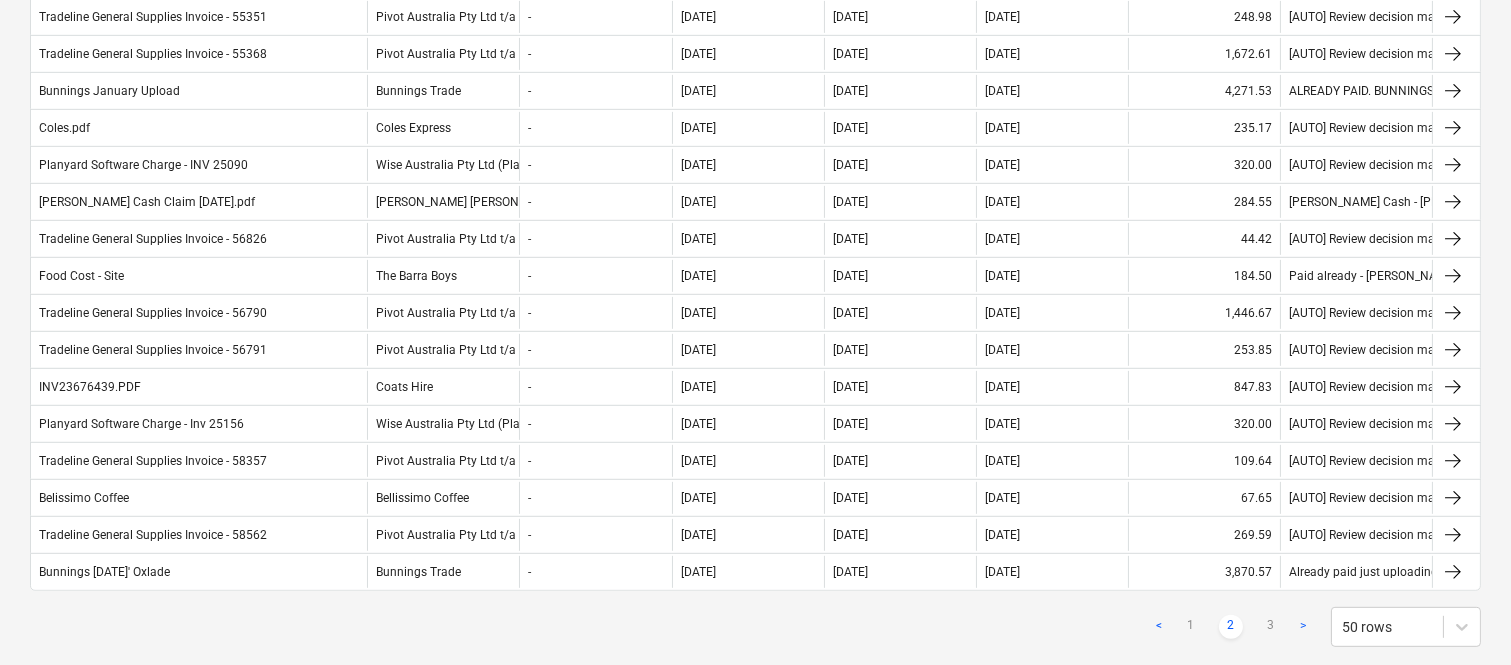 scroll, scrollTop: 1777, scrollLeft: 0, axis: vertical 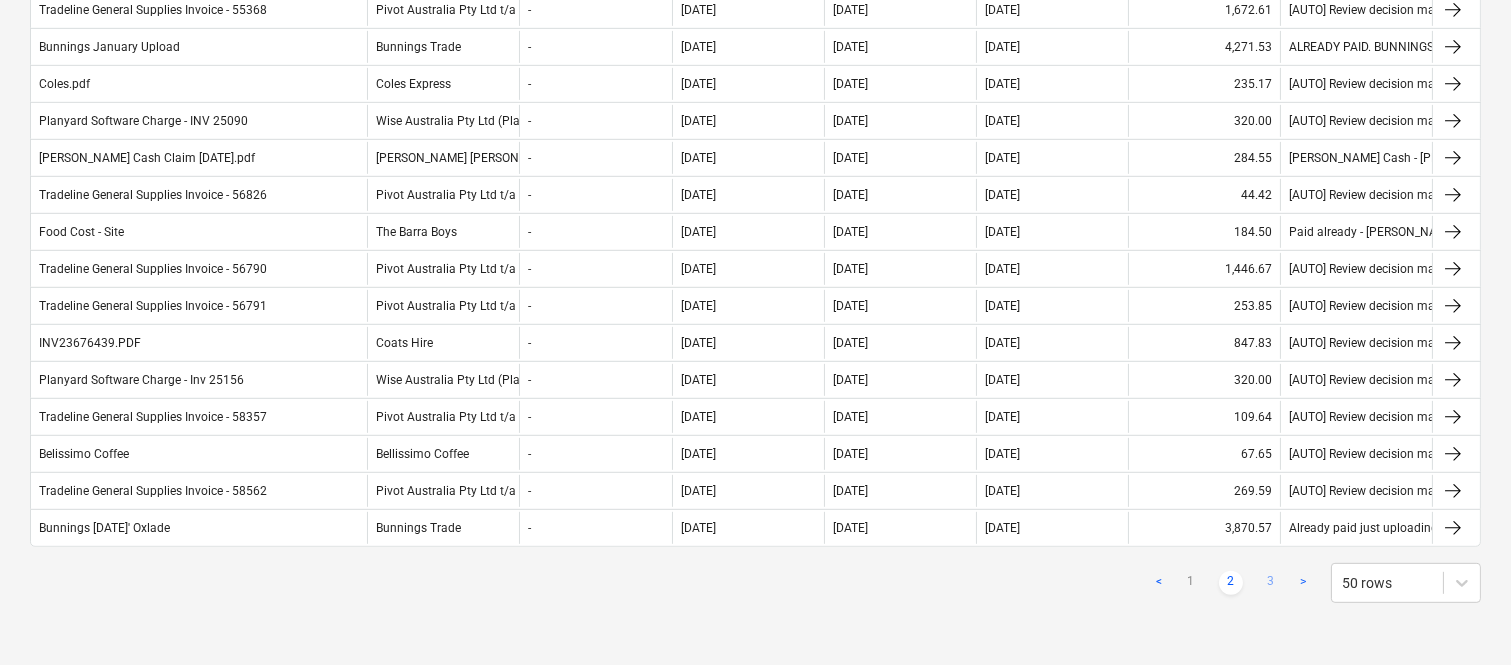 click on "3" at bounding box center (1271, 583) 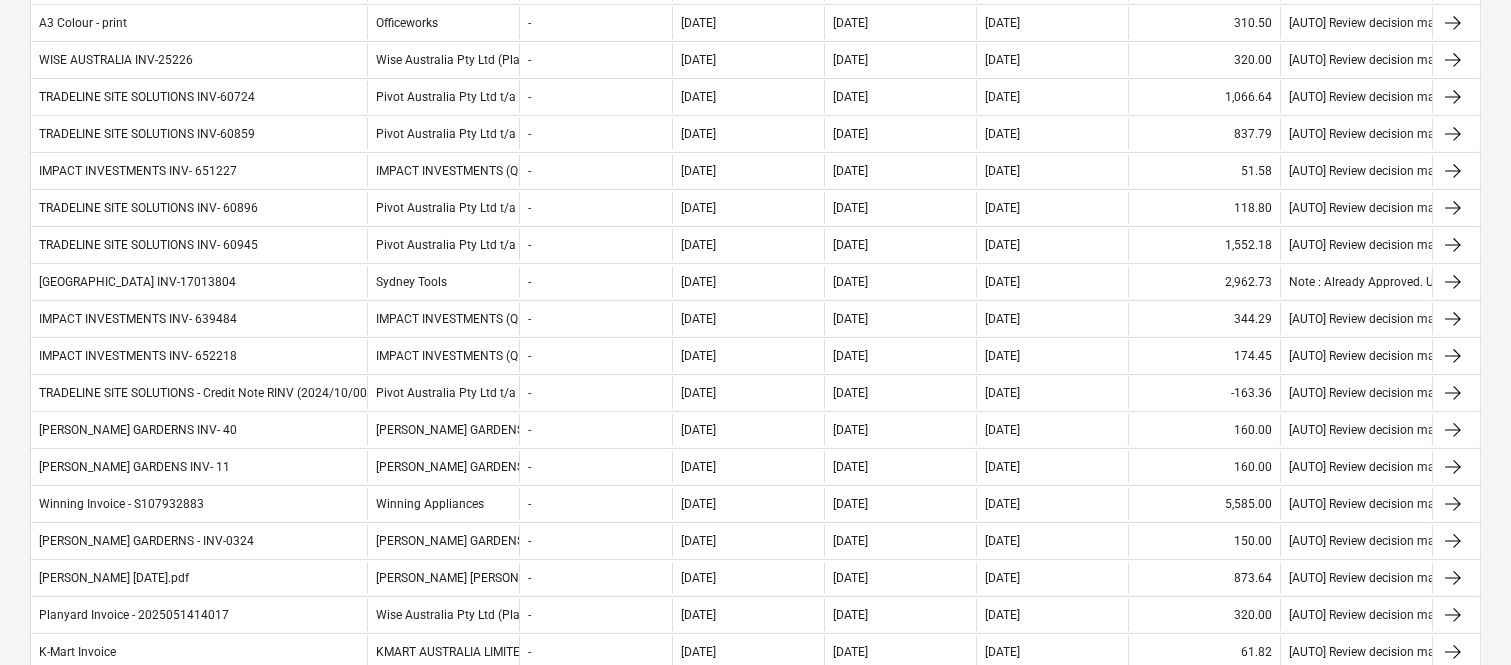 scroll, scrollTop: 622, scrollLeft: 0, axis: vertical 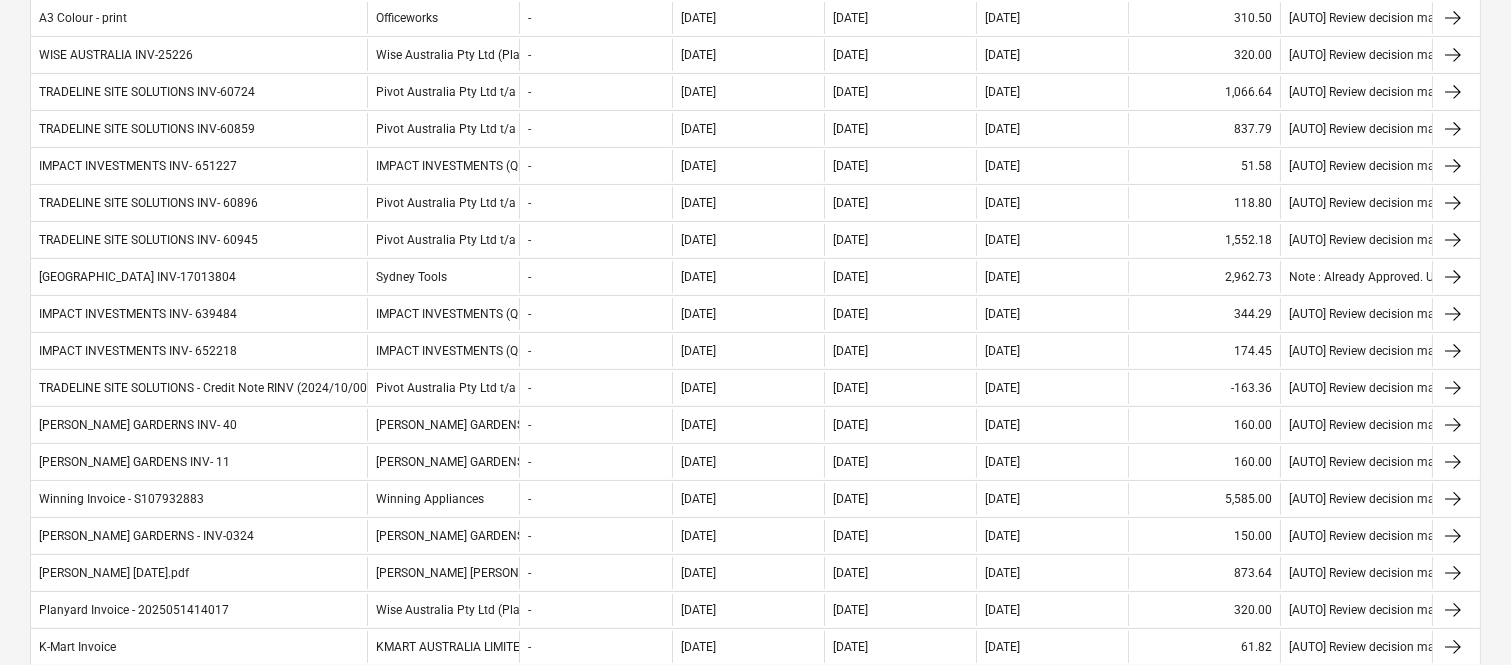 click on "-" at bounding box center (595, 499) 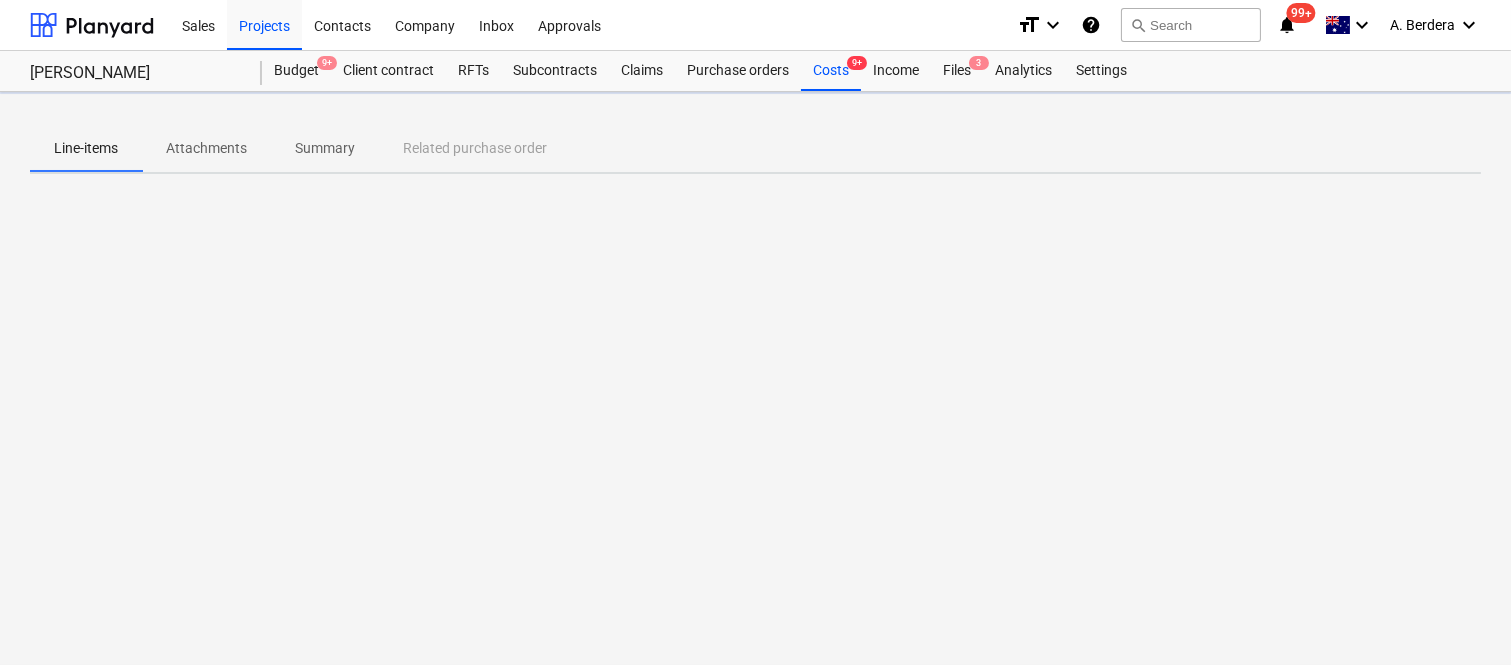 scroll, scrollTop: 0, scrollLeft: 0, axis: both 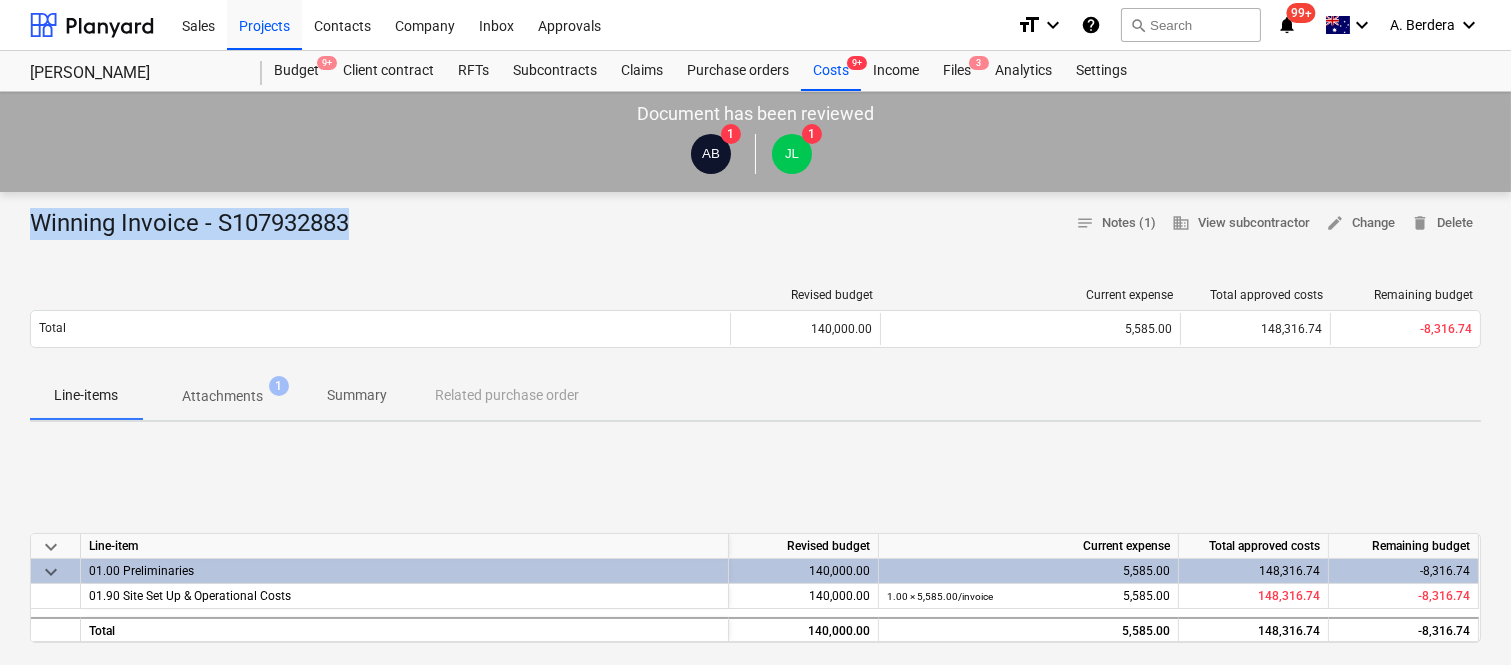 drag, startPoint x: 40, startPoint y: 223, endPoint x: 371, endPoint y: 226, distance: 331.01358 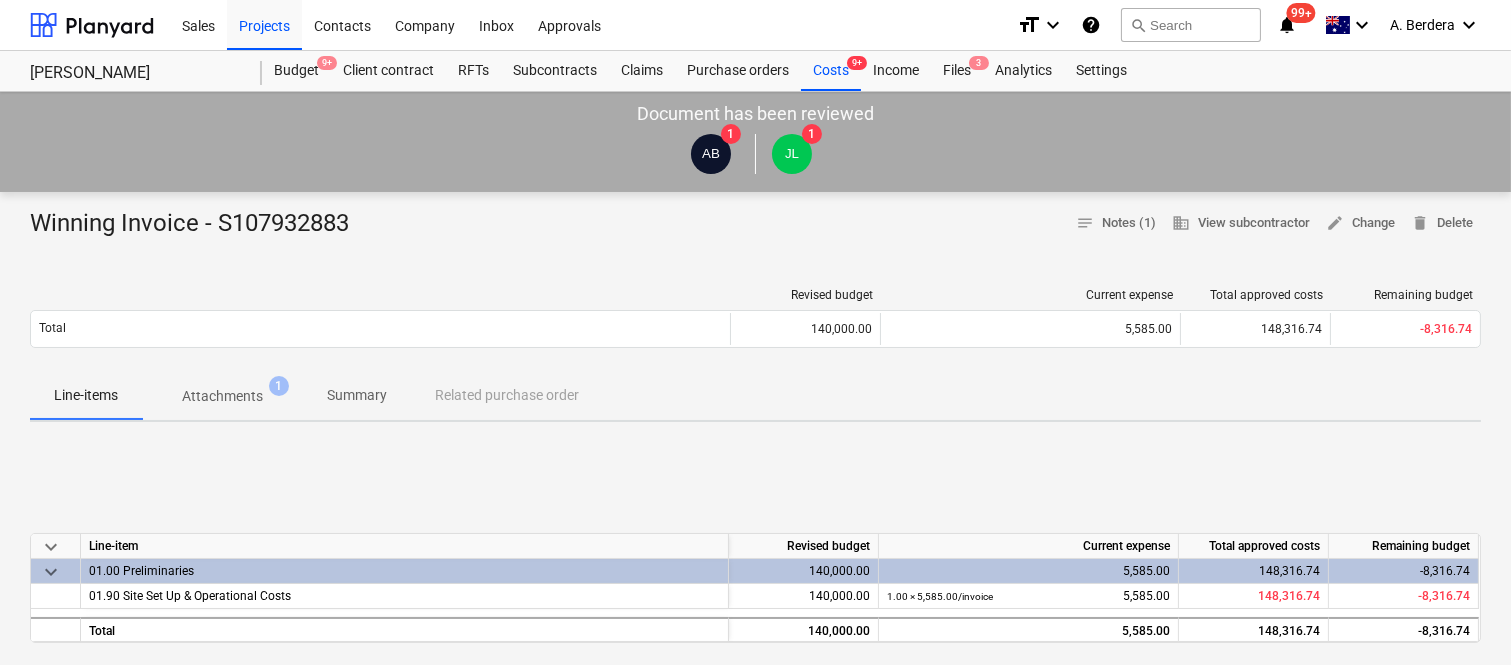 click on "Winning Invoice  - S107932883 notes Notes (1) business View subcontractor edit Change delete Delete Revised budget Current expense Total approved costs Remaining budget Total 140,000.00 5,585.00 148,316.74 -8,316.74 Please wait Line-items Attachments 1 Summary Related purchase order keyboard_arrow_down Line-item Revised budget Current expense Total approved costs Remaining budget keyboard_arrow_down 01.00 Preliminaries 140,000.00 5,585.00 148,316.74 -8,316.74 01.90 Site Set Up & Operational Costs 140,000.00 1.00   ×   5,585.00 / invoice 5,585.00 148,316.74 -8,316.74 Total 140,000.00 5,585.00 148,316.74 -8,316.74 Notes Write a note or @mention to notify a teammate ﻿ Save [PERSON_NAME] [DATE] 06:54:10 [AUTO]
Review decision made
Decision: approved
Reply" at bounding box center (755, 740) 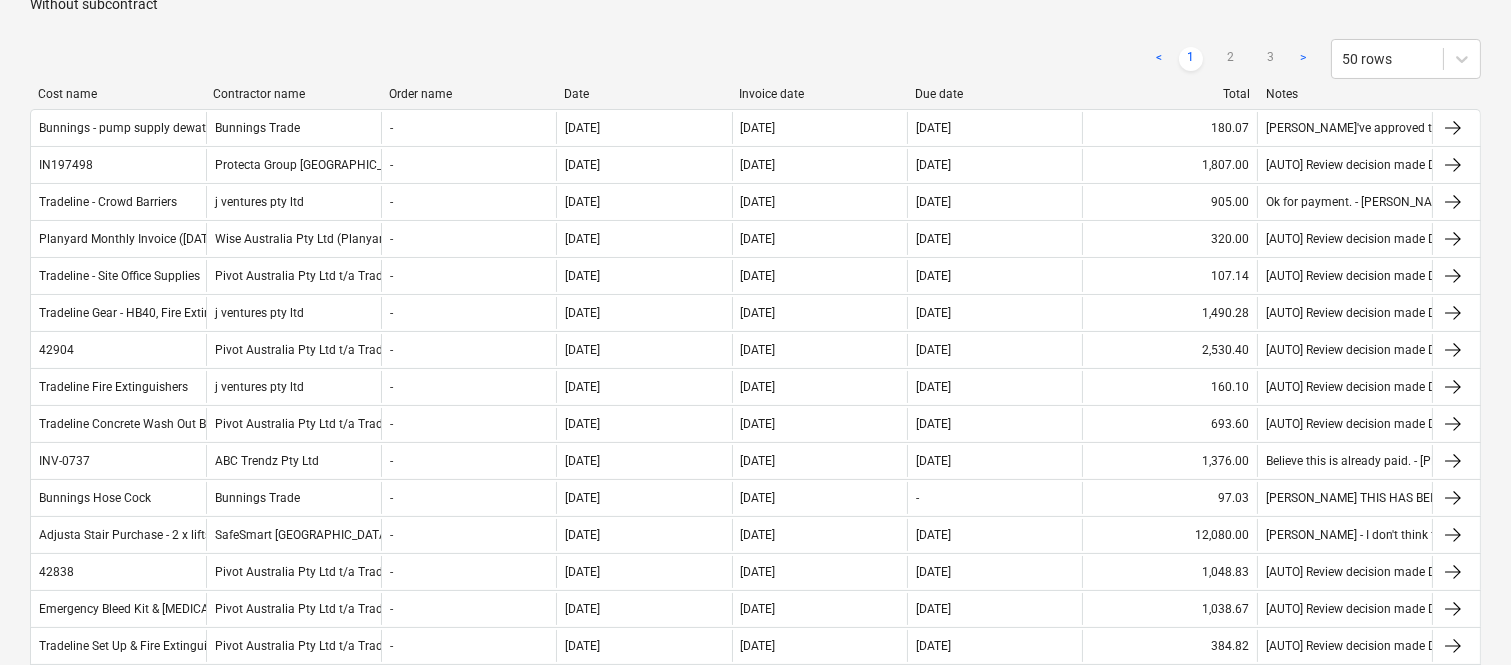 scroll, scrollTop: 320, scrollLeft: 0, axis: vertical 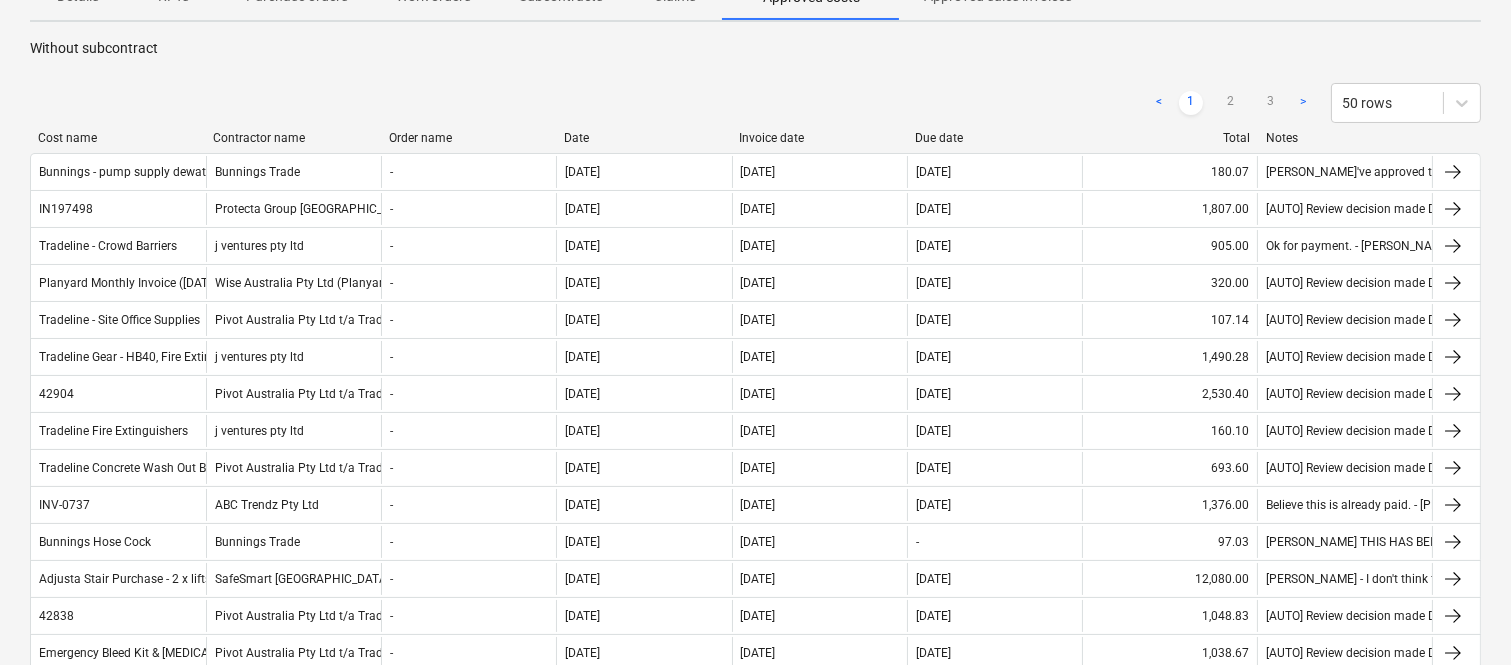 click on "< 1 2 3 >" at bounding box center [1231, 103] 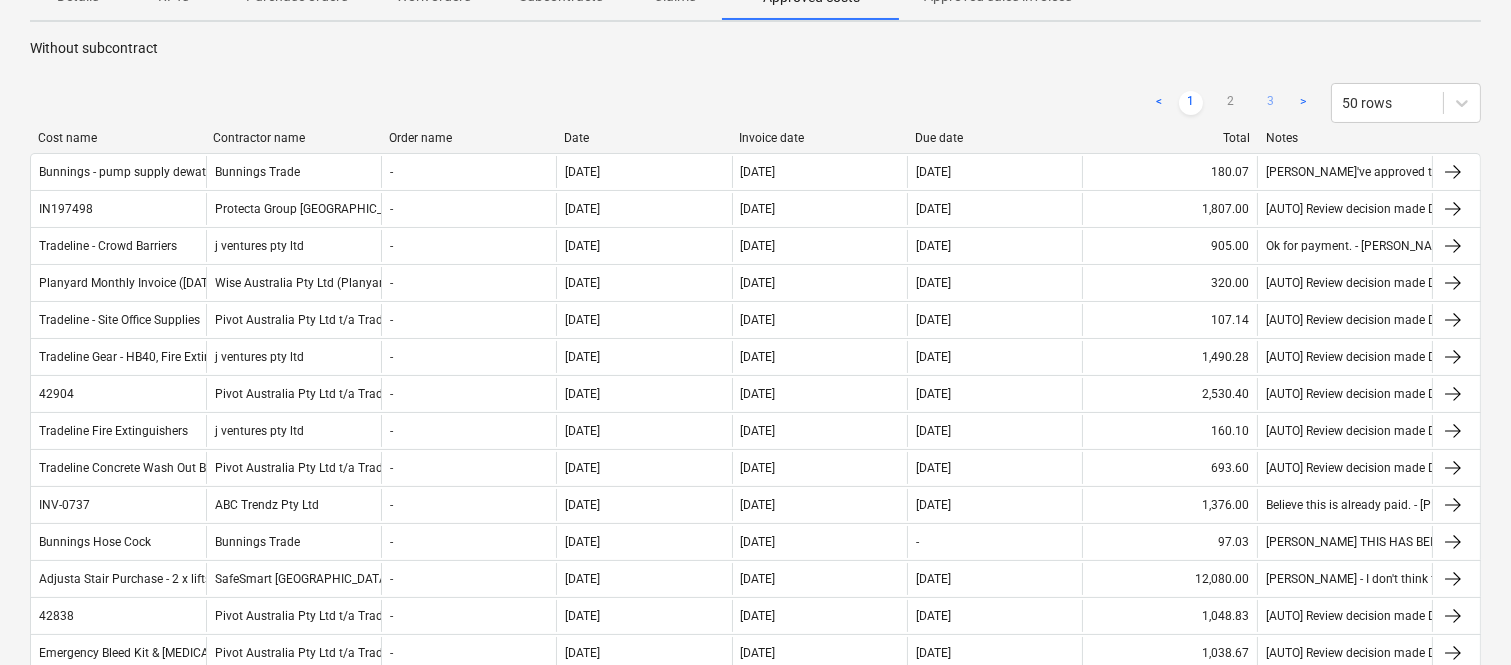 click on "3" at bounding box center (1271, 103) 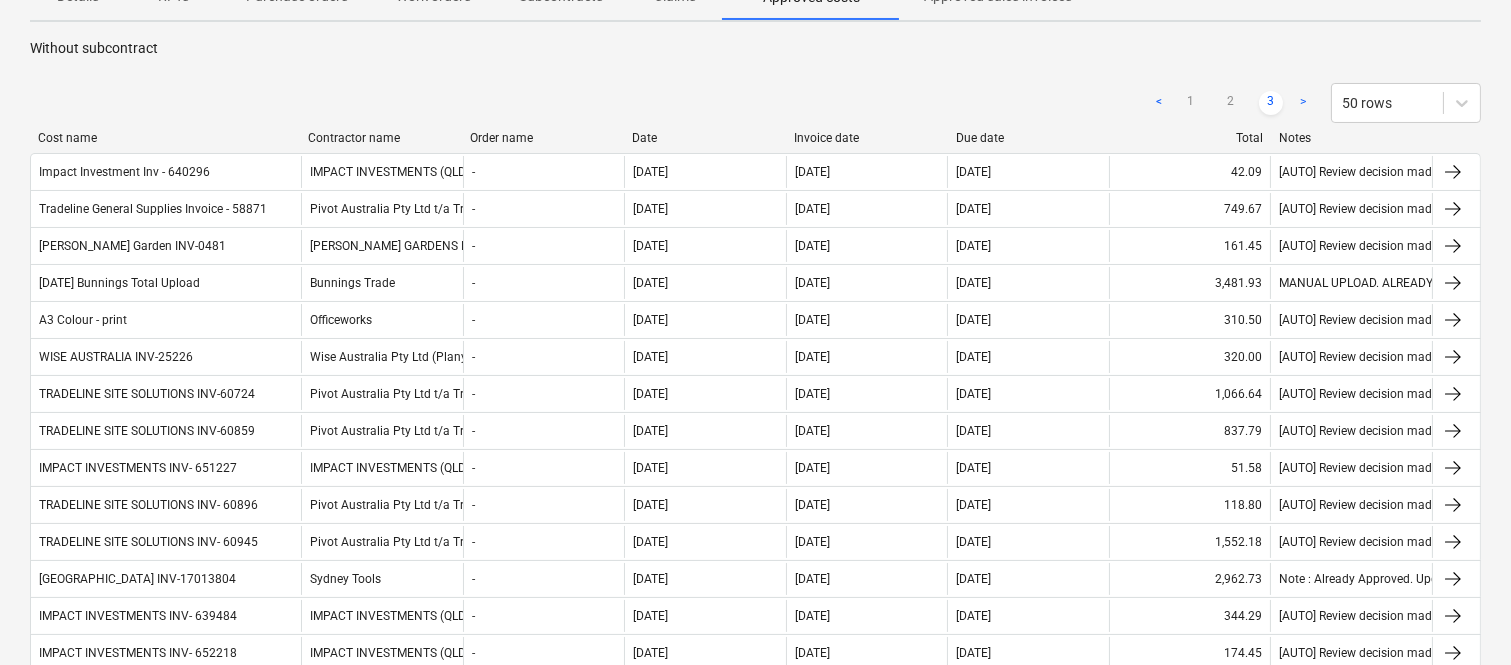 drag, startPoint x: 207, startPoint y: 137, endPoint x: 302, endPoint y: 131, distance: 95.189285 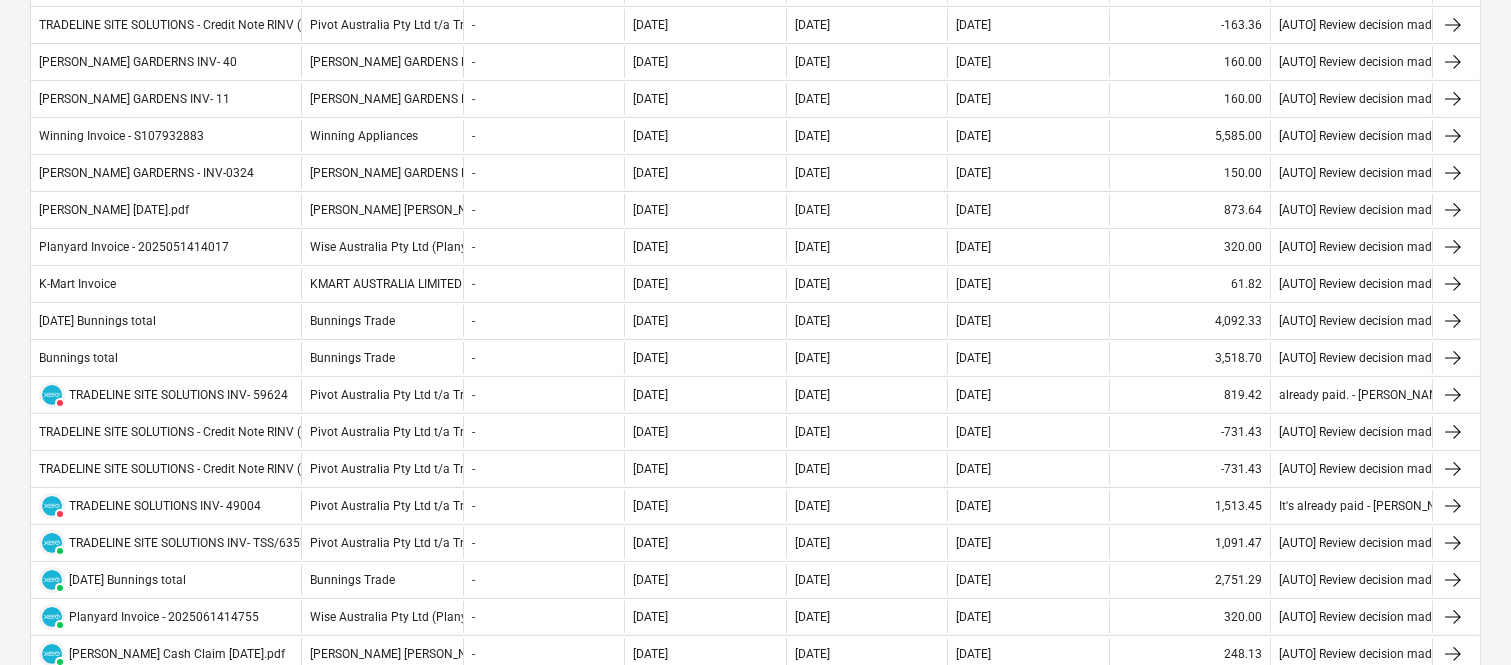 scroll, scrollTop: 986, scrollLeft: 0, axis: vertical 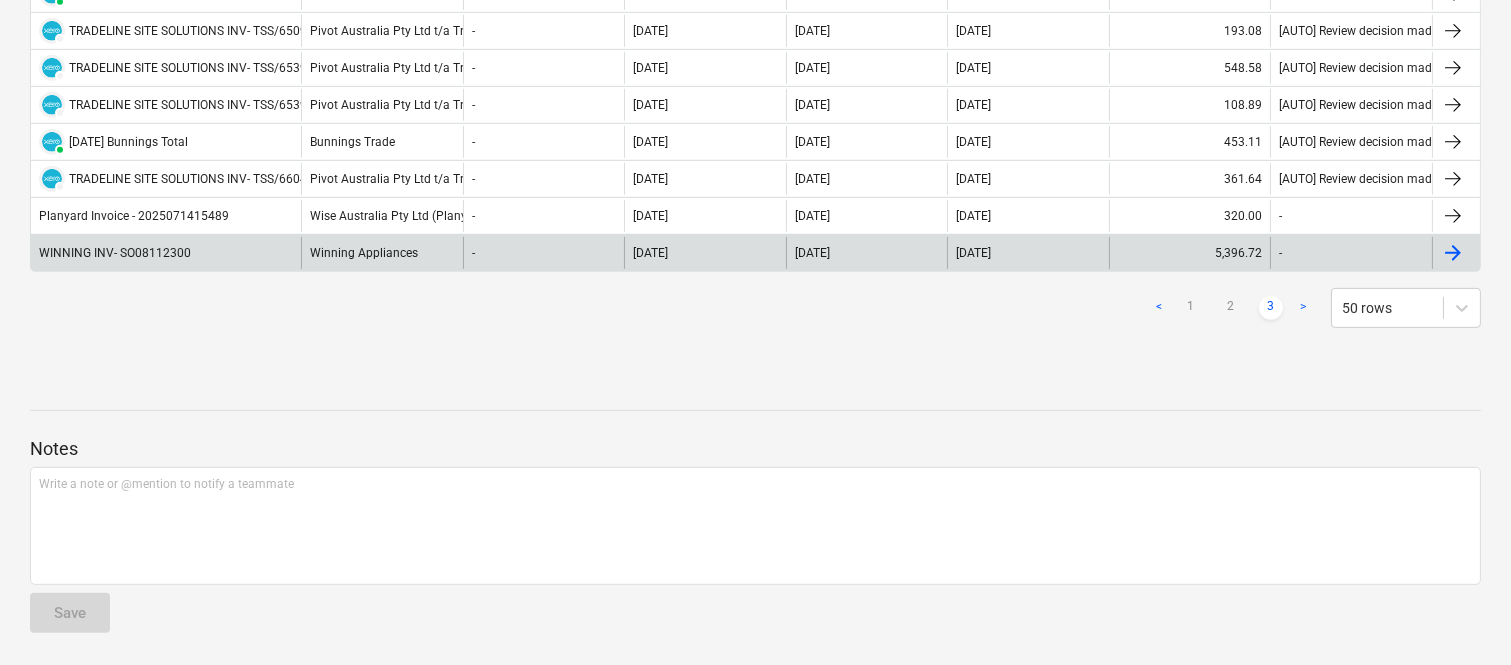 click on "Winning Appliances" at bounding box center [382, 253] 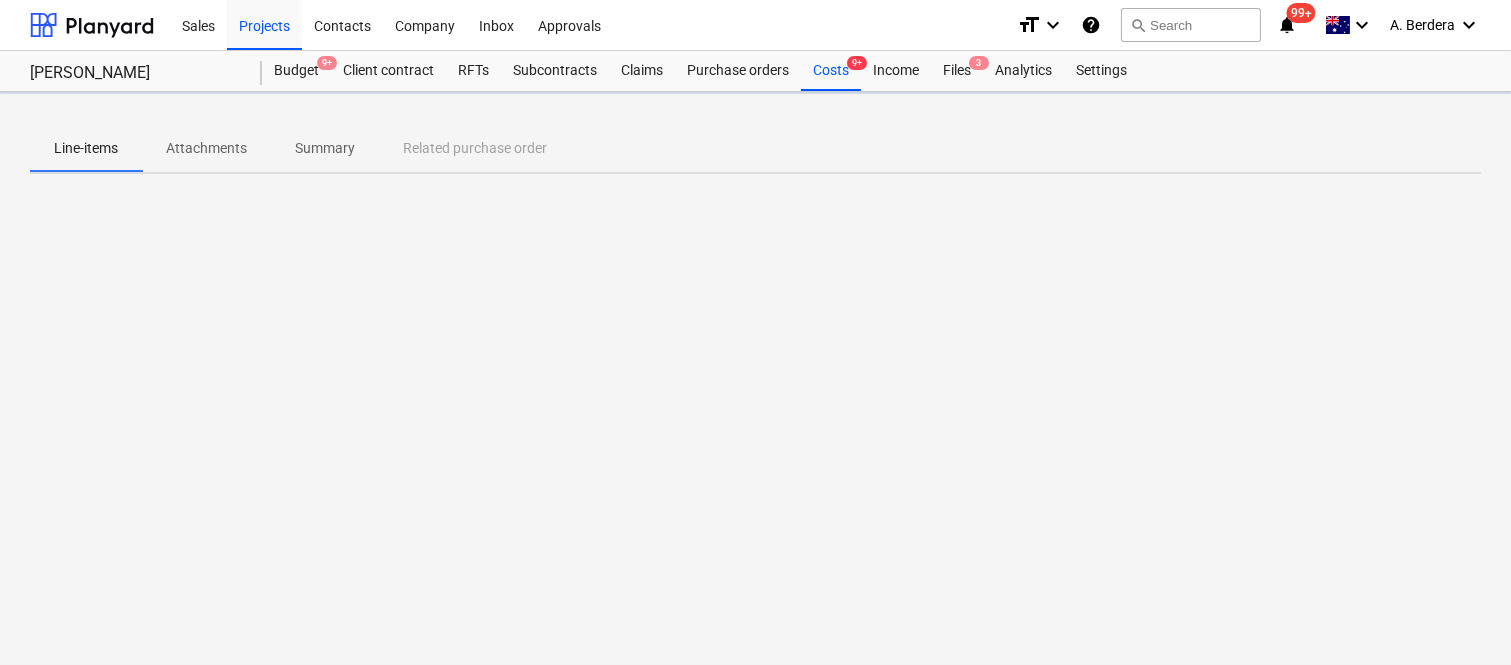 scroll, scrollTop: 0, scrollLeft: 0, axis: both 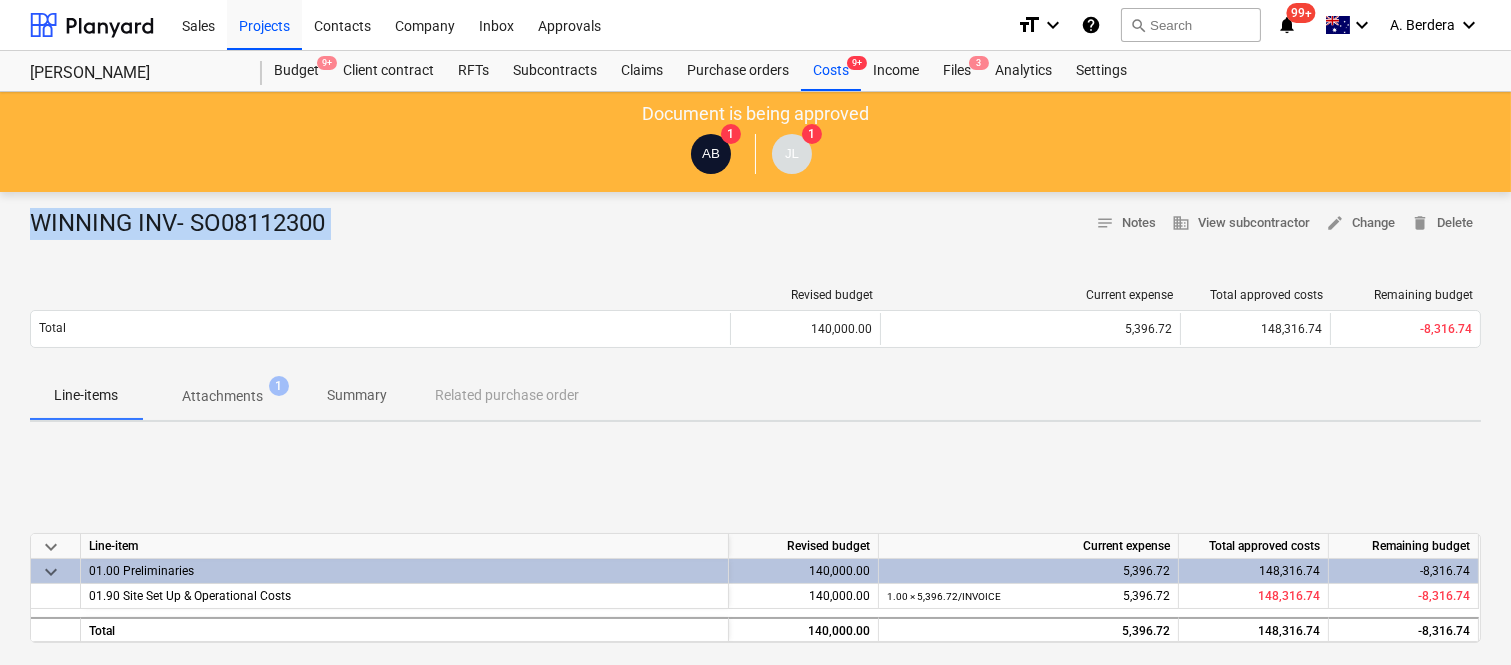 drag, startPoint x: 35, startPoint y: 223, endPoint x: 388, endPoint y: 285, distance: 358.4034 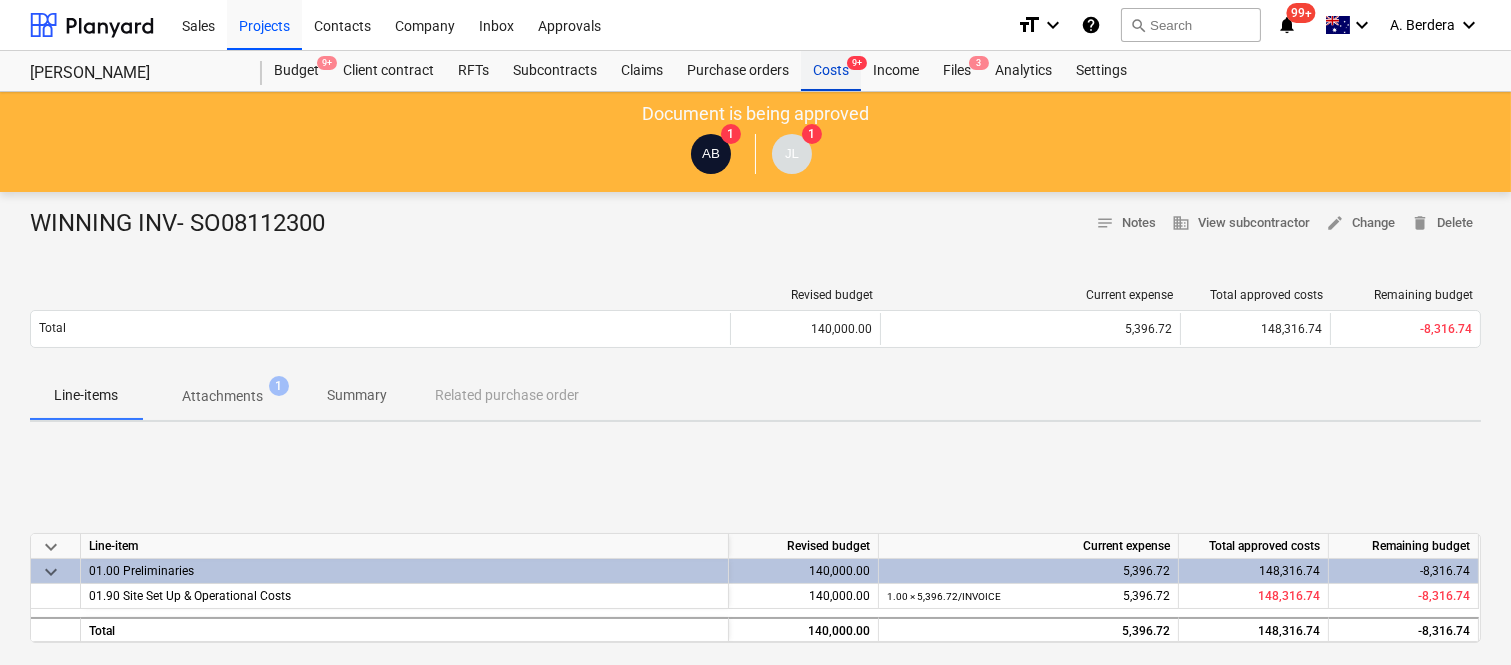 click on "Costs 9+" at bounding box center [831, 71] 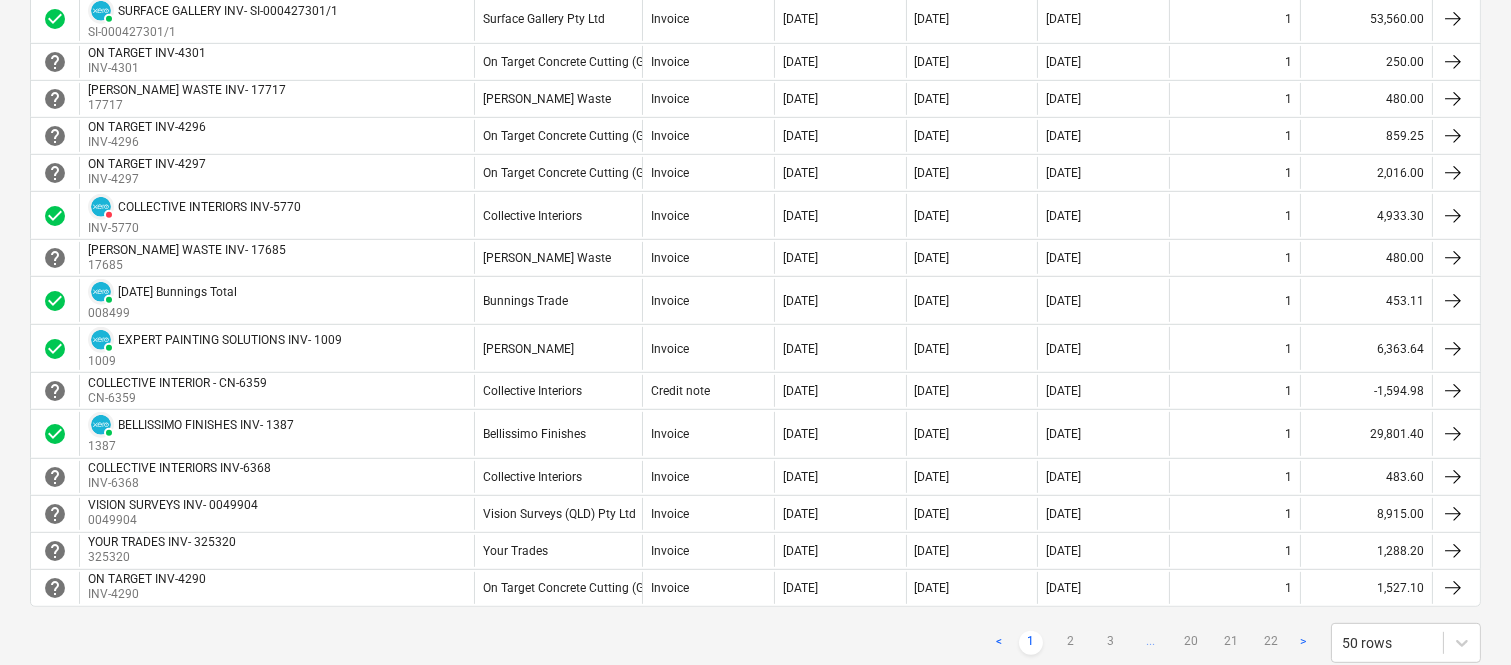 scroll, scrollTop: 1777, scrollLeft: 0, axis: vertical 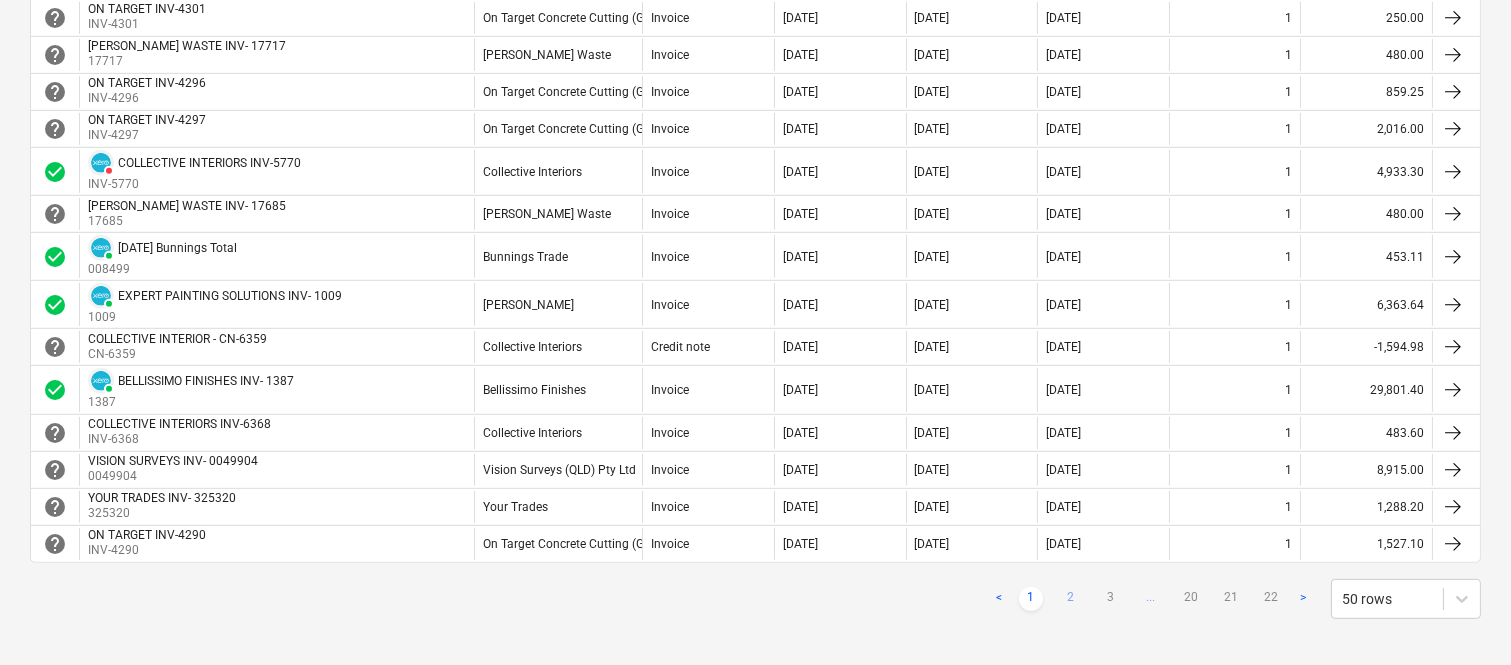 click on "2" at bounding box center (1071, 599) 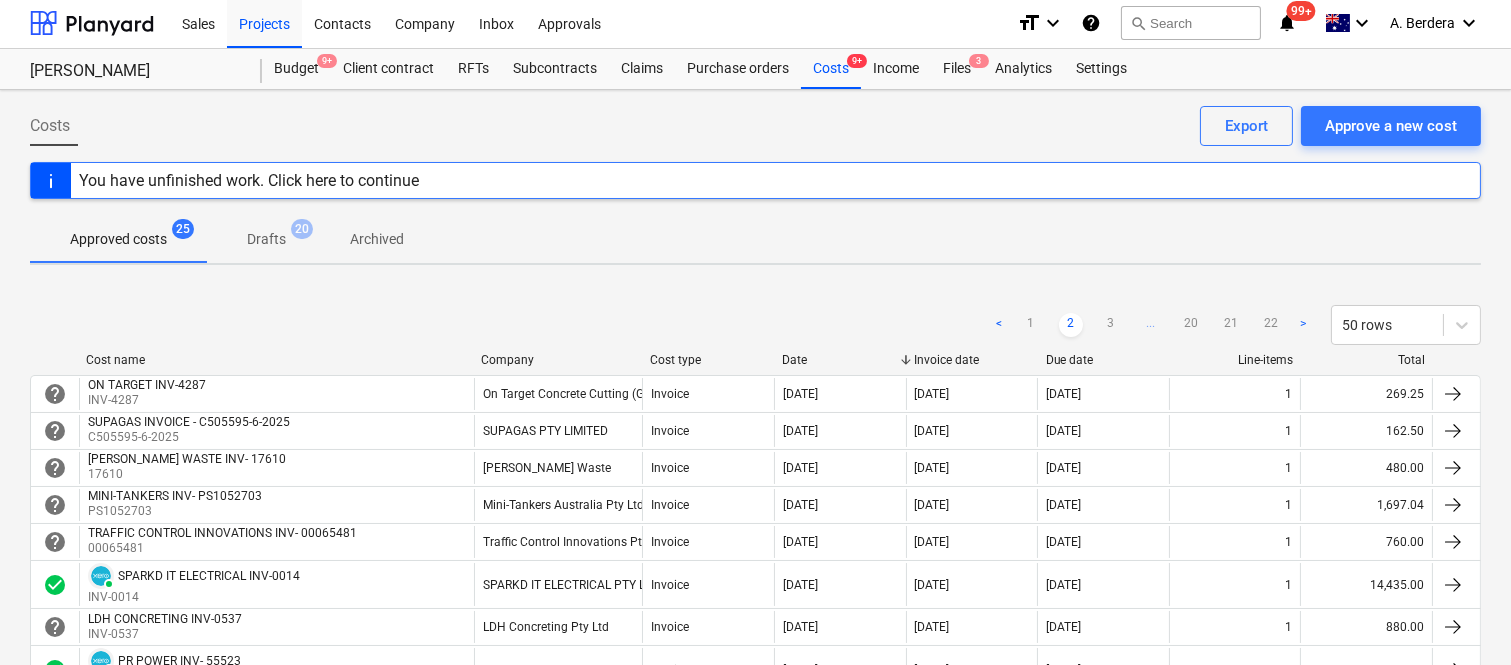 scroll, scrollTop: 0, scrollLeft: 0, axis: both 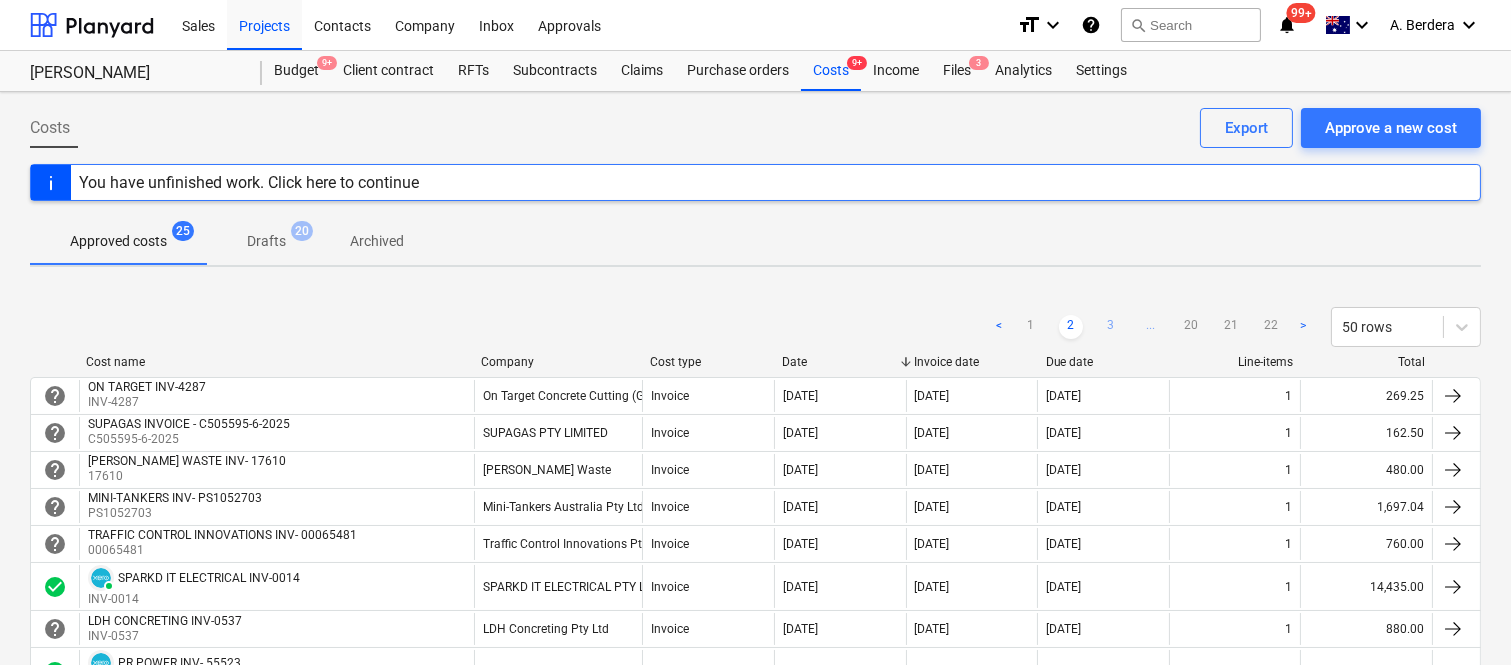 click on "3" at bounding box center (1111, 327) 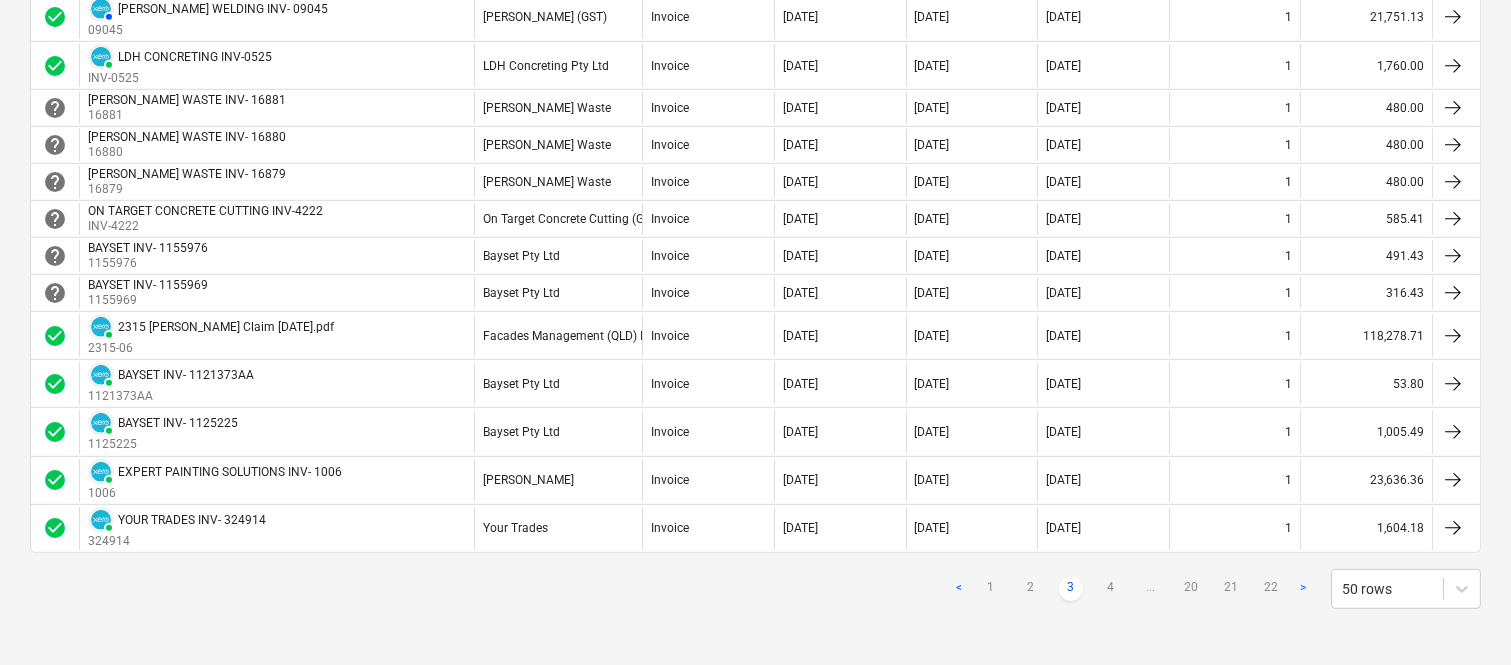 scroll, scrollTop: 1958, scrollLeft: 0, axis: vertical 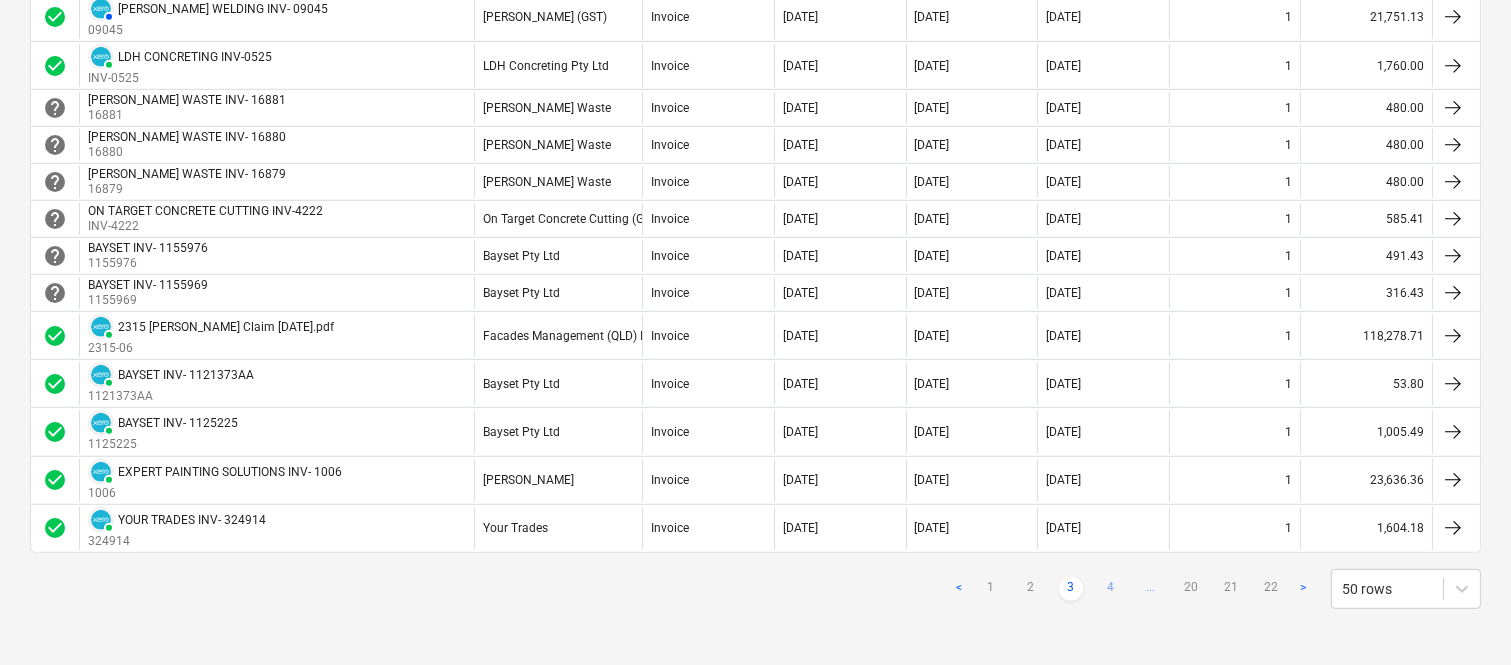 click on "4" at bounding box center [1111, 589] 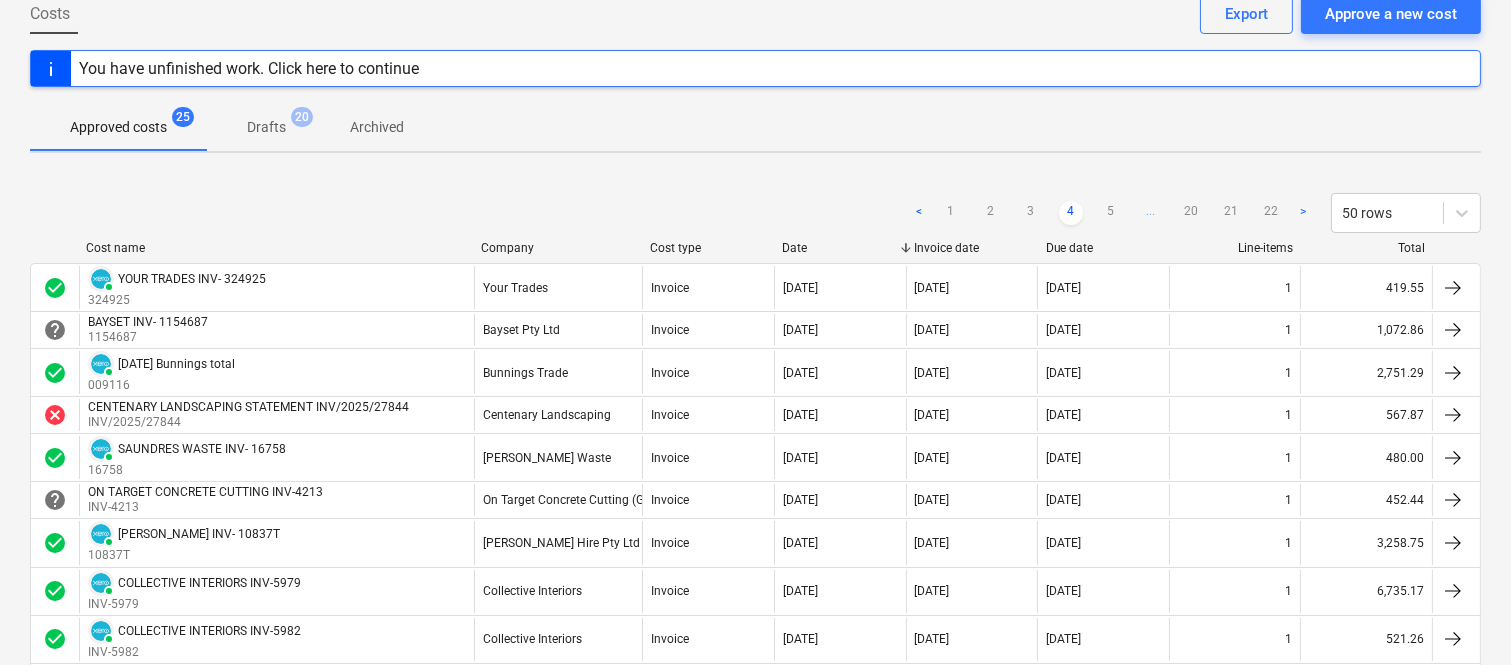 scroll, scrollTop: 70, scrollLeft: 0, axis: vertical 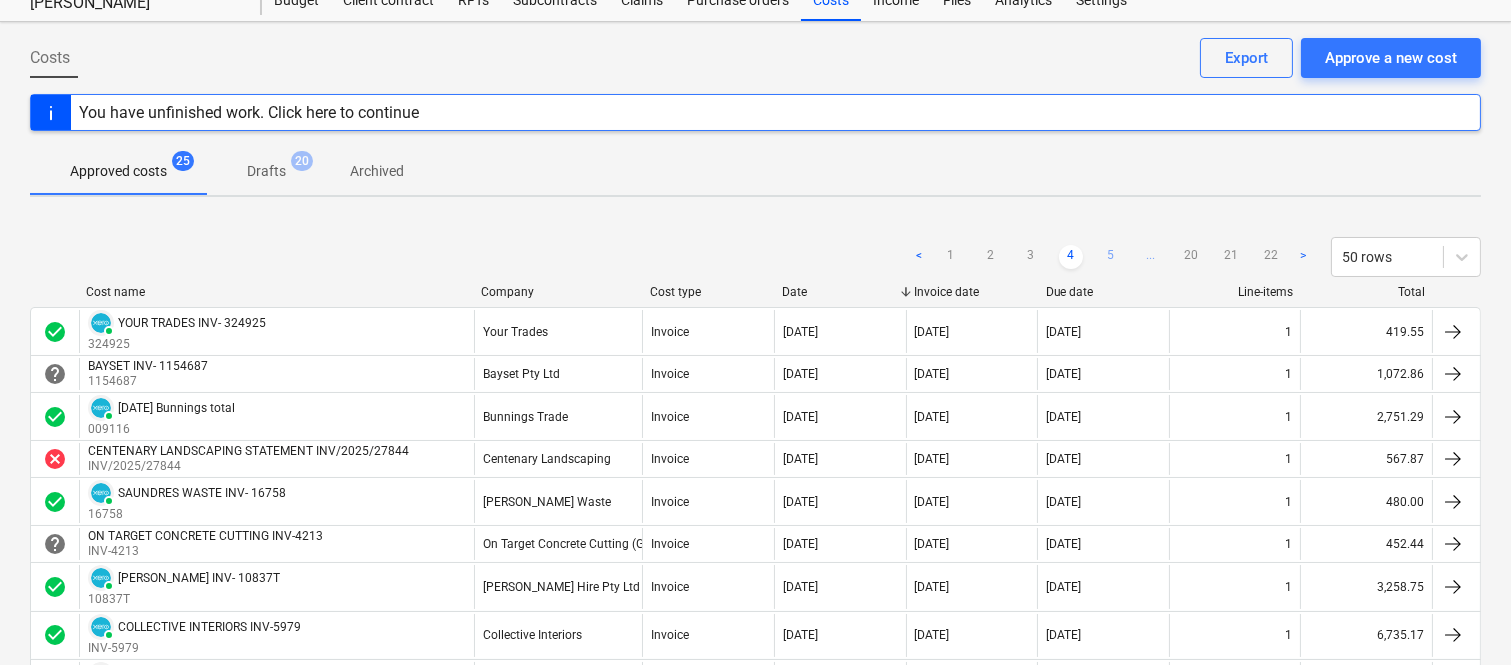 click on "5" at bounding box center [1111, 257] 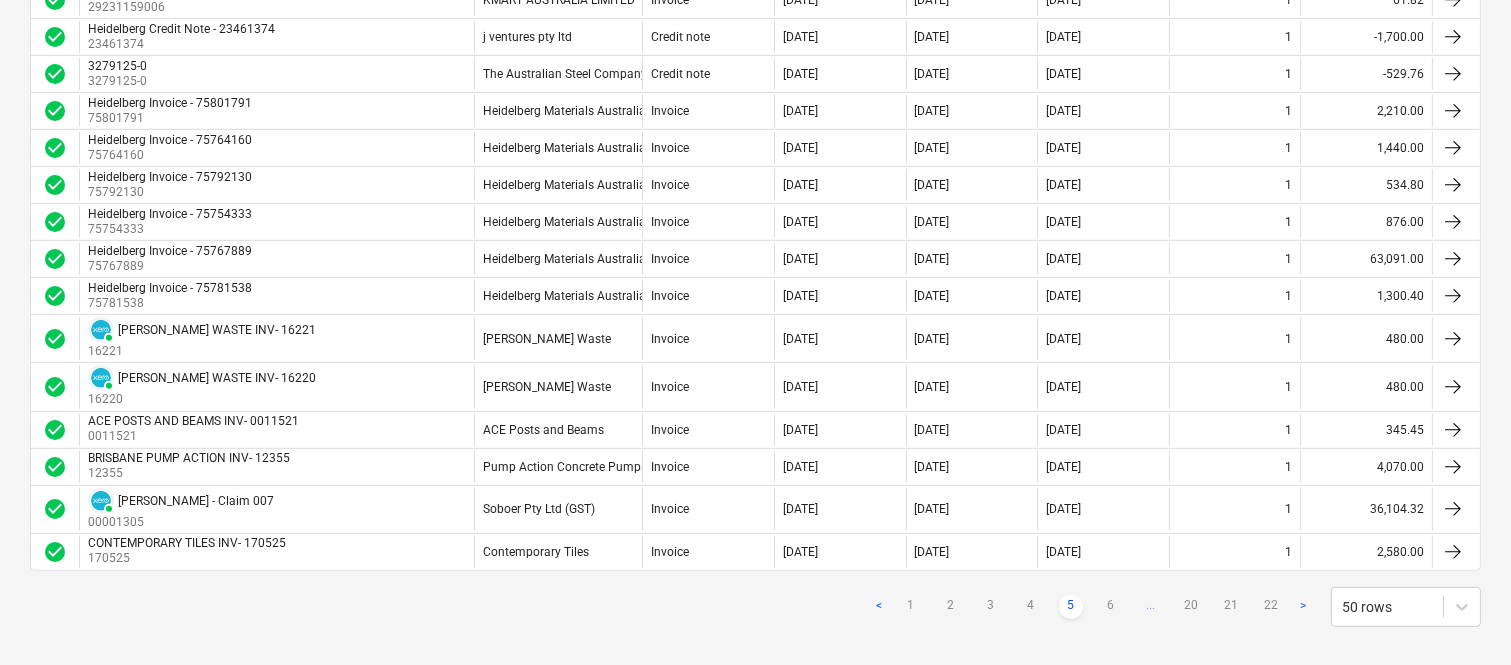scroll, scrollTop: 1870, scrollLeft: 0, axis: vertical 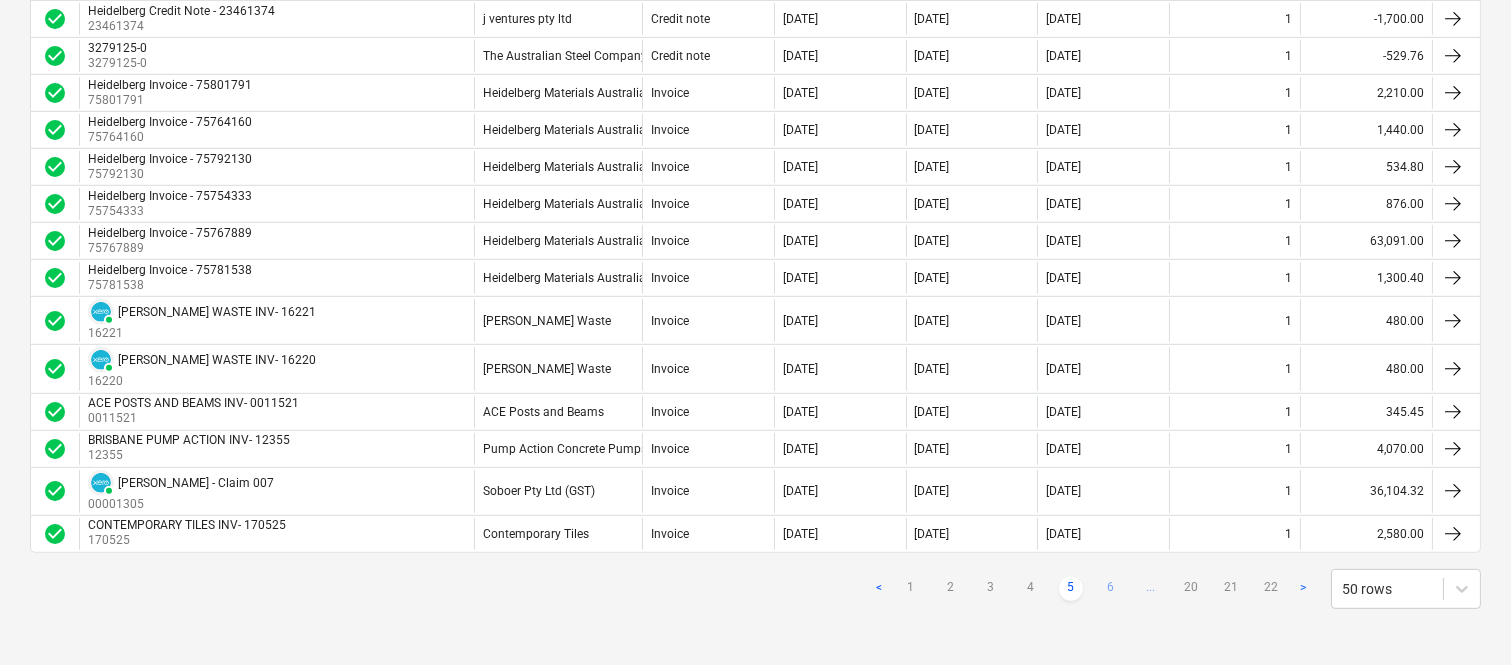click on "6" at bounding box center (1111, 589) 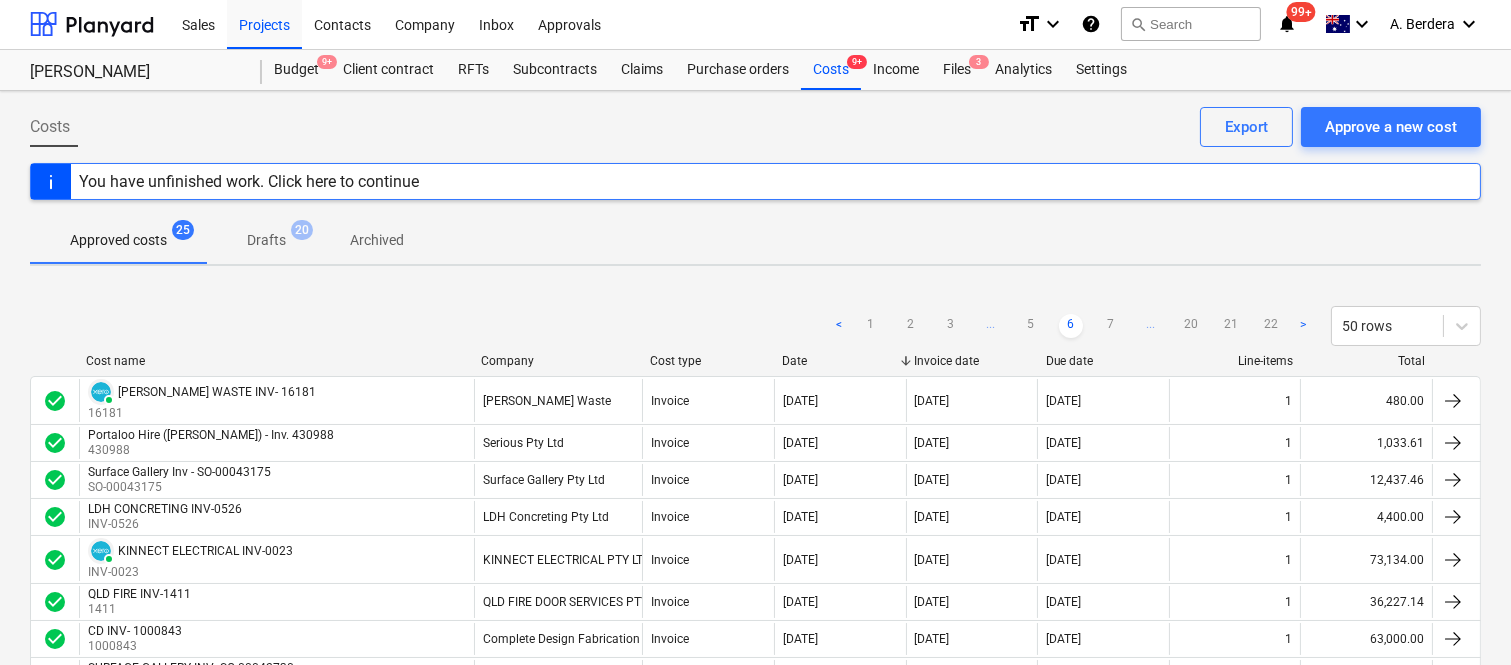 scroll, scrollTop: 0, scrollLeft: 0, axis: both 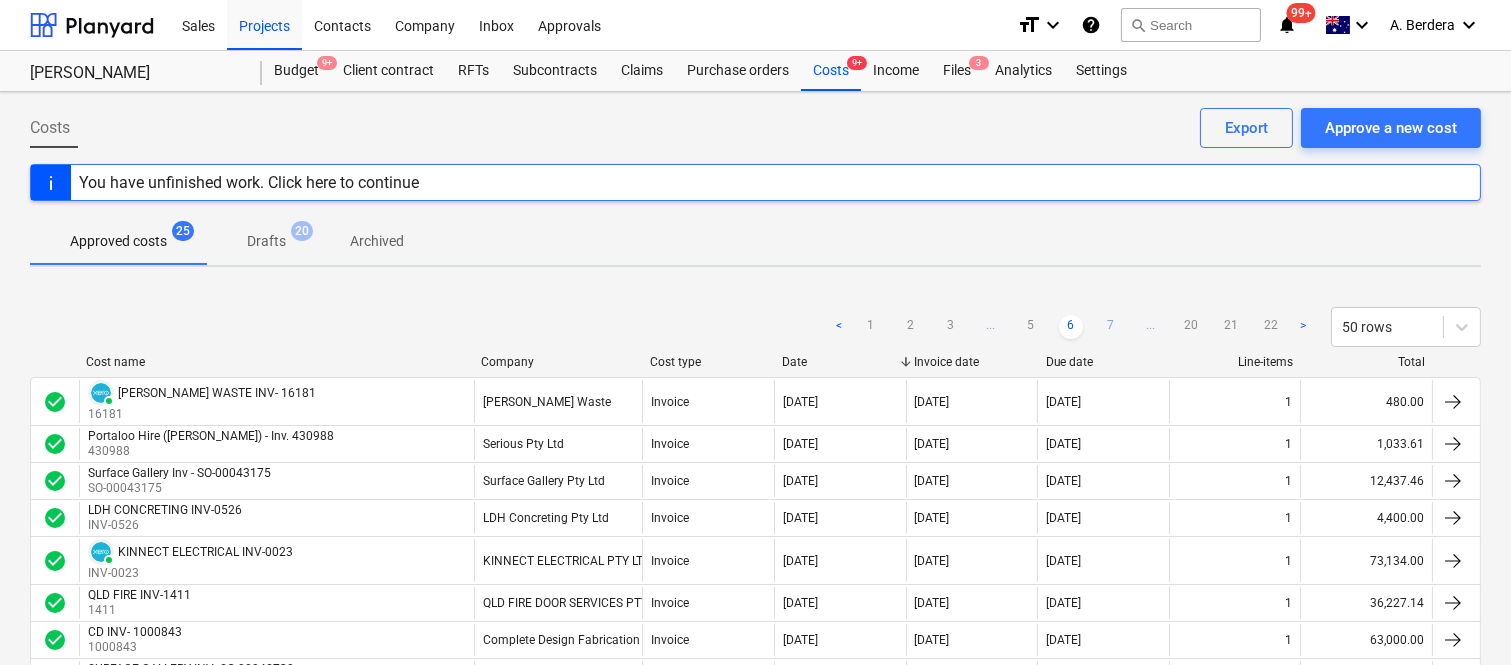 click on "7" at bounding box center [1111, 327] 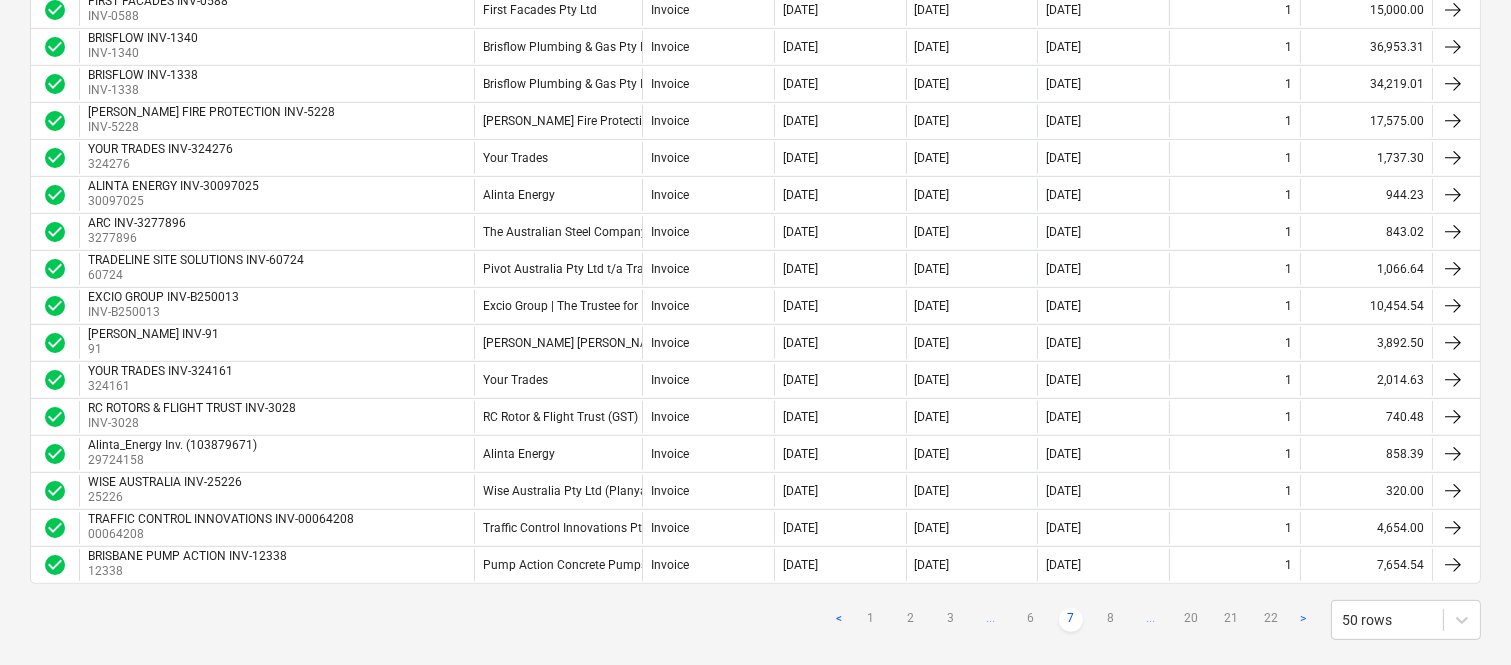 scroll, scrollTop: 1680, scrollLeft: 0, axis: vertical 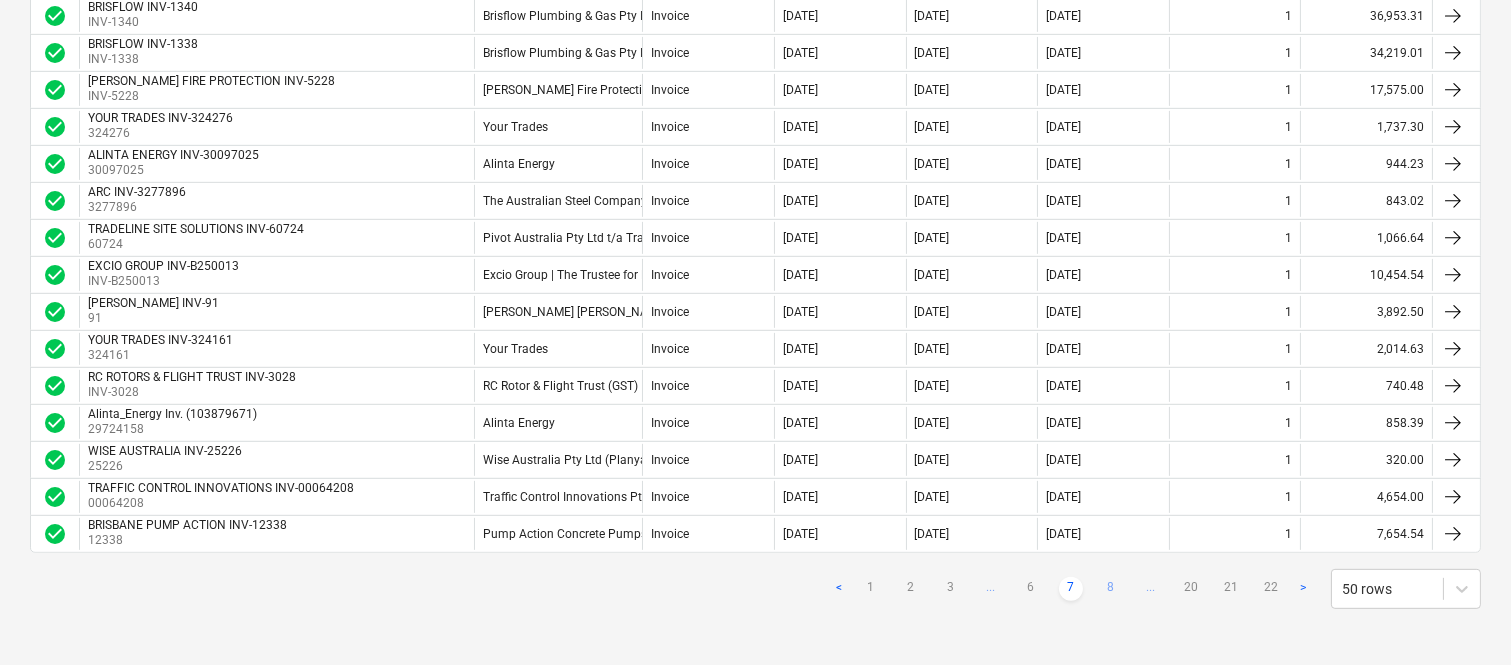 click on "8" at bounding box center (1111, 589) 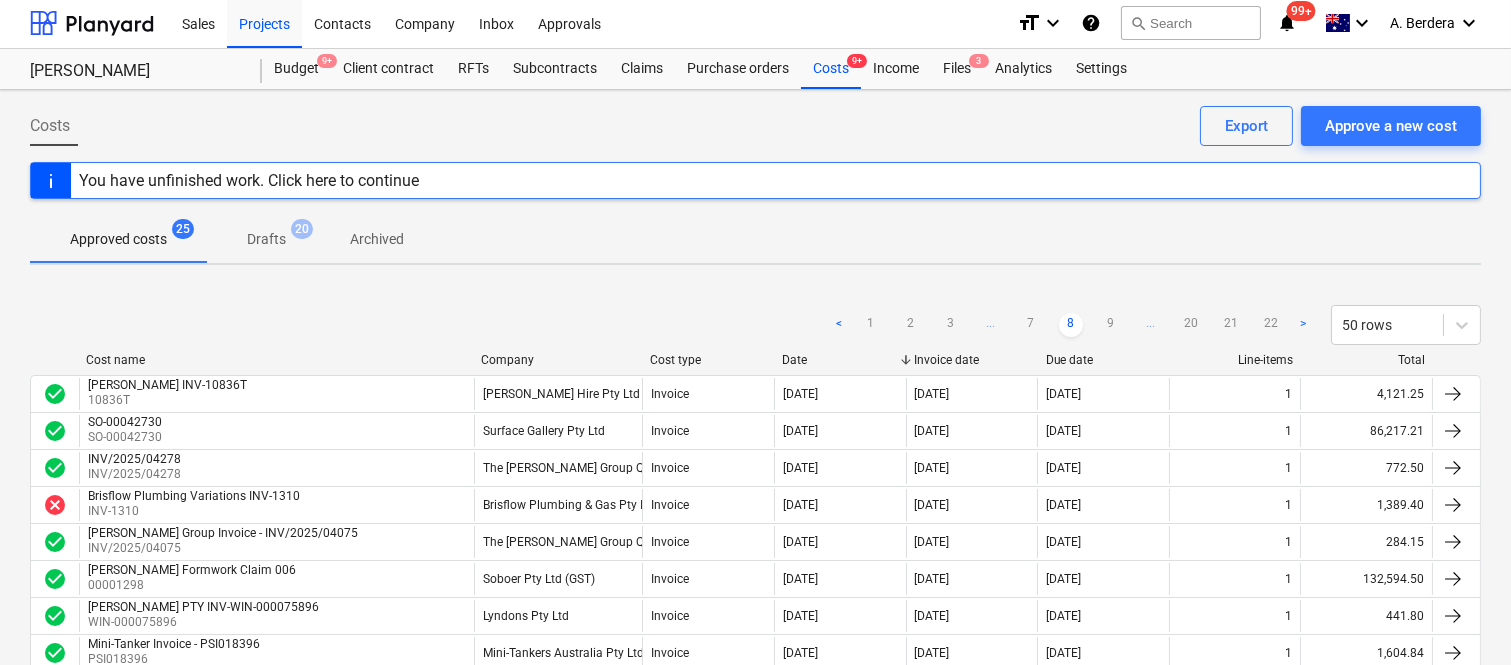 scroll, scrollTop: 0, scrollLeft: 0, axis: both 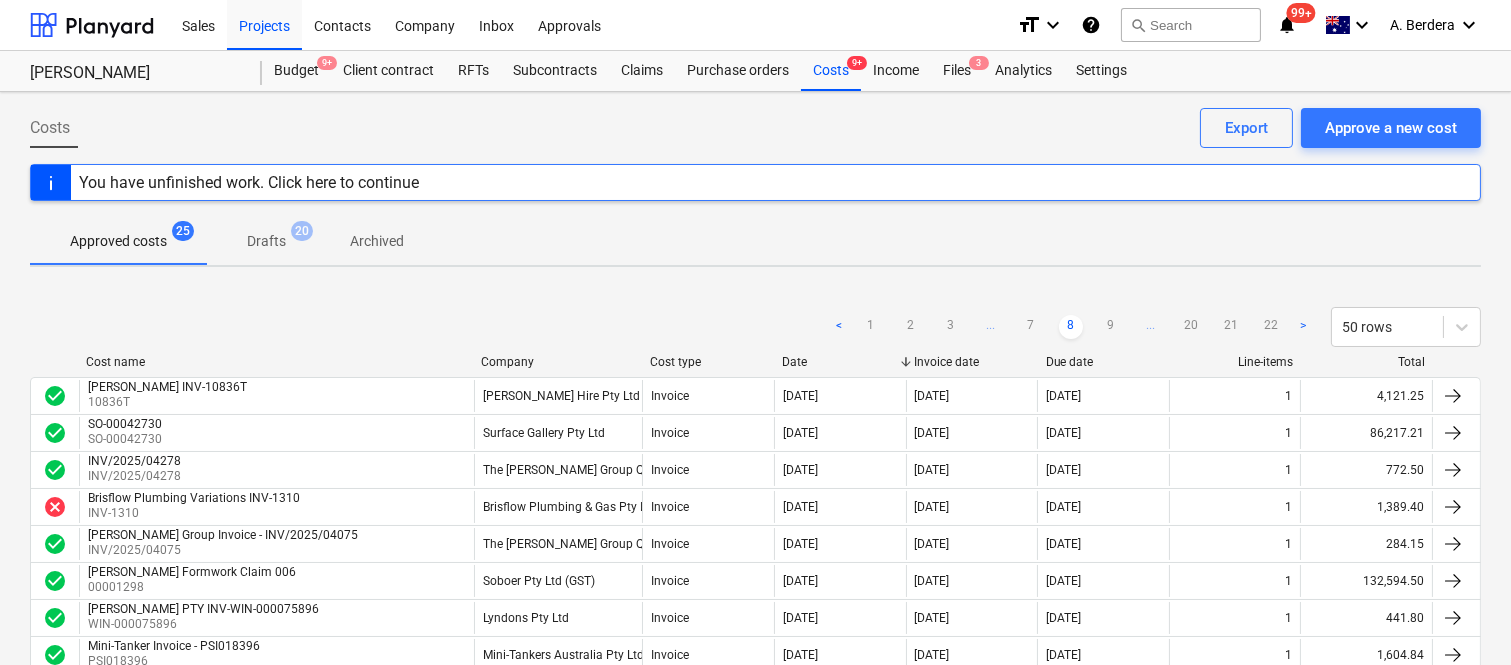 click on "9" at bounding box center (1111, 327) 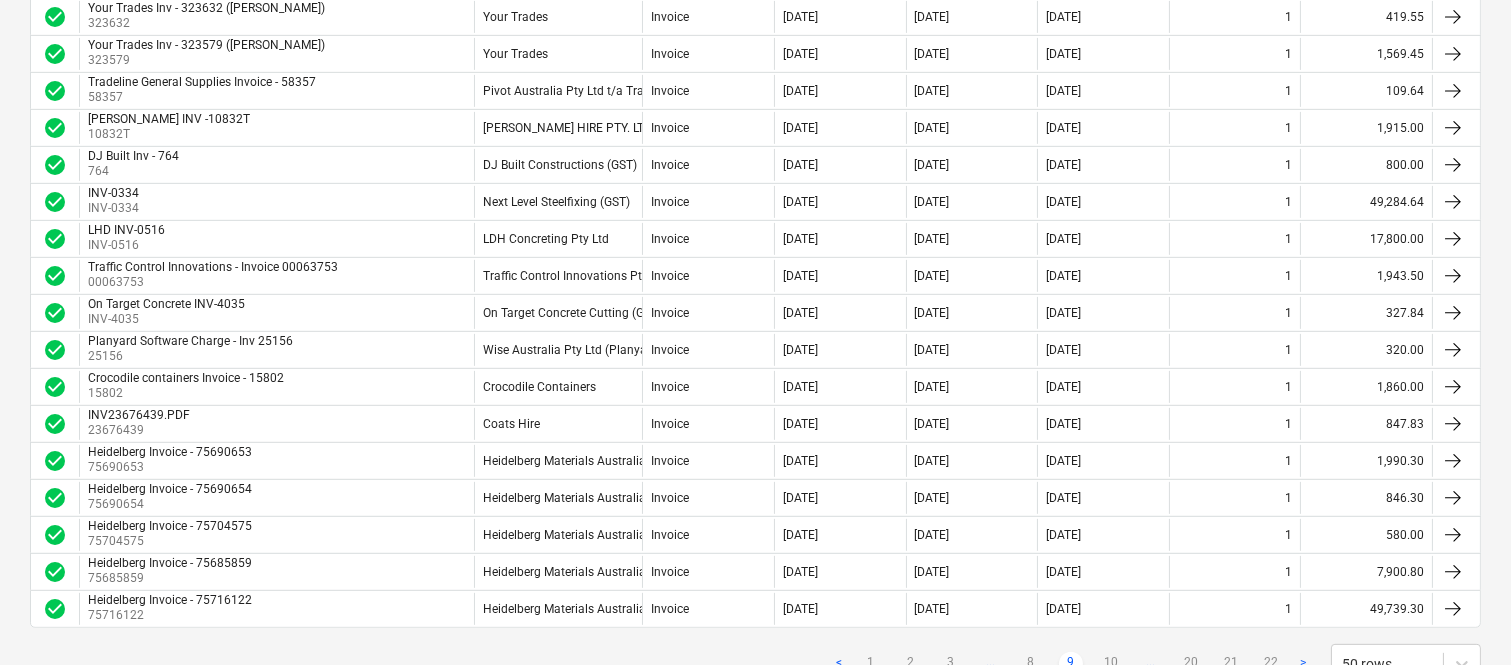 scroll, scrollTop: 1644, scrollLeft: 0, axis: vertical 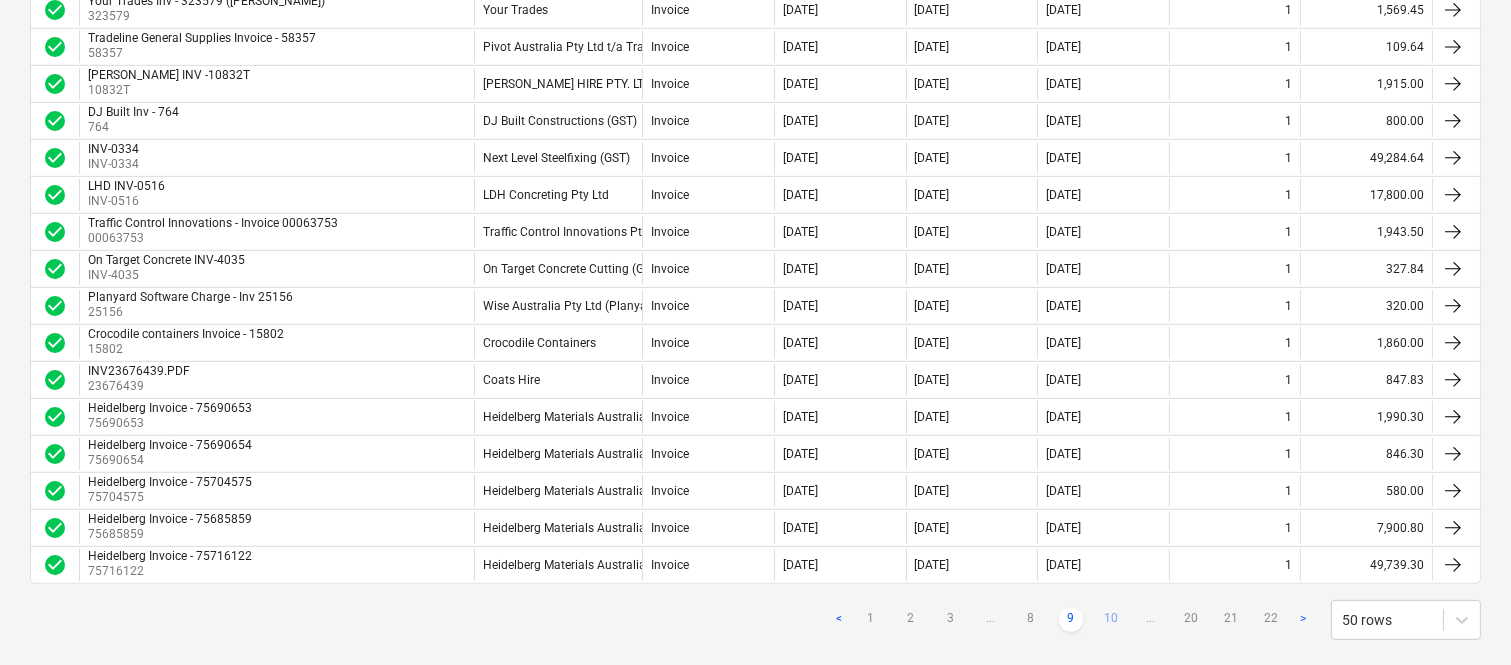 click on "10" at bounding box center (1111, 620) 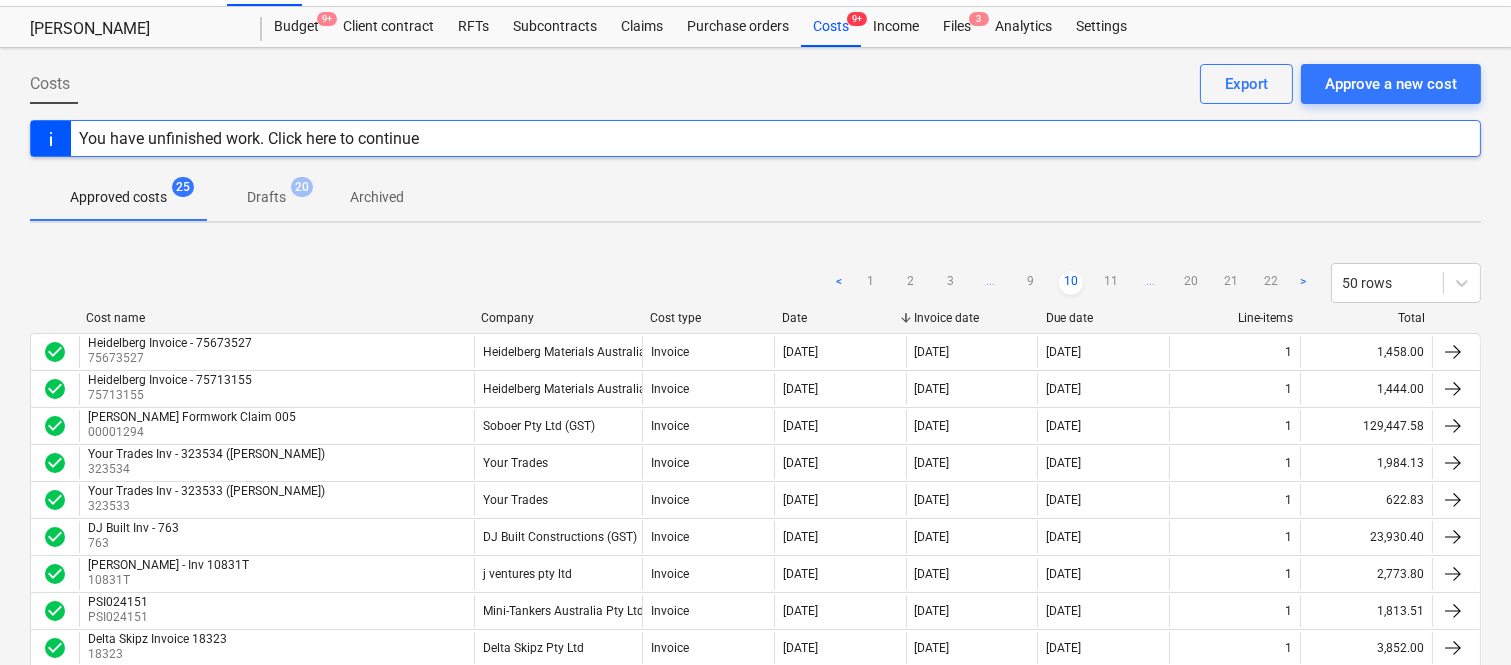 scroll, scrollTop: 0, scrollLeft: 0, axis: both 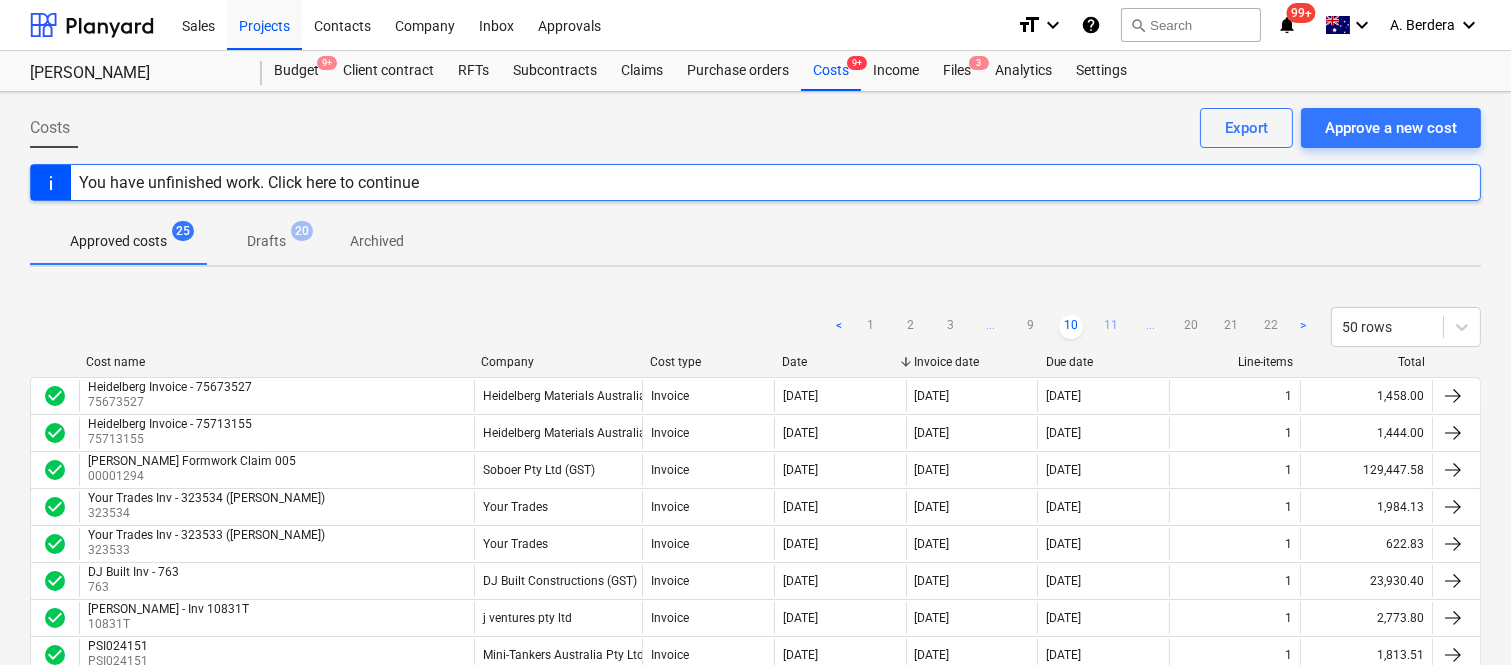 click on "11" at bounding box center [1111, 327] 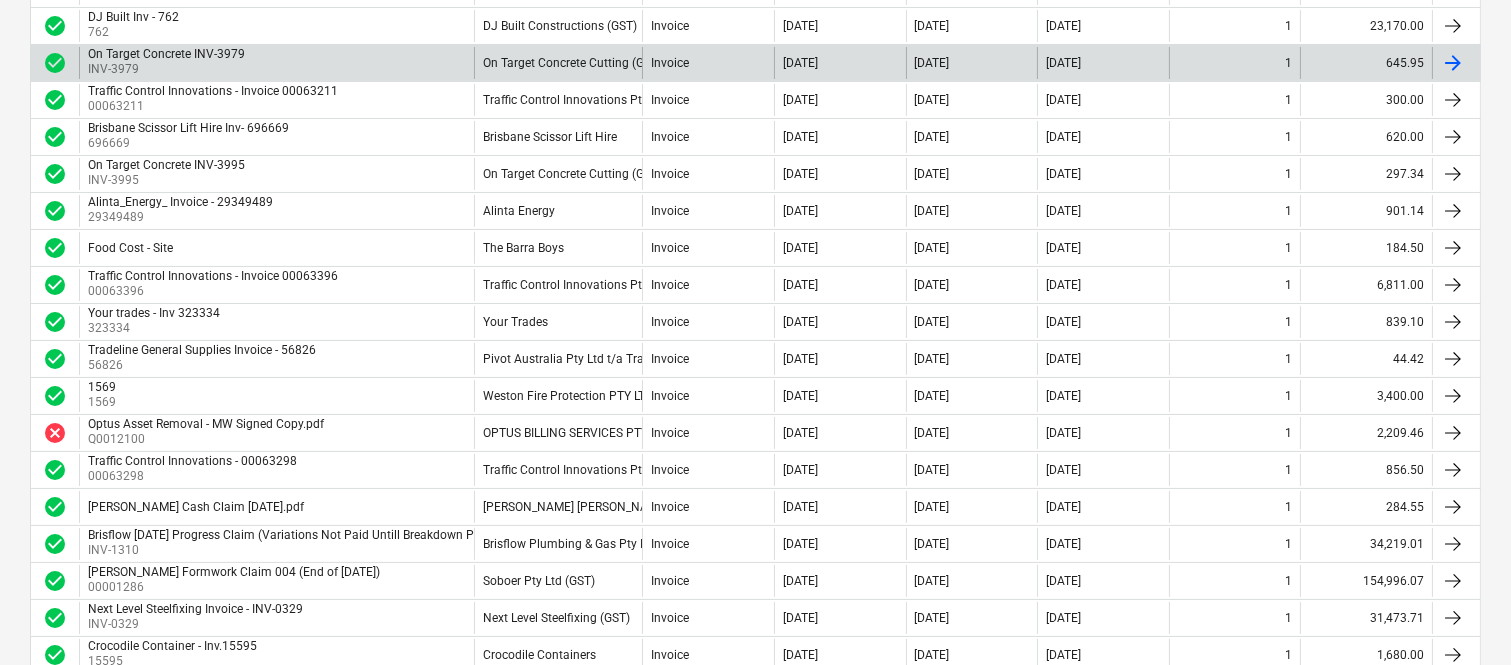 scroll, scrollTop: 488, scrollLeft: 0, axis: vertical 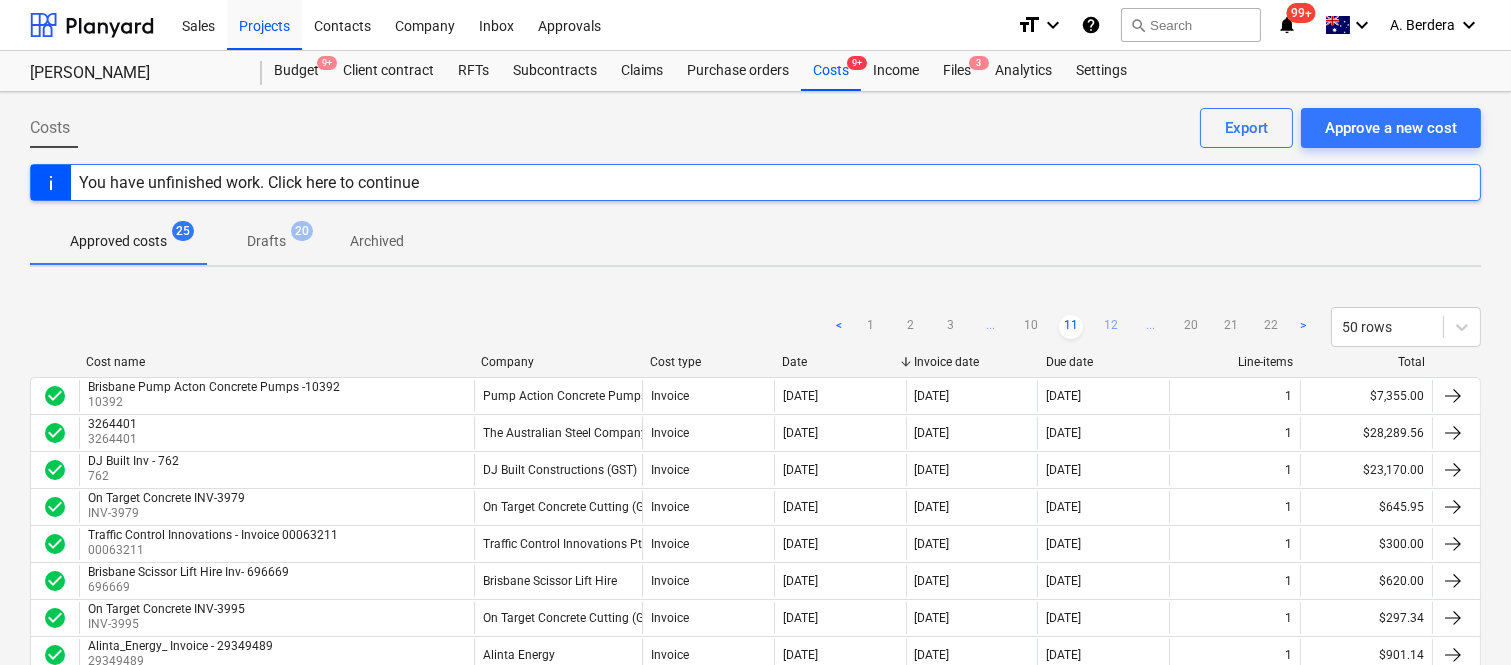 click on "12" at bounding box center [1111, 327] 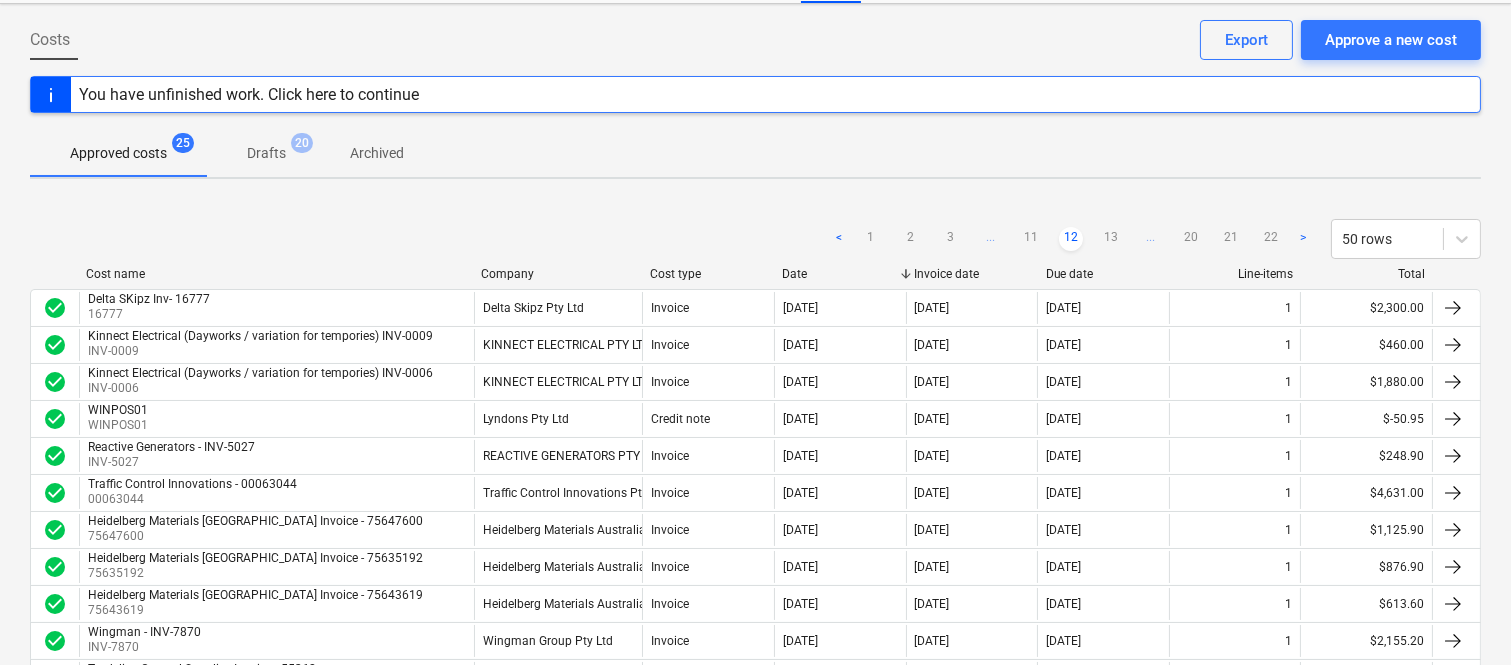 scroll, scrollTop: 133, scrollLeft: 0, axis: vertical 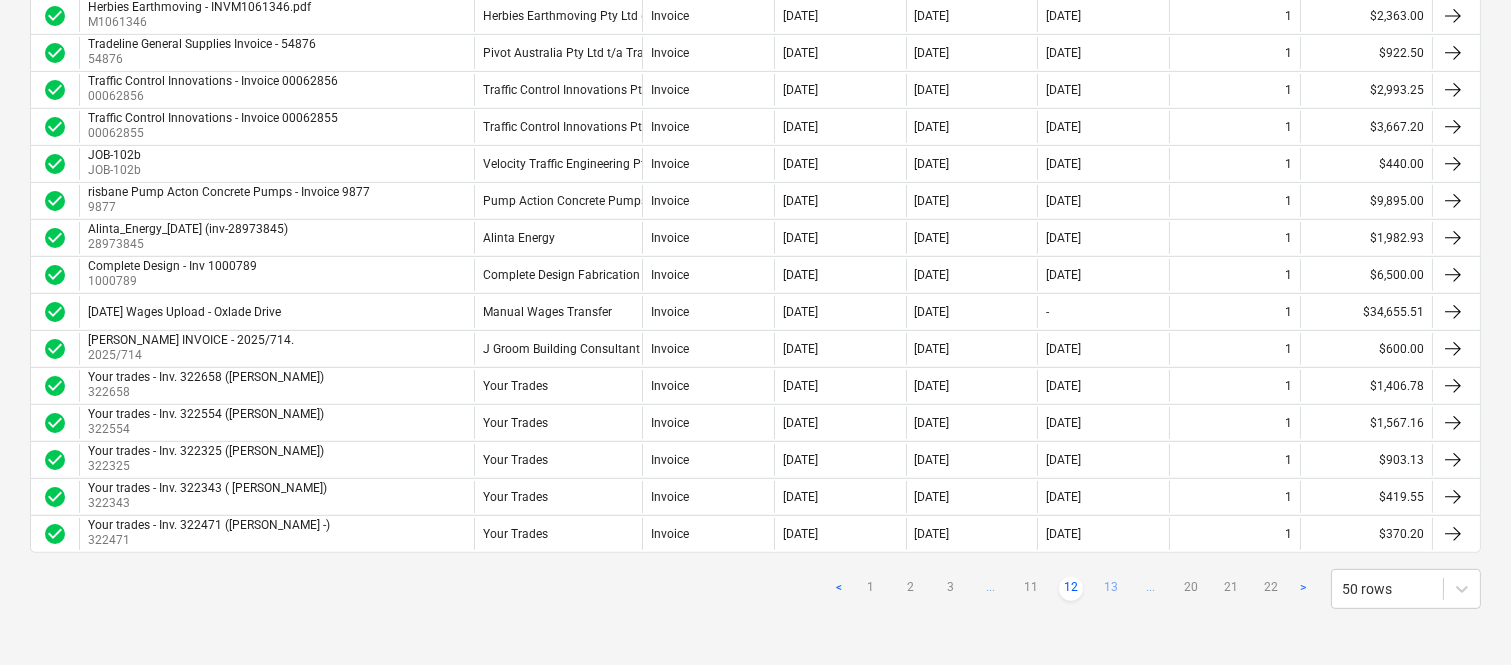 click on "13" at bounding box center (1111, 589) 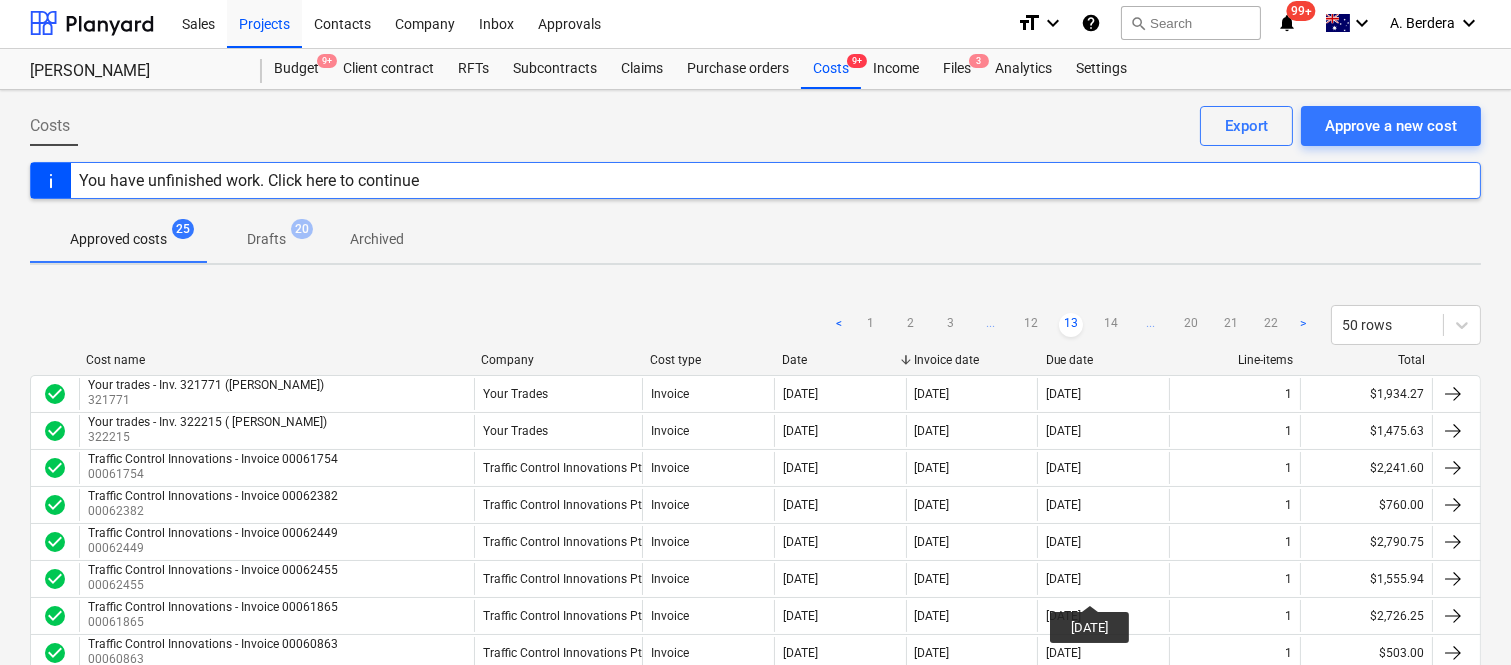 scroll, scrollTop: 0, scrollLeft: 0, axis: both 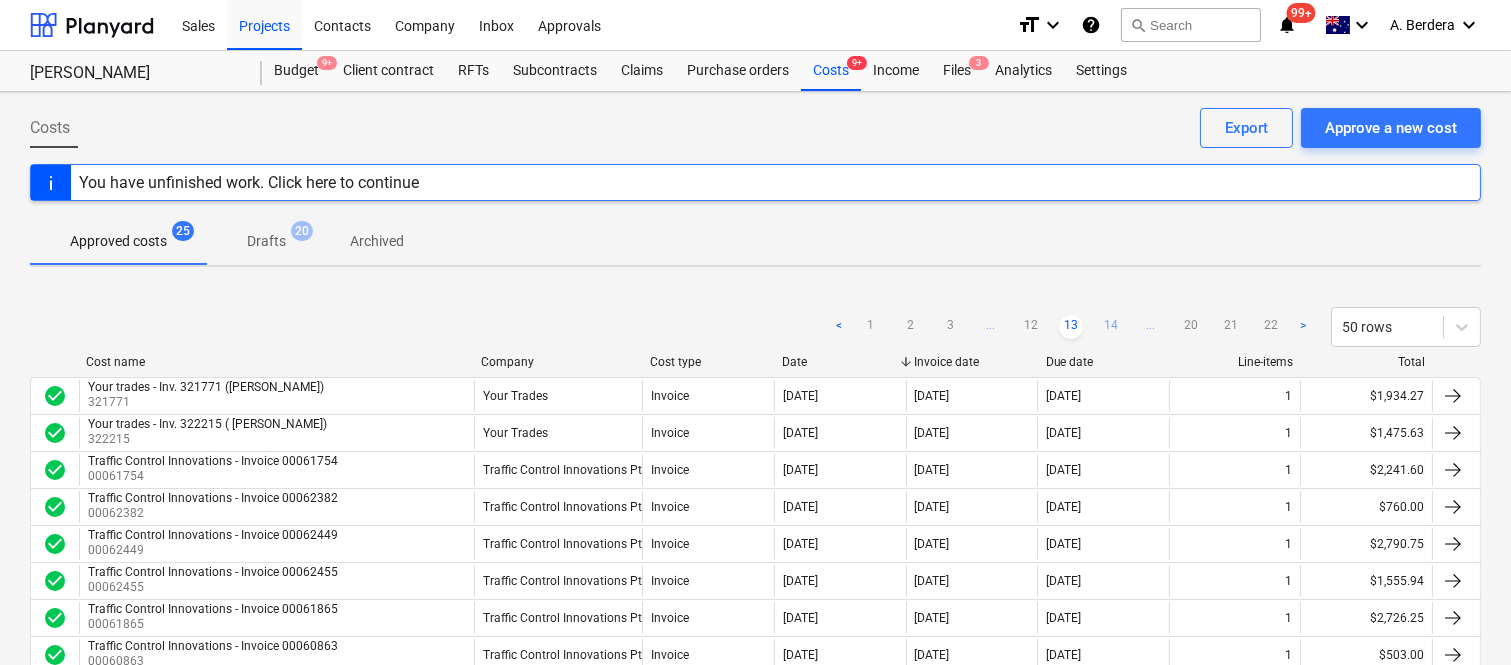 click on "14" at bounding box center (1111, 327) 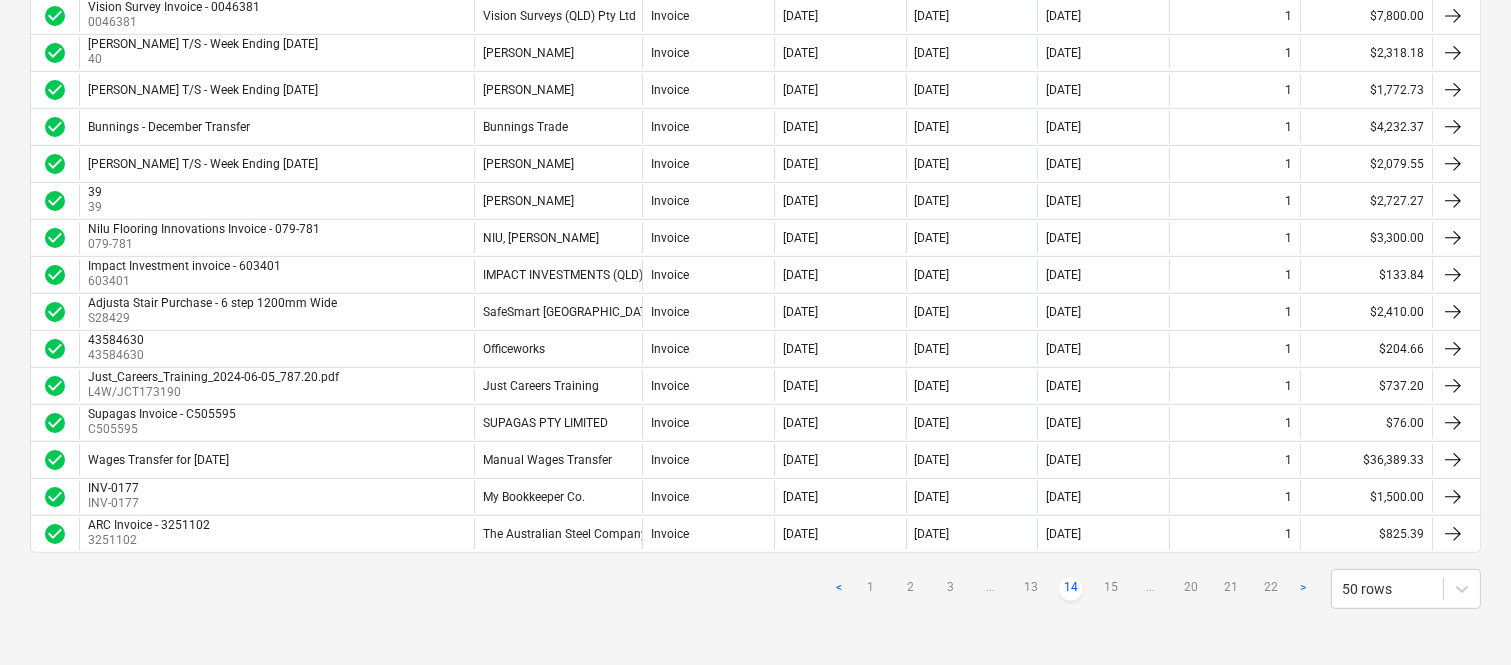 scroll, scrollTop: 1680, scrollLeft: 0, axis: vertical 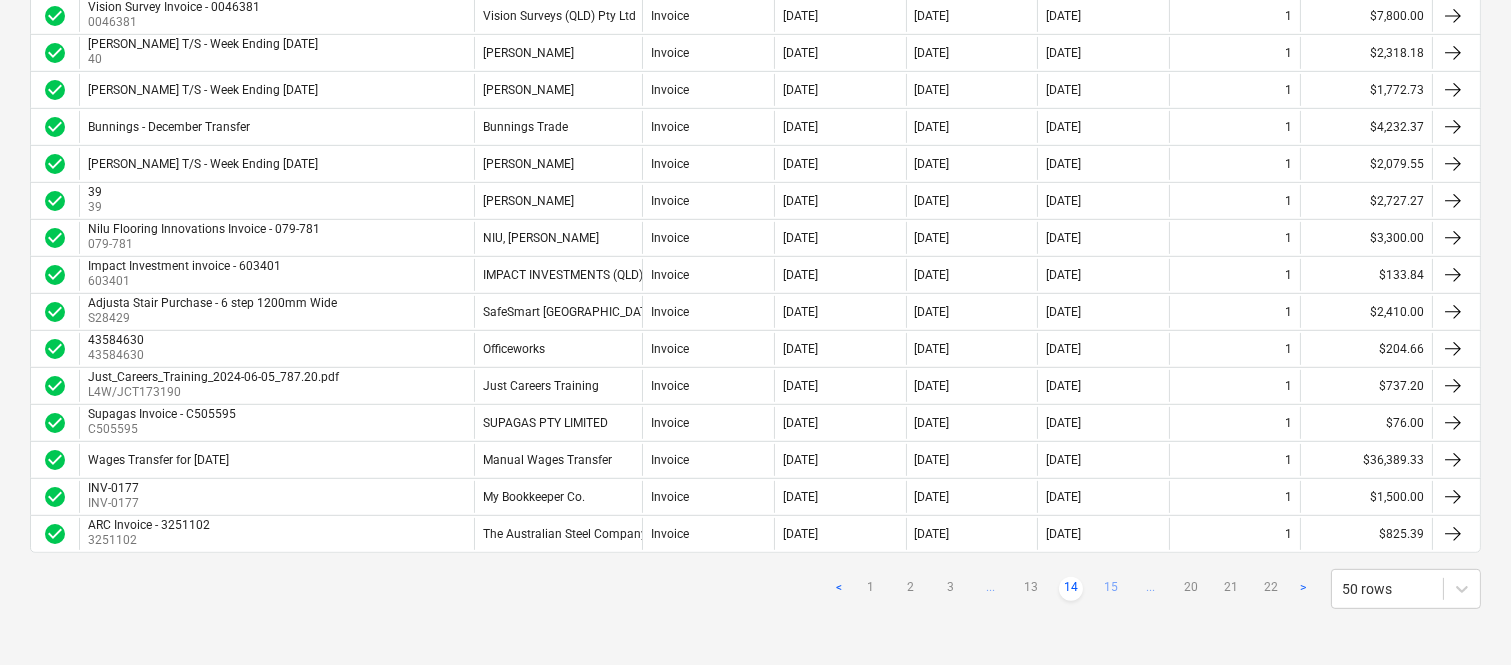 click on "15" at bounding box center [1111, 589] 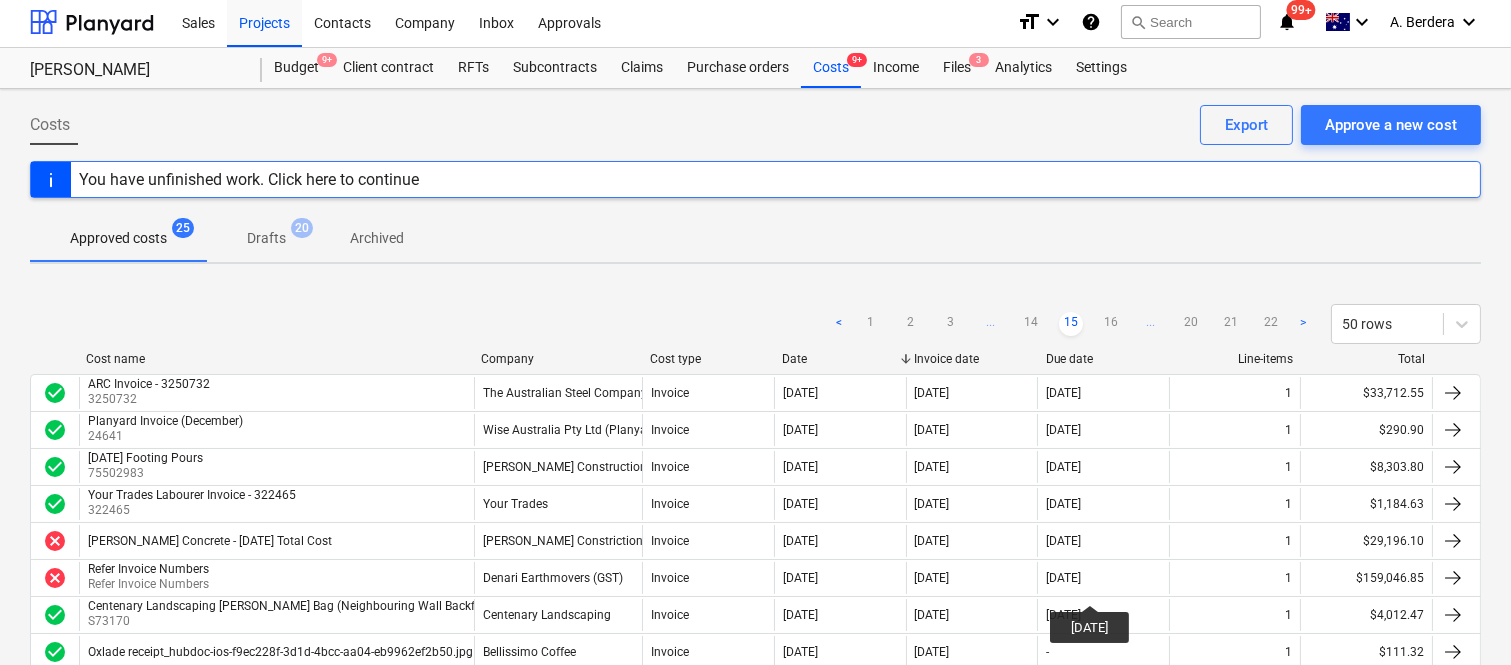 scroll, scrollTop: 0, scrollLeft: 0, axis: both 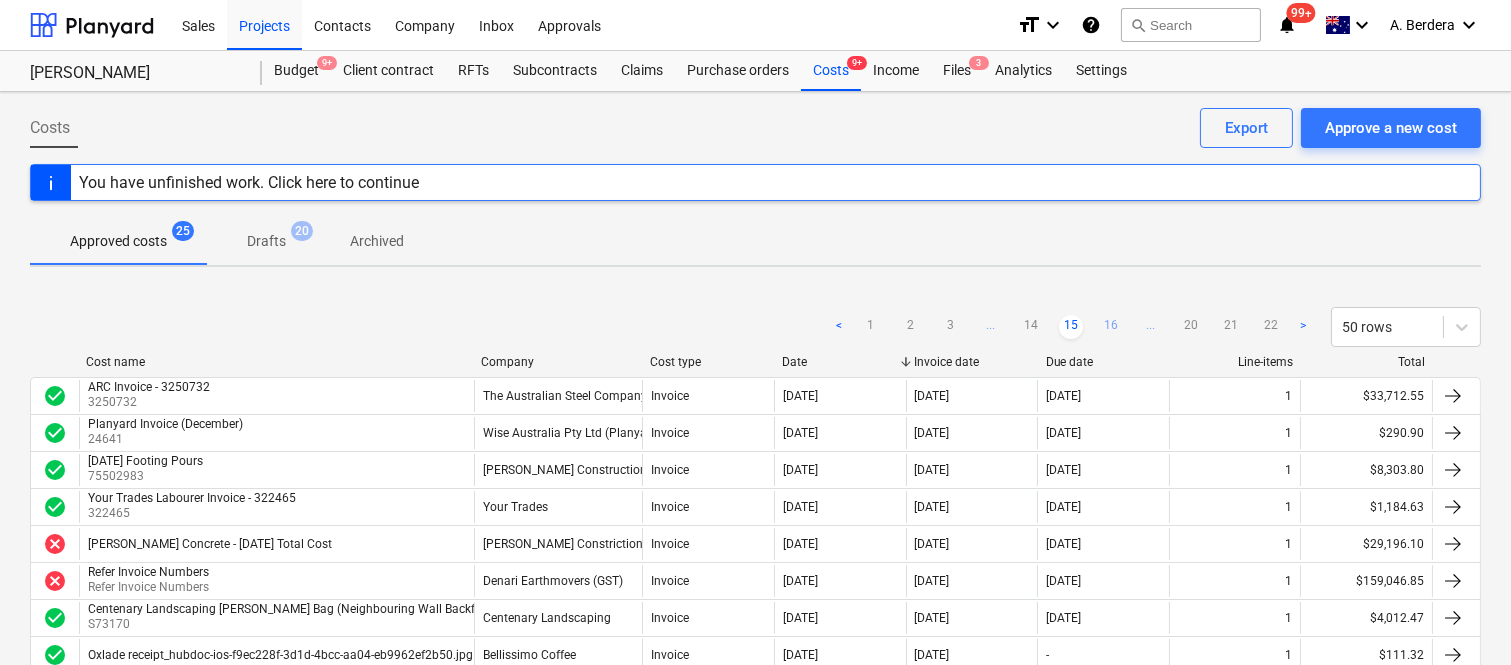 click on "16" at bounding box center [1111, 327] 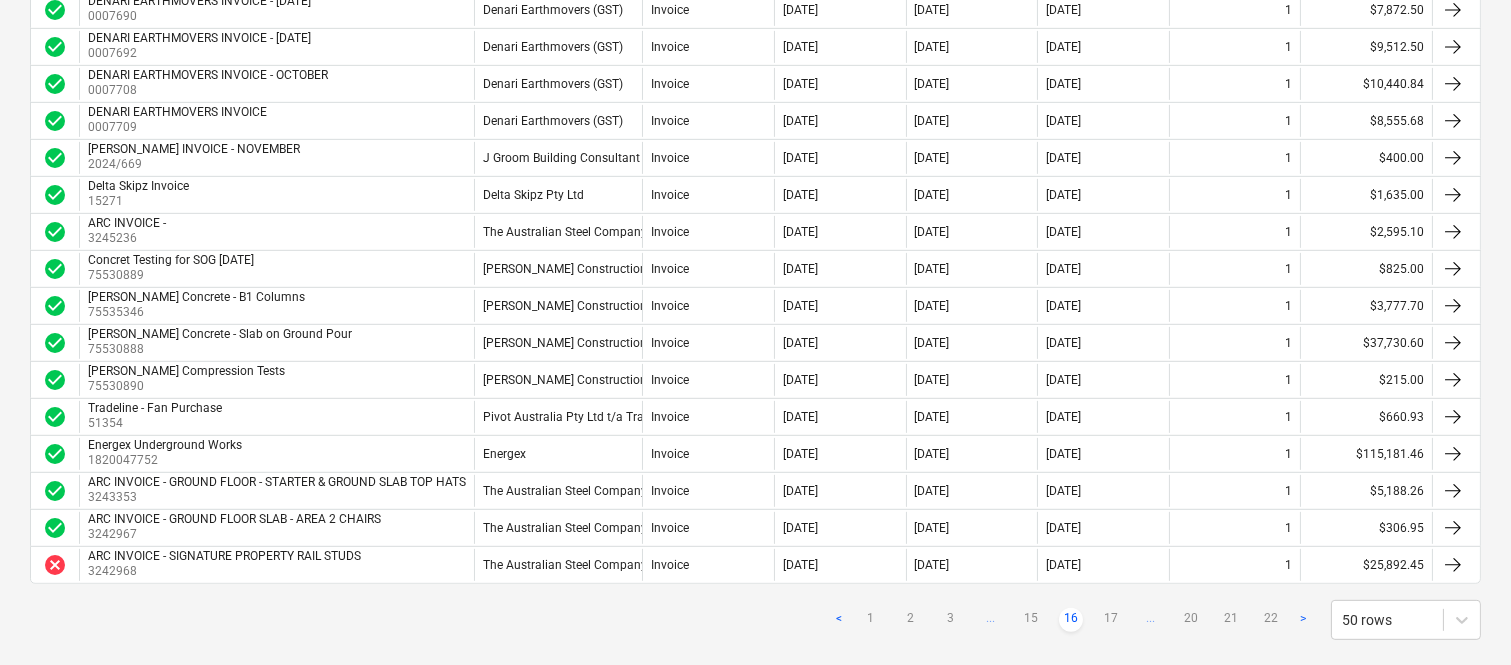 scroll, scrollTop: 1680, scrollLeft: 0, axis: vertical 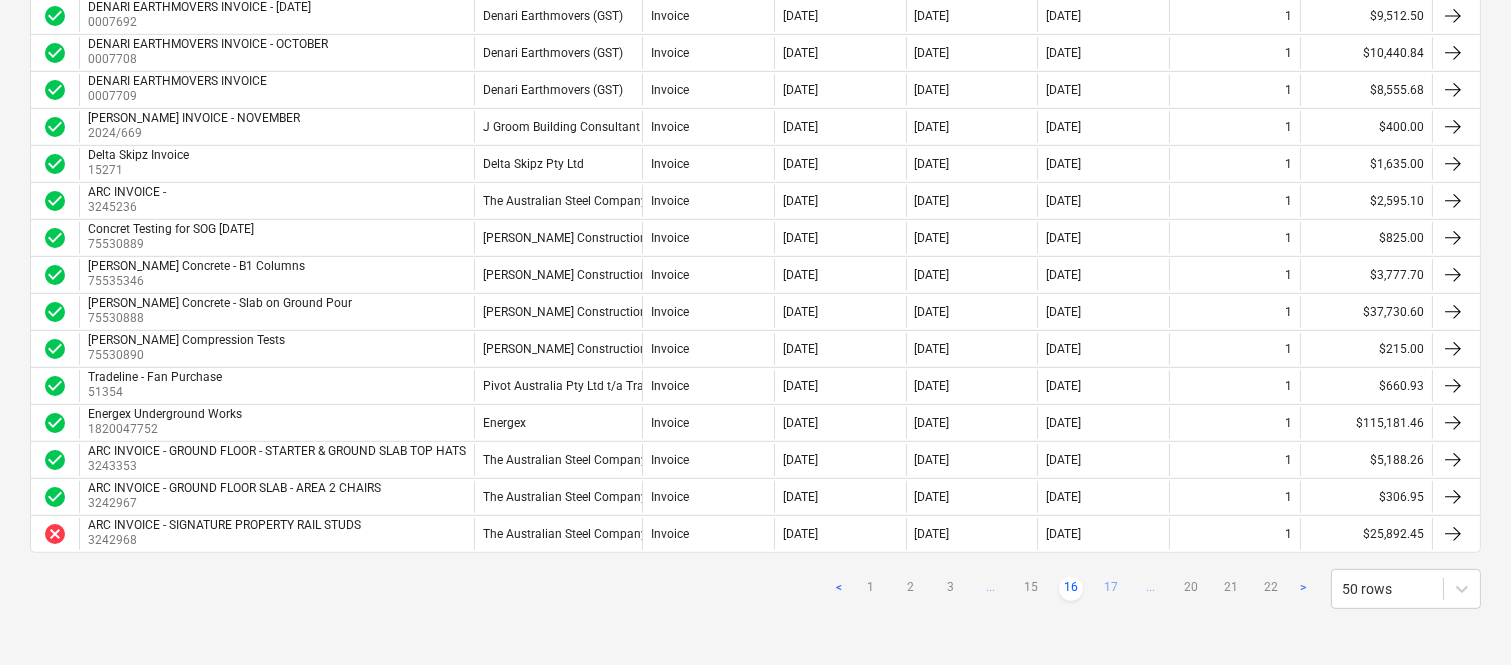 click on "17" at bounding box center (1111, 589) 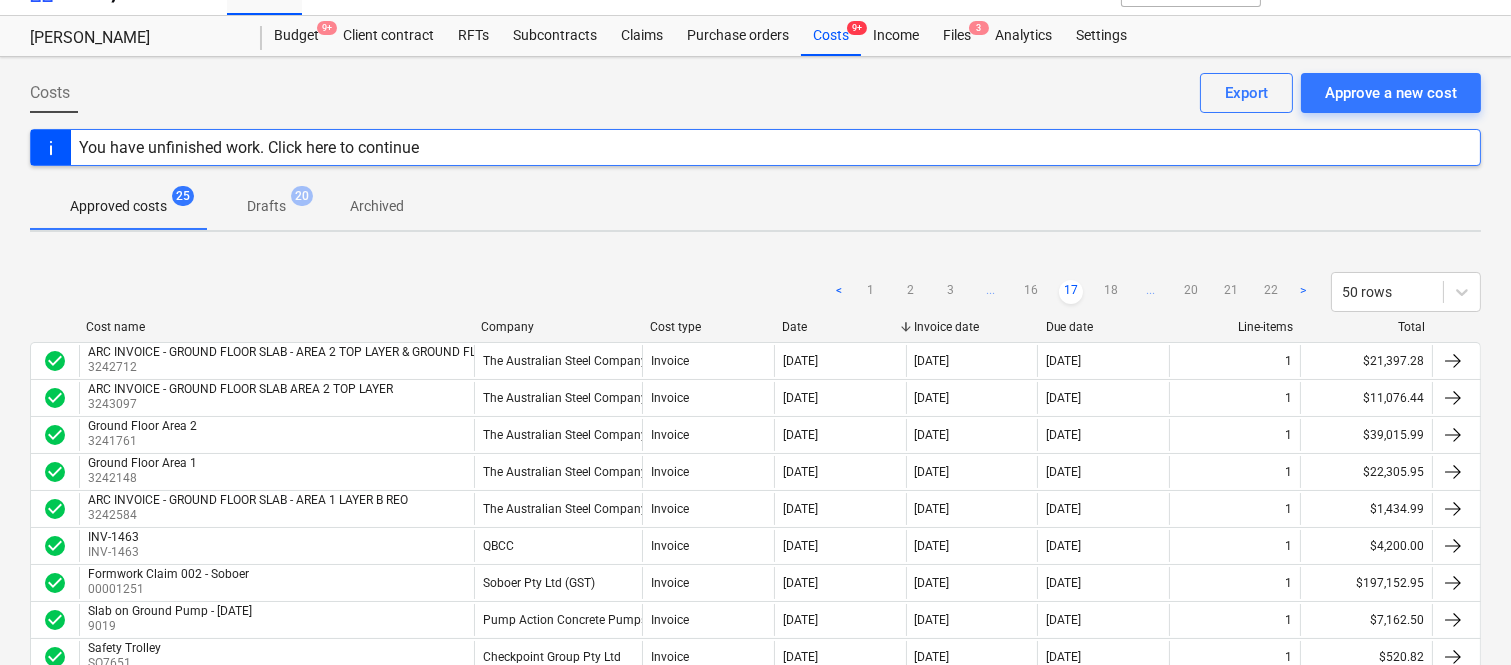 scroll, scrollTop: 0, scrollLeft: 0, axis: both 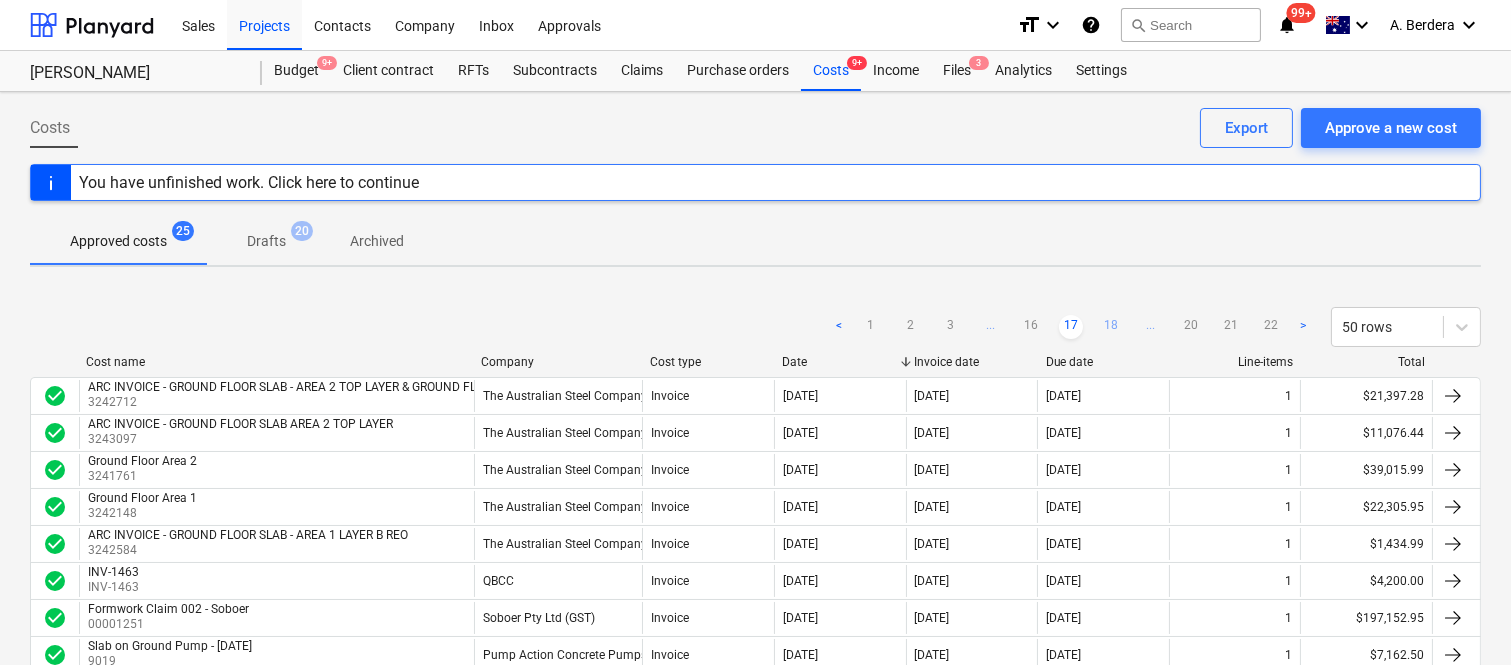 click on "18" at bounding box center (1111, 327) 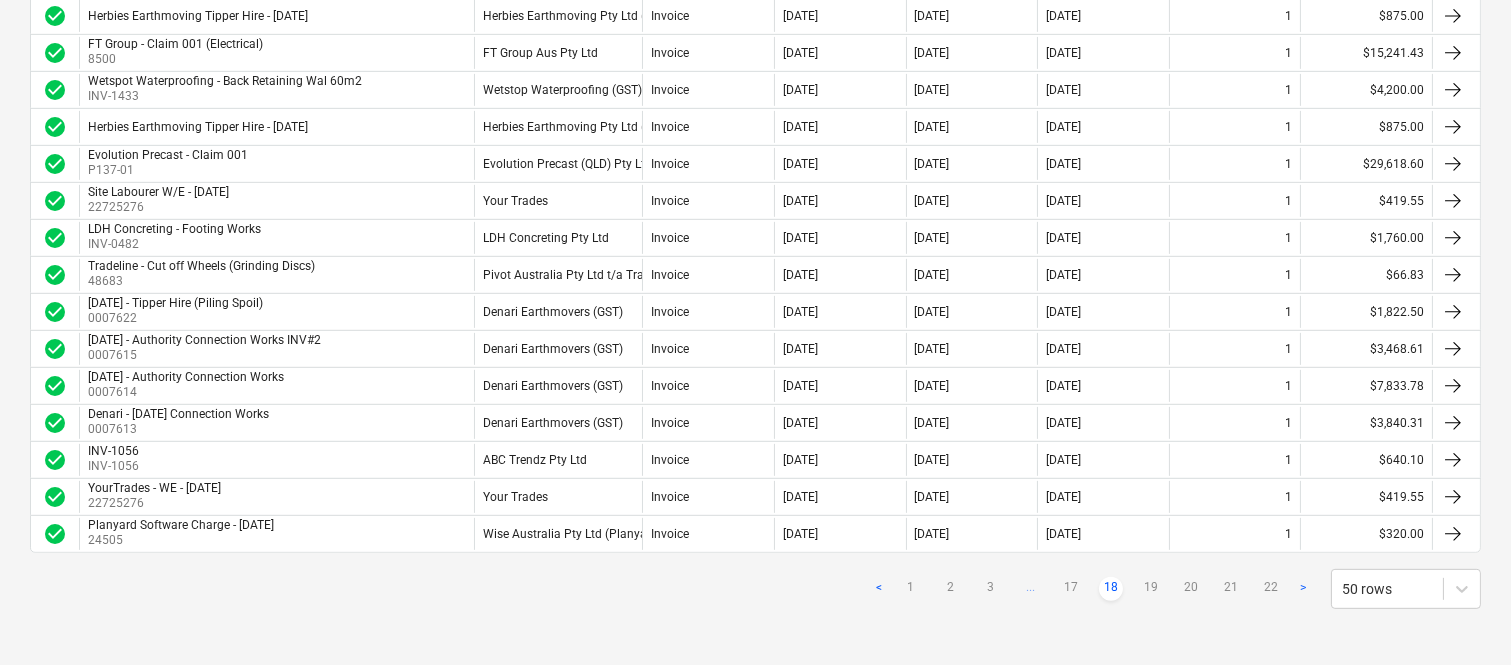 scroll, scrollTop: 1680, scrollLeft: 0, axis: vertical 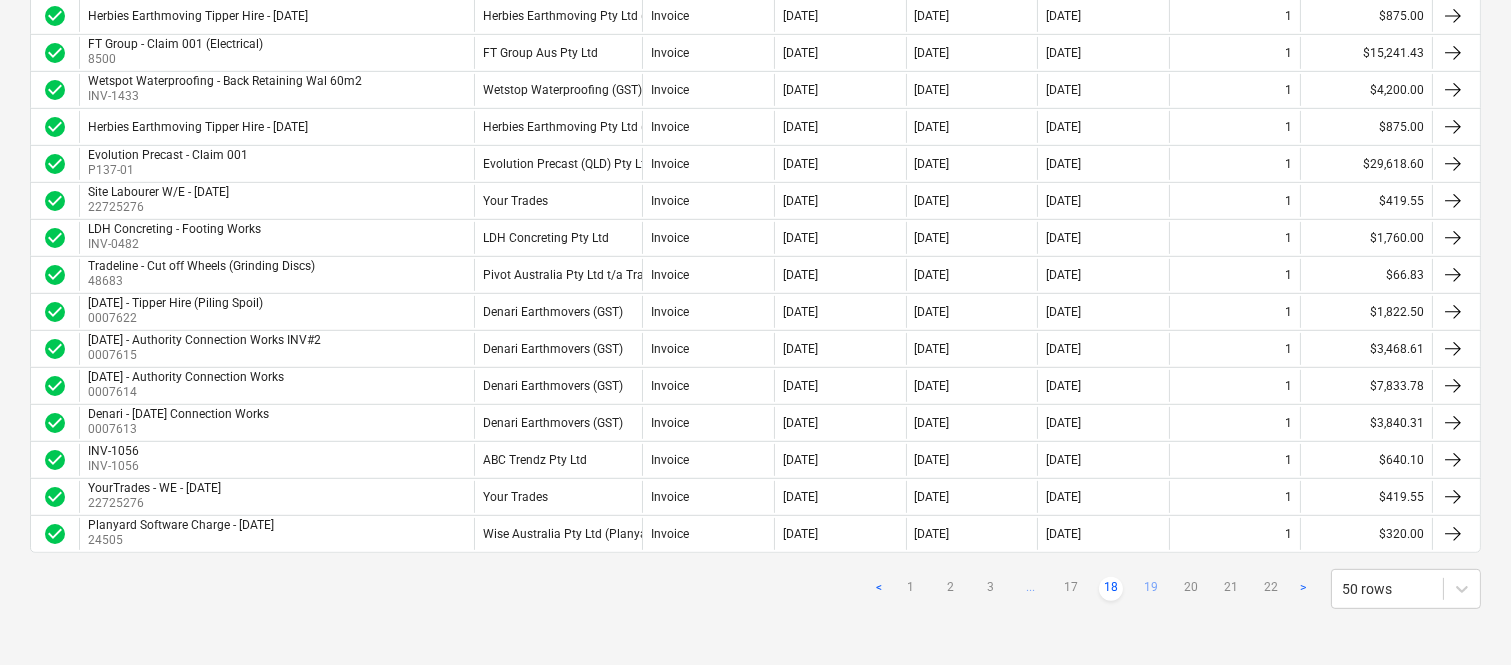 click on "19" at bounding box center [1151, 589] 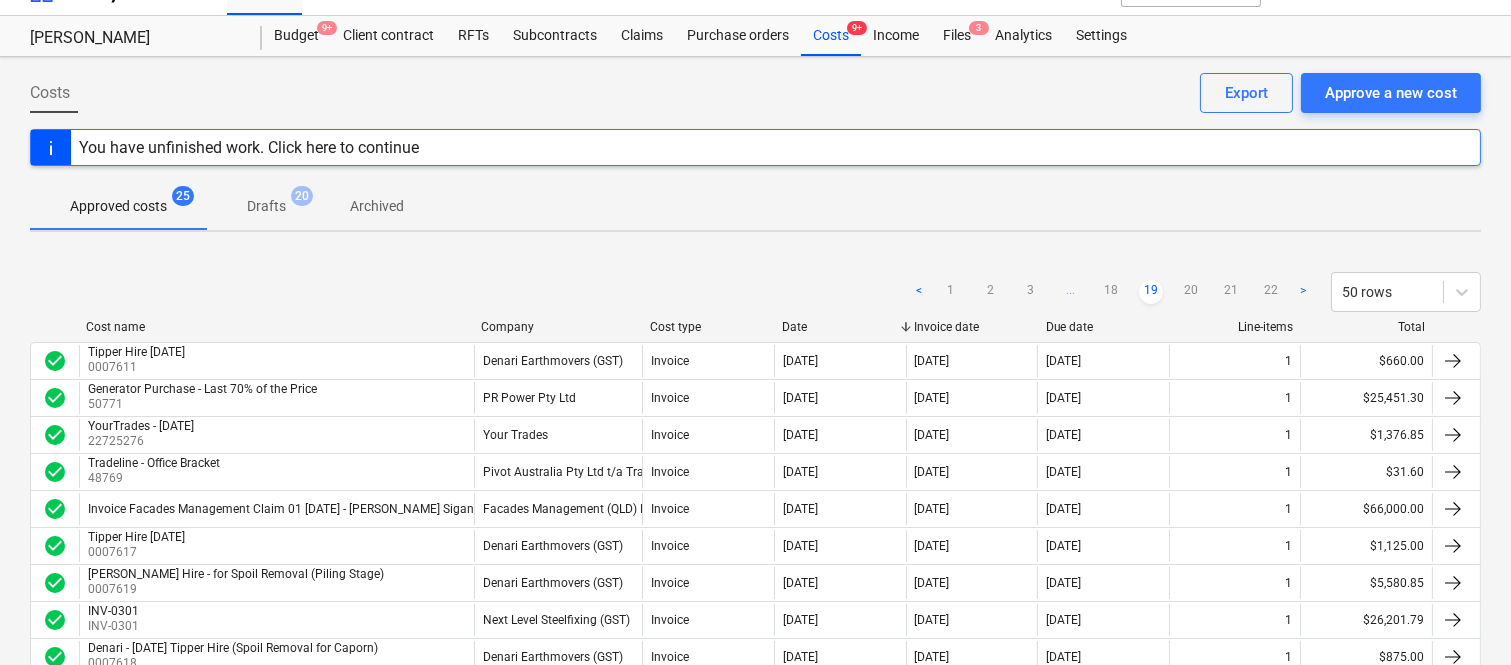 scroll, scrollTop: 0, scrollLeft: 0, axis: both 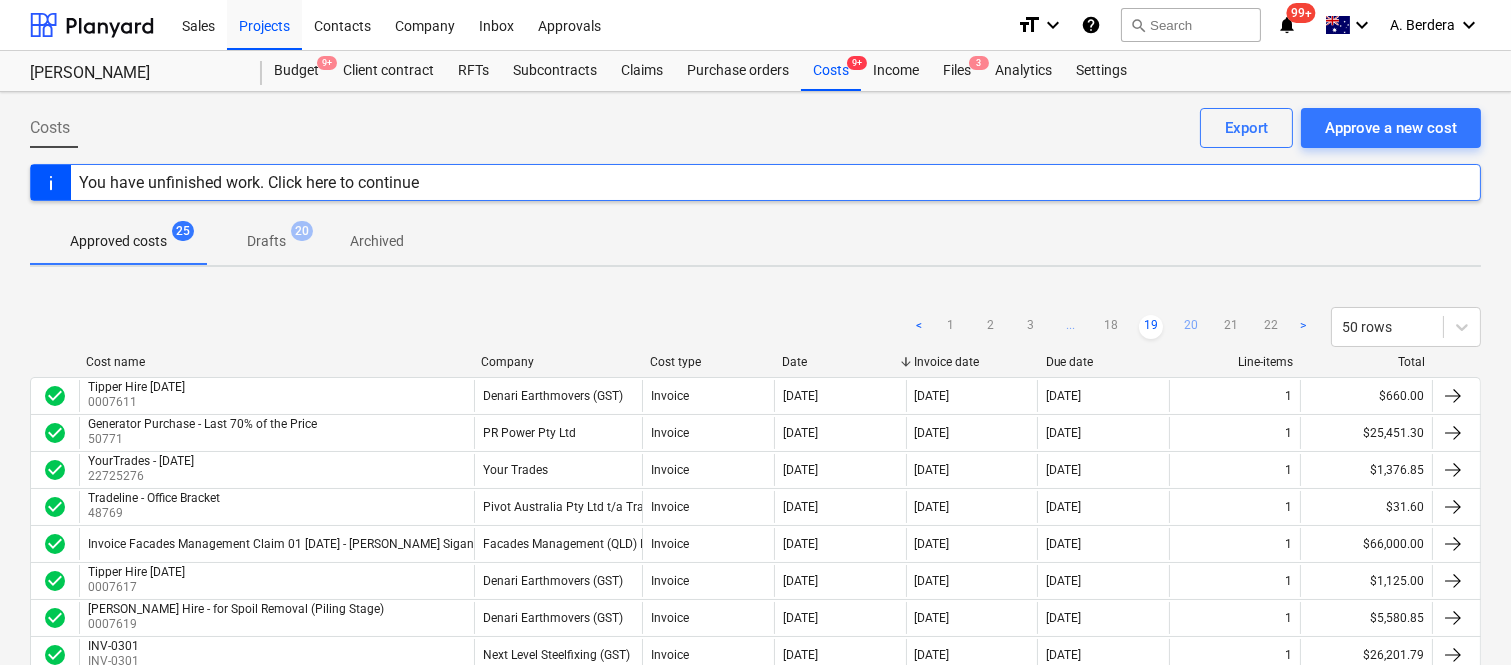 click on "20" at bounding box center (1191, 327) 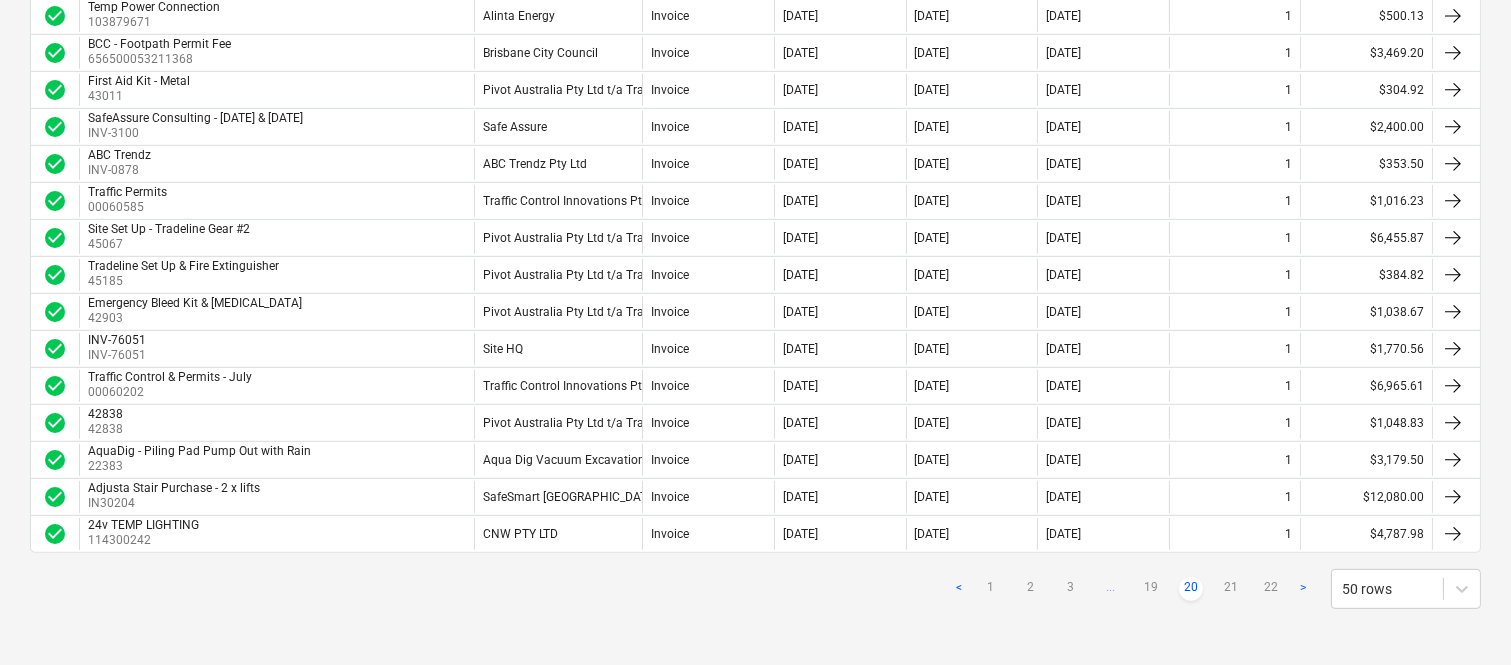 scroll, scrollTop: 1680, scrollLeft: 0, axis: vertical 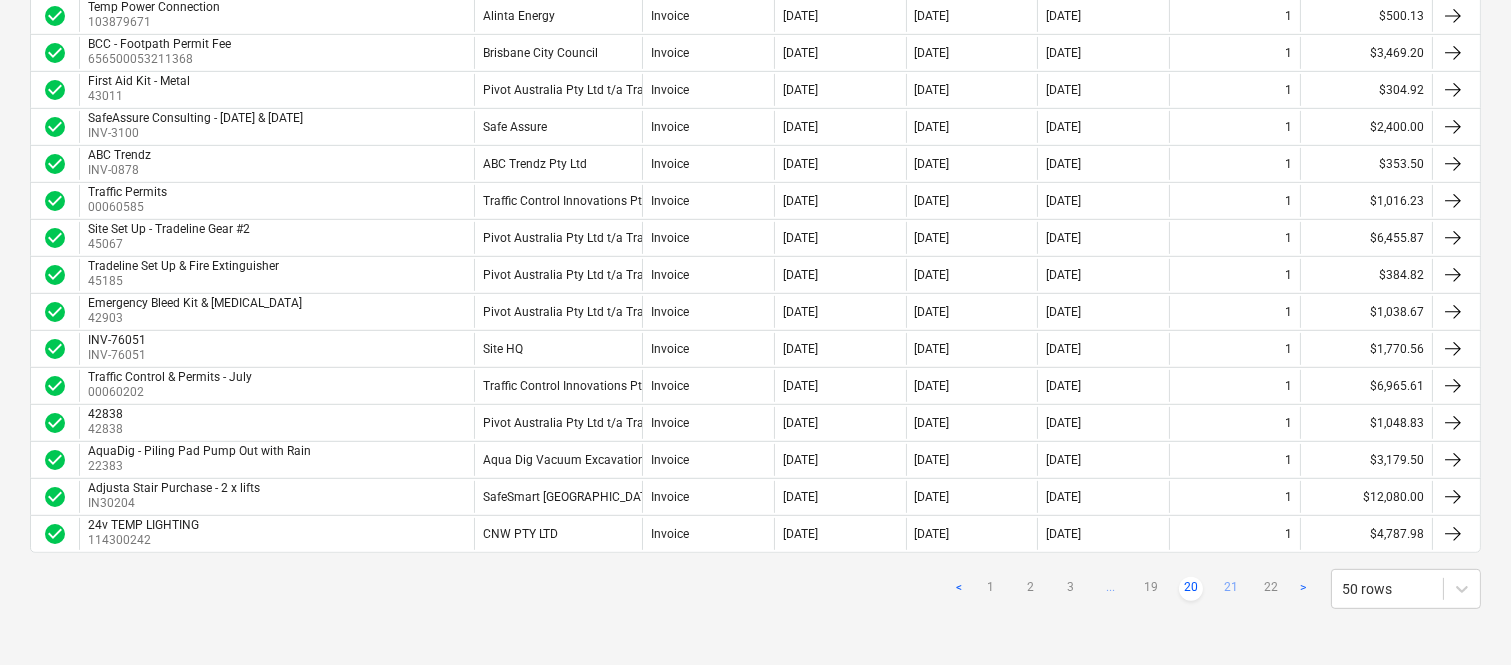 click on "21" at bounding box center [1231, 589] 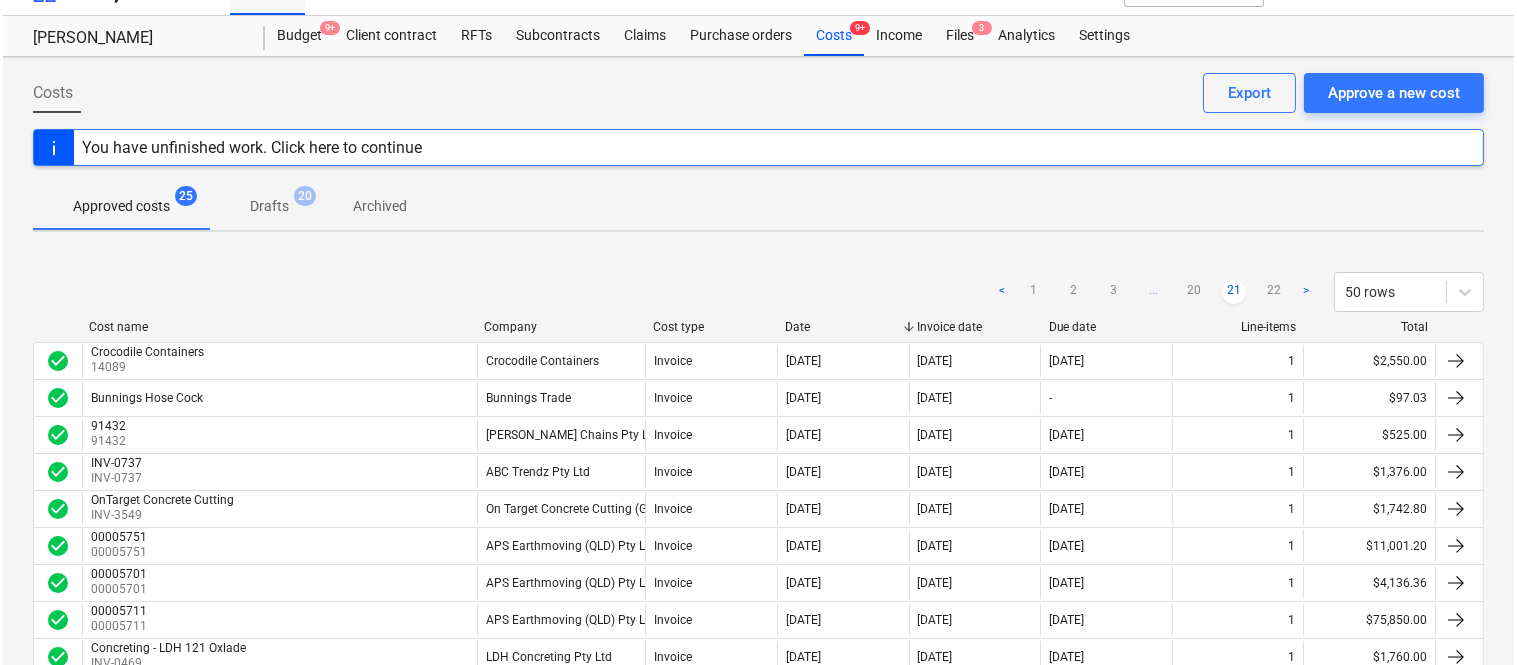 scroll, scrollTop: 0, scrollLeft: 0, axis: both 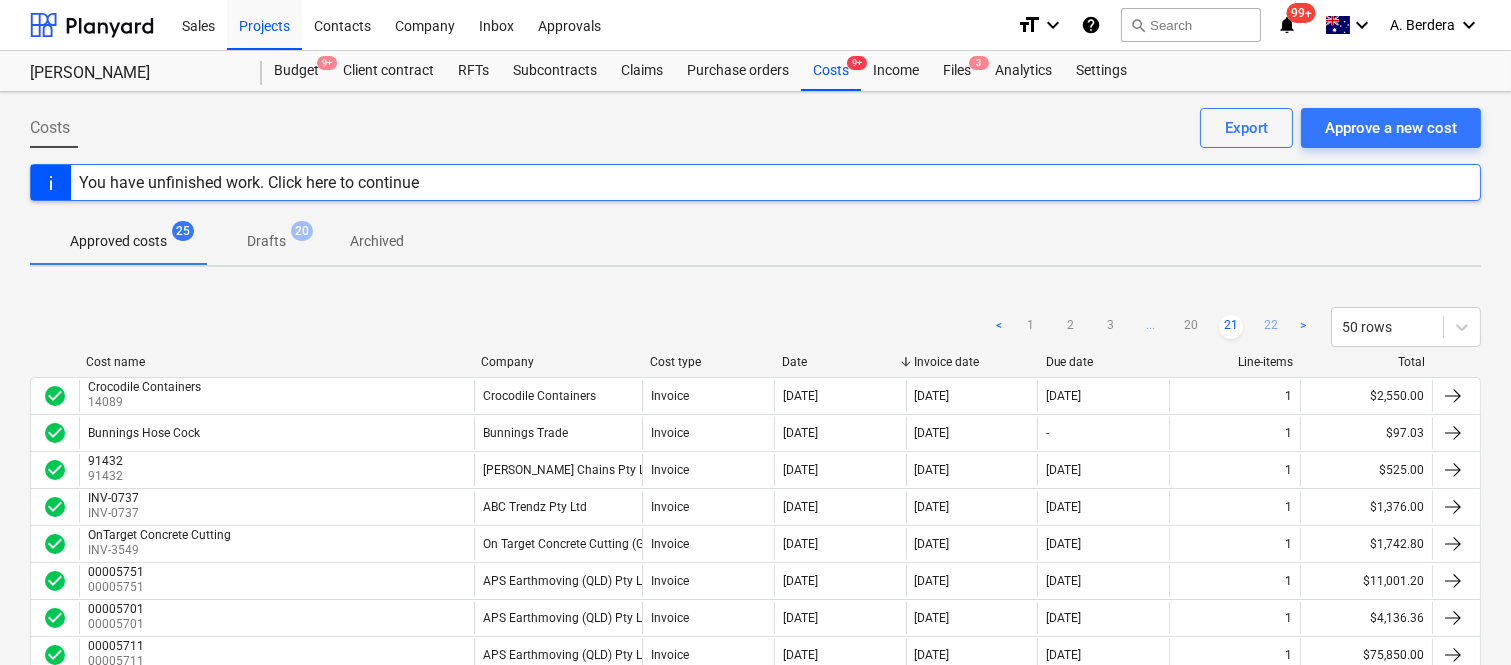 click on "22" at bounding box center [1271, 327] 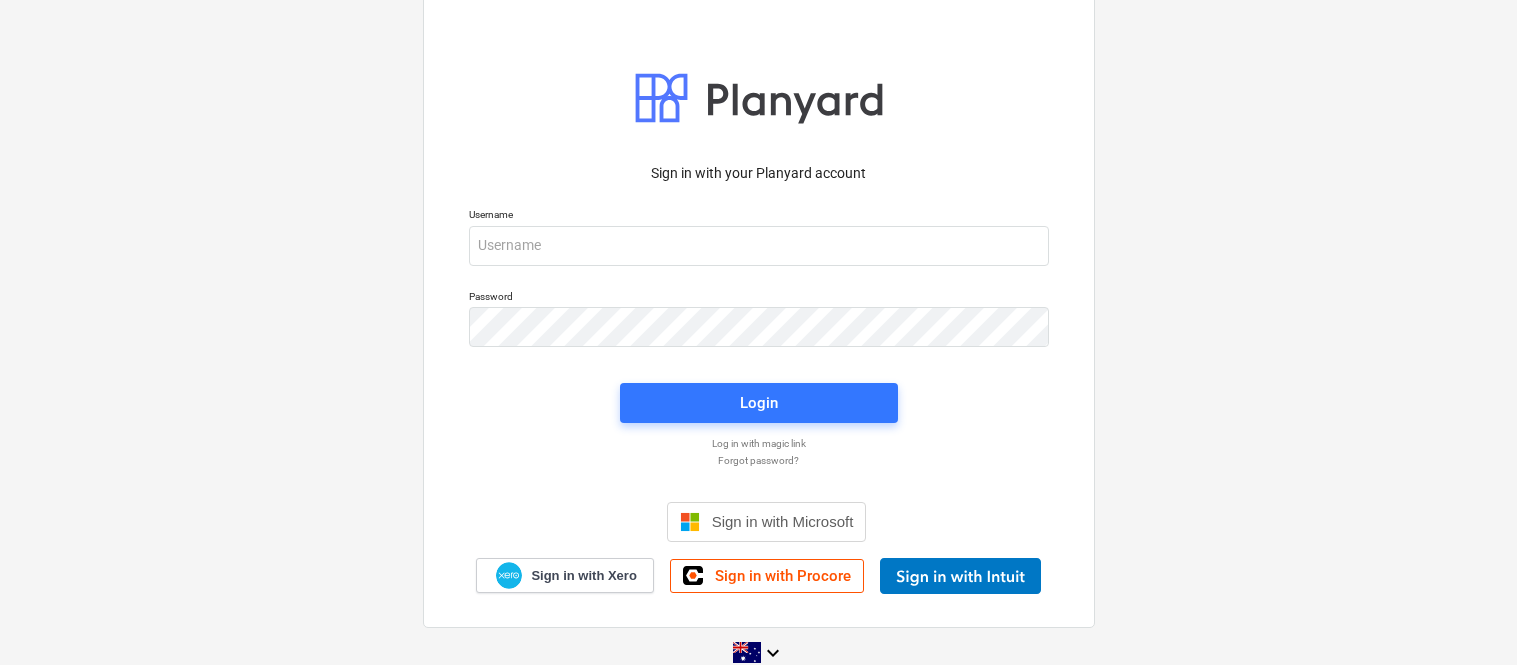 scroll, scrollTop: 0, scrollLeft: 0, axis: both 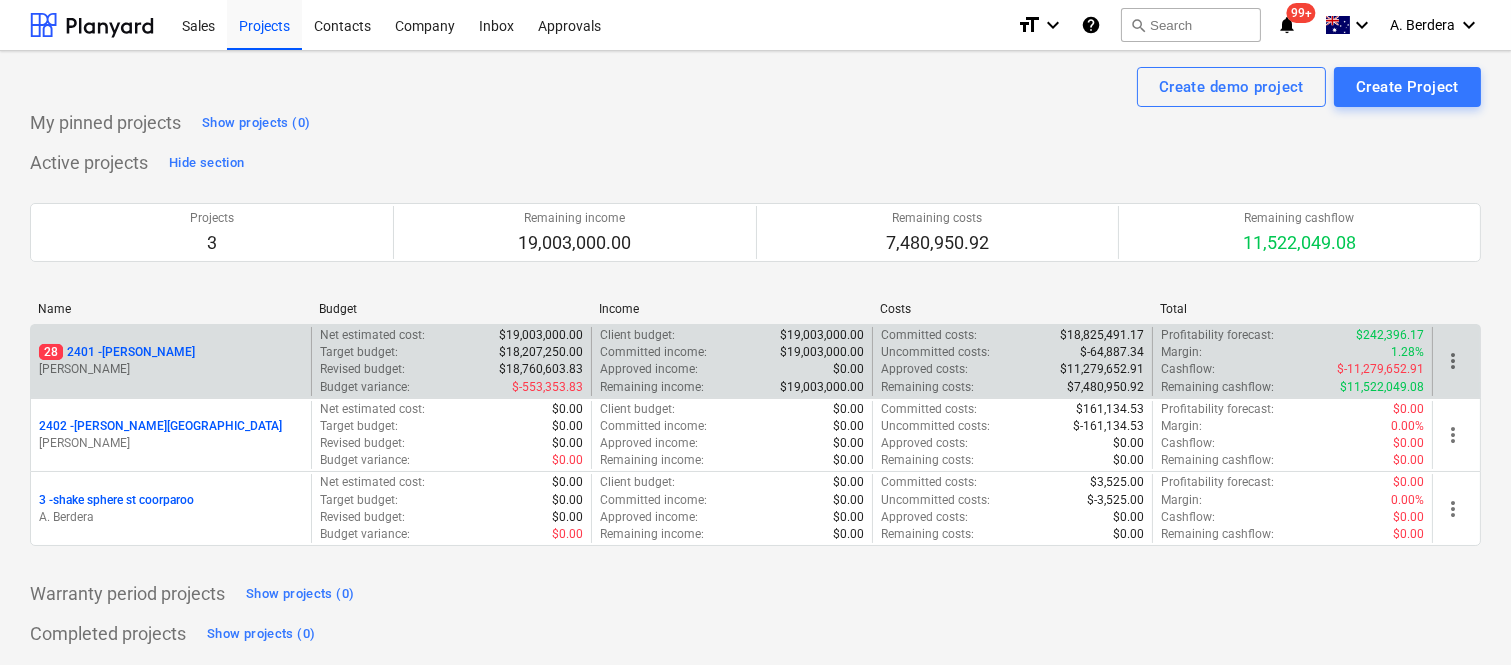 click on "[PERSON_NAME]" at bounding box center (171, 369) 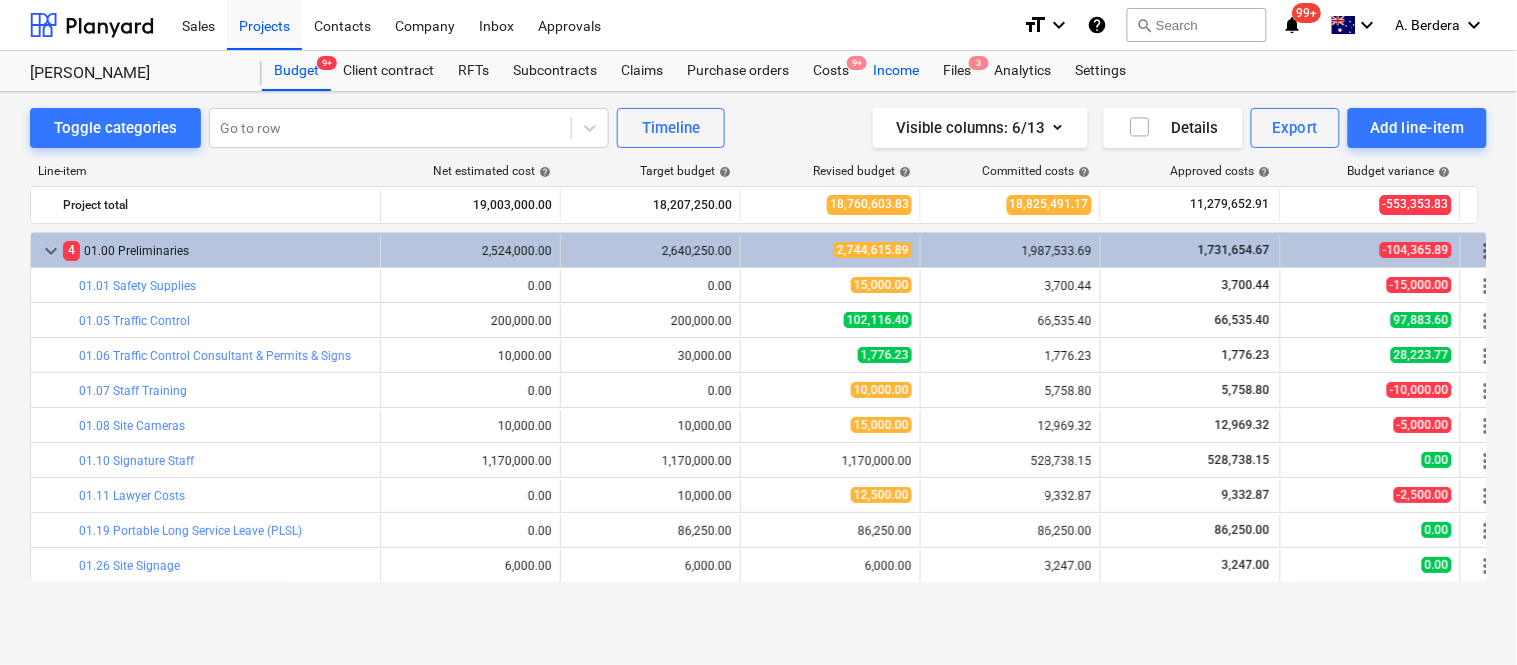 scroll, scrollTop: 306, scrollLeft: 0, axis: vertical 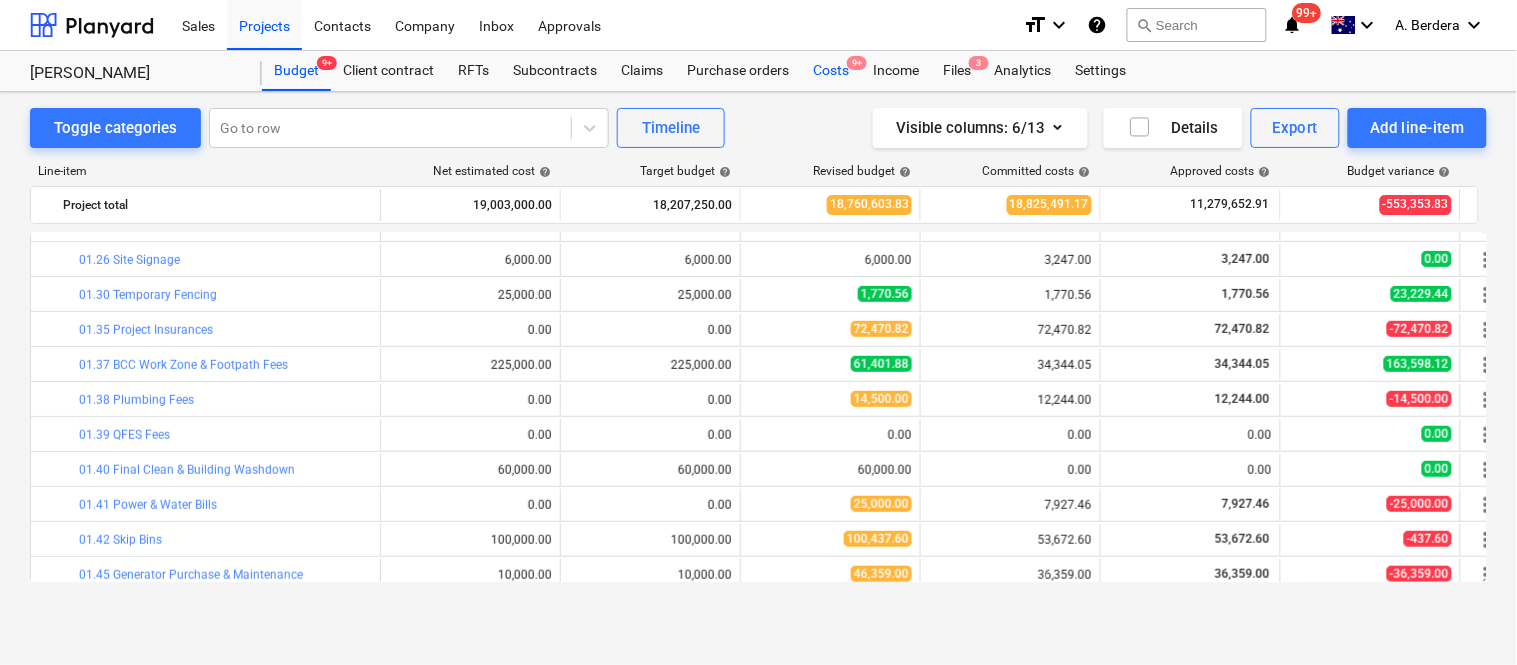 click on "Costs 9+" at bounding box center [831, 71] 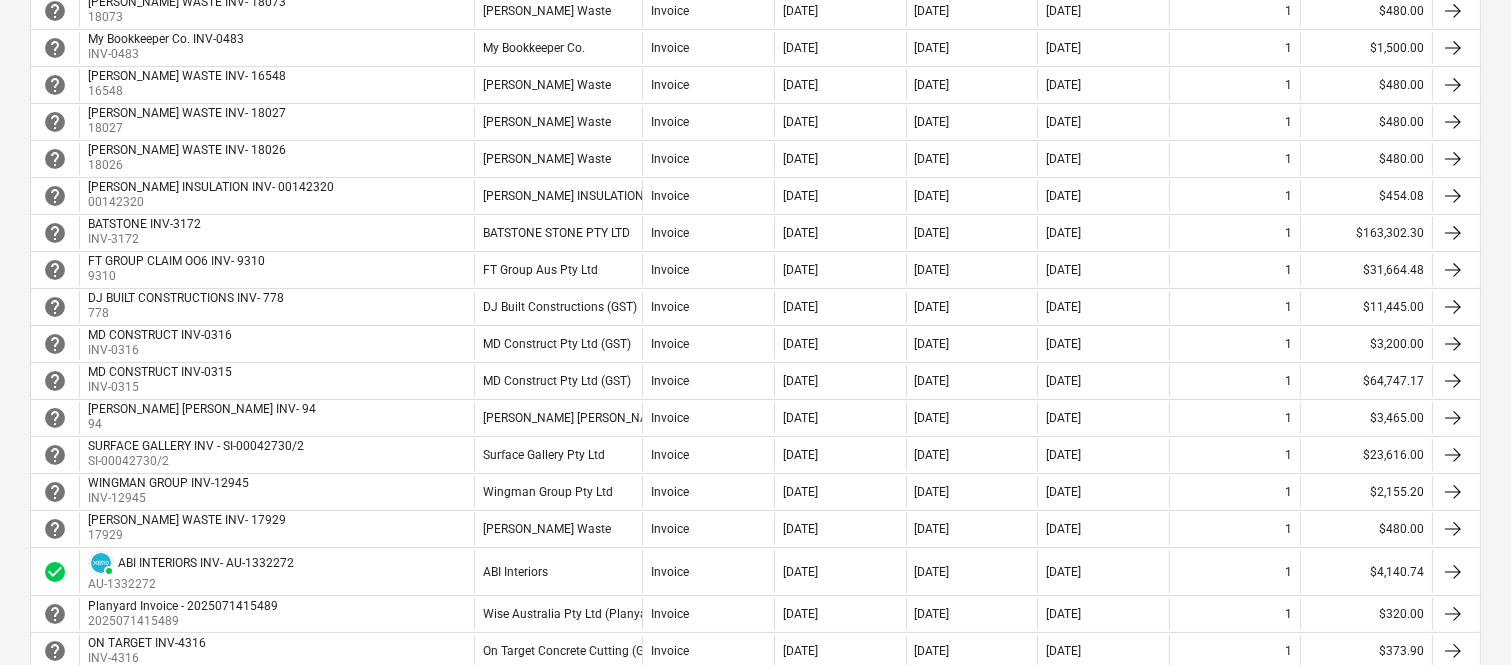 scroll, scrollTop: 582, scrollLeft: 0, axis: vertical 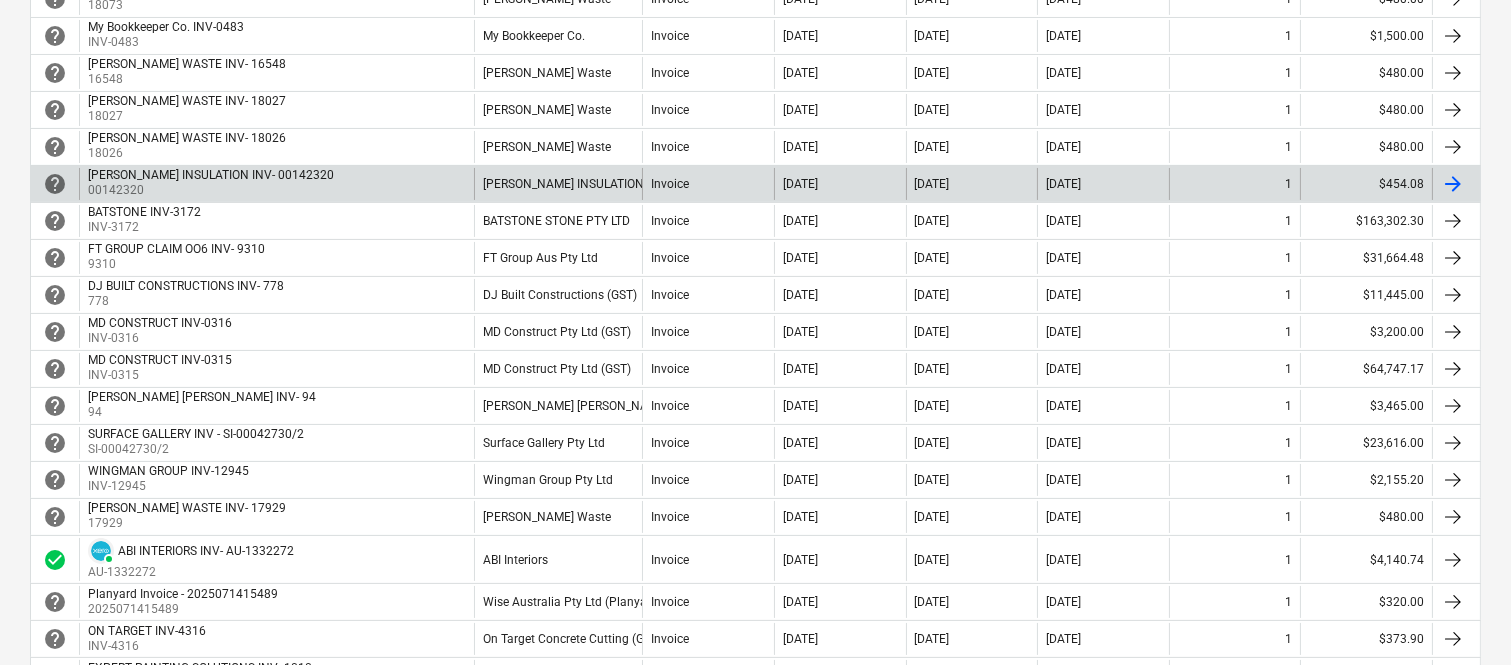 click on "[PERSON_NAME] INSULATION PTY. LTD." at bounding box center (558, 184) 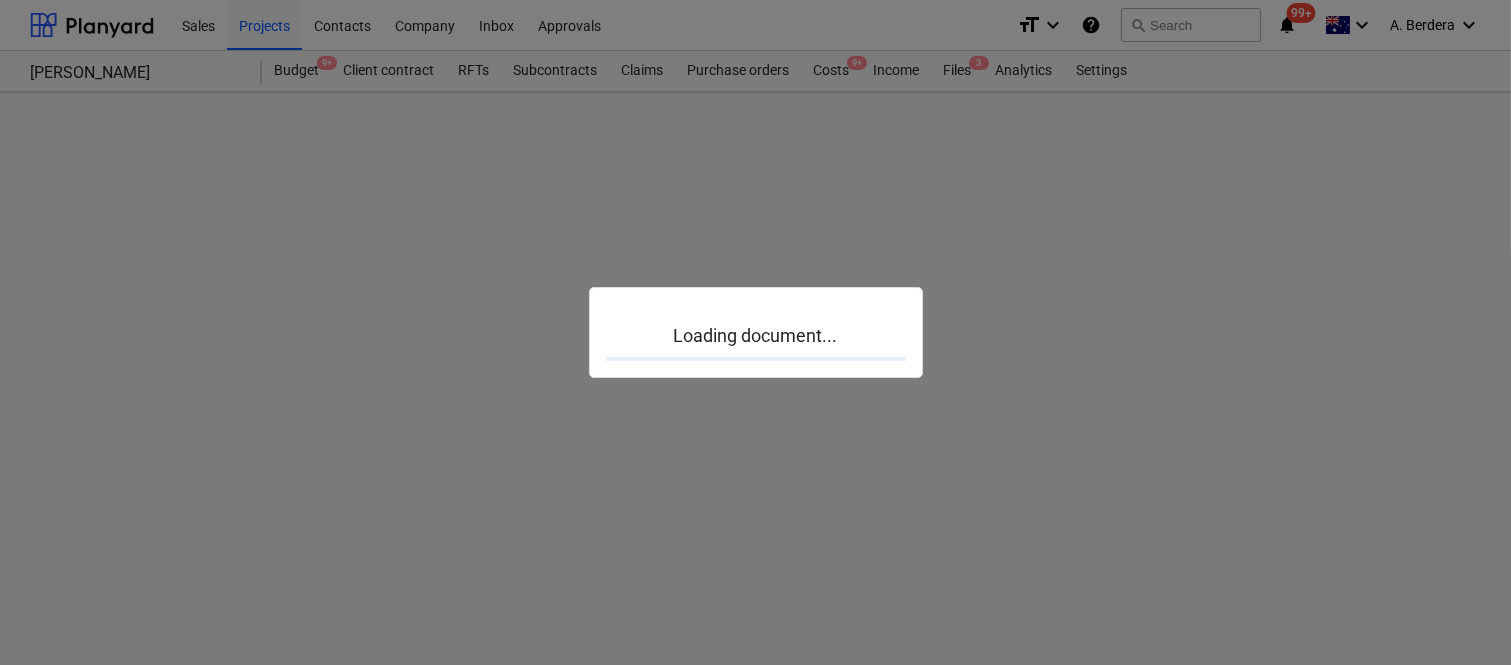 scroll, scrollTop: 0, scrollLeft: 0, axis: both 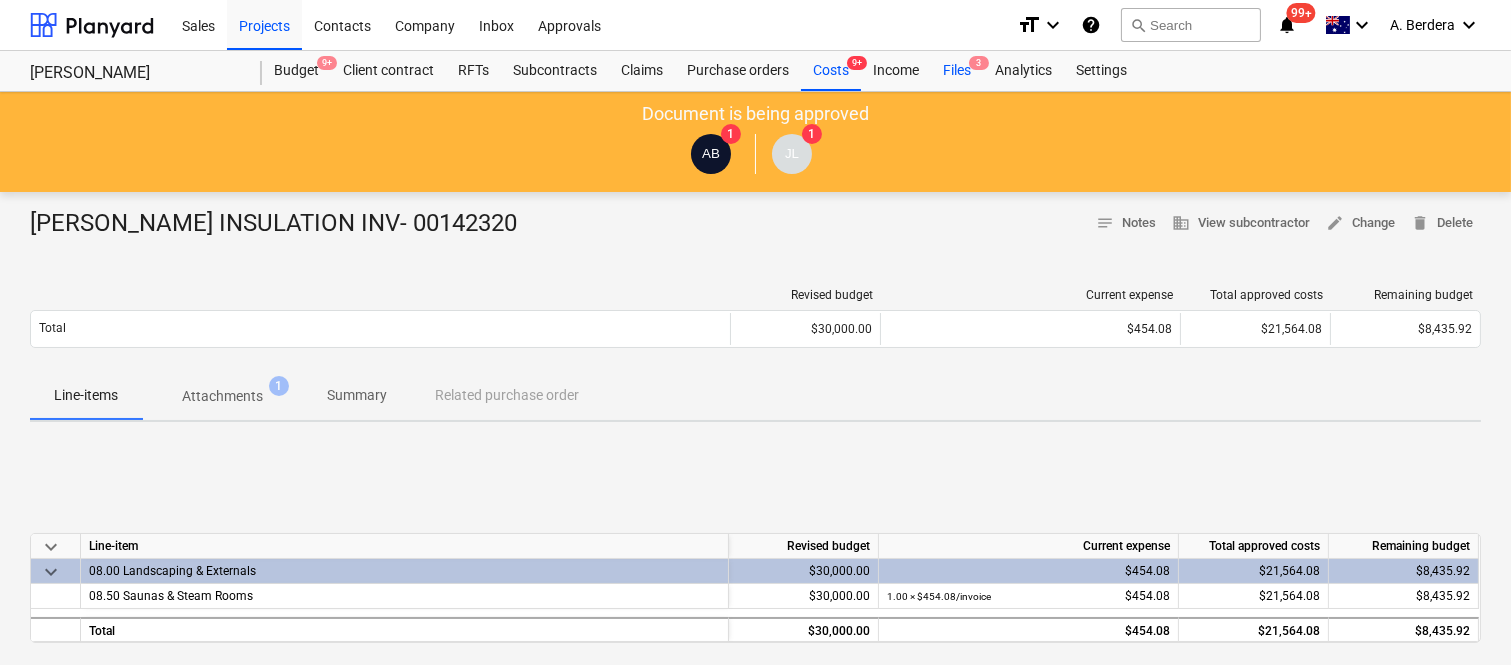 click on "Files 3" at bounding box center (957, 71) 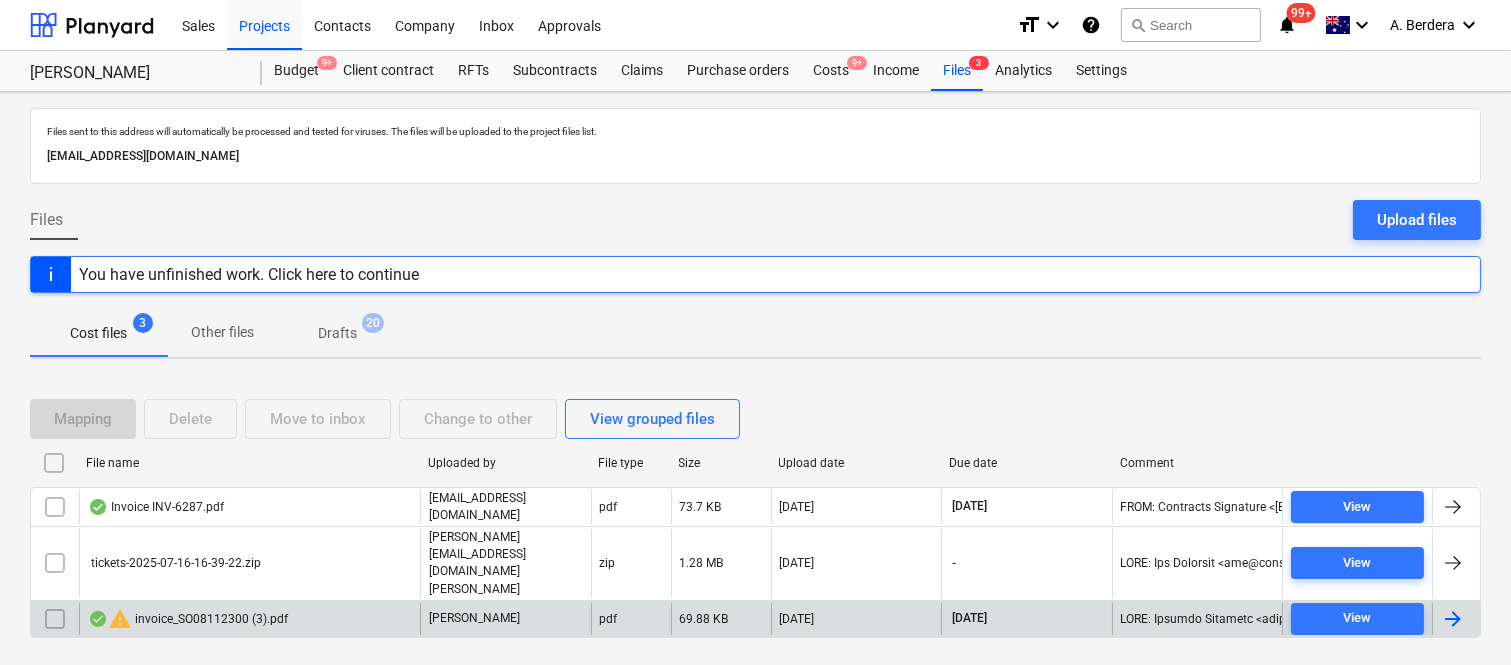 click on "[PERSON_NAME]" at bounding box center [474, 618] 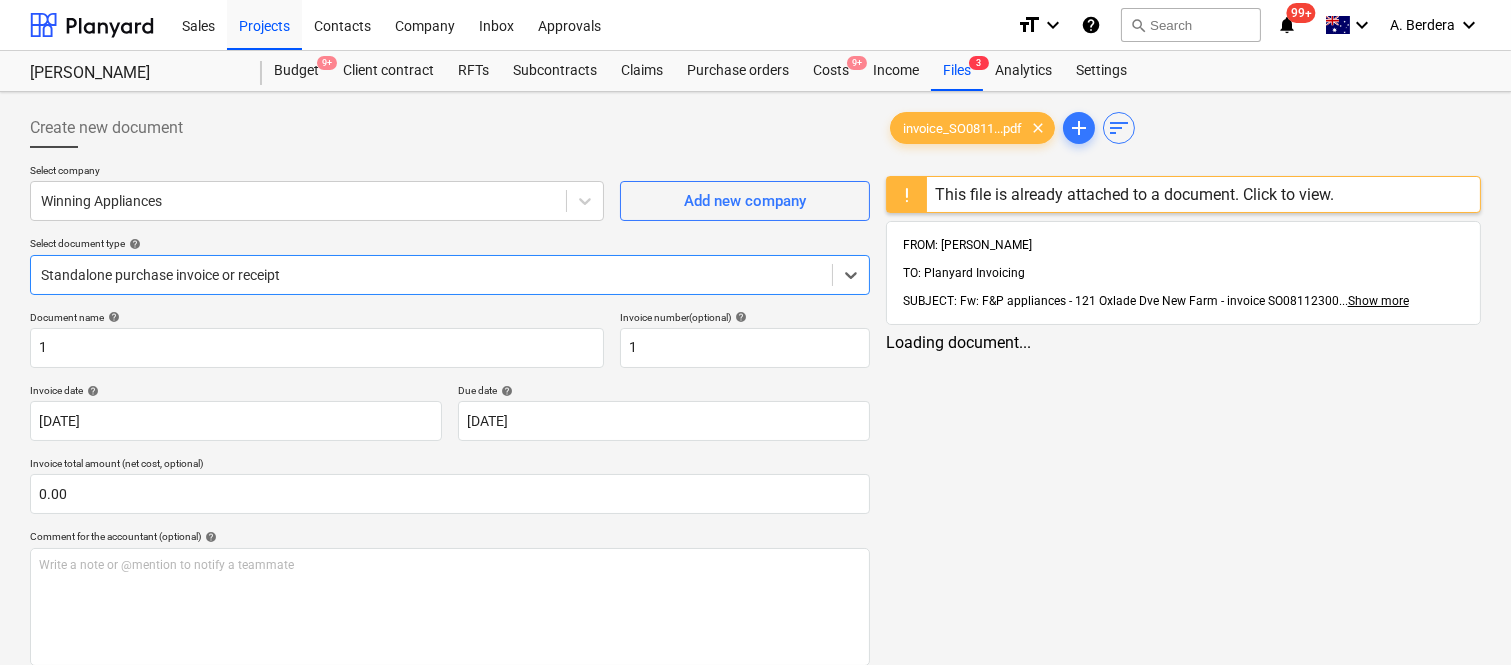 type on "1" 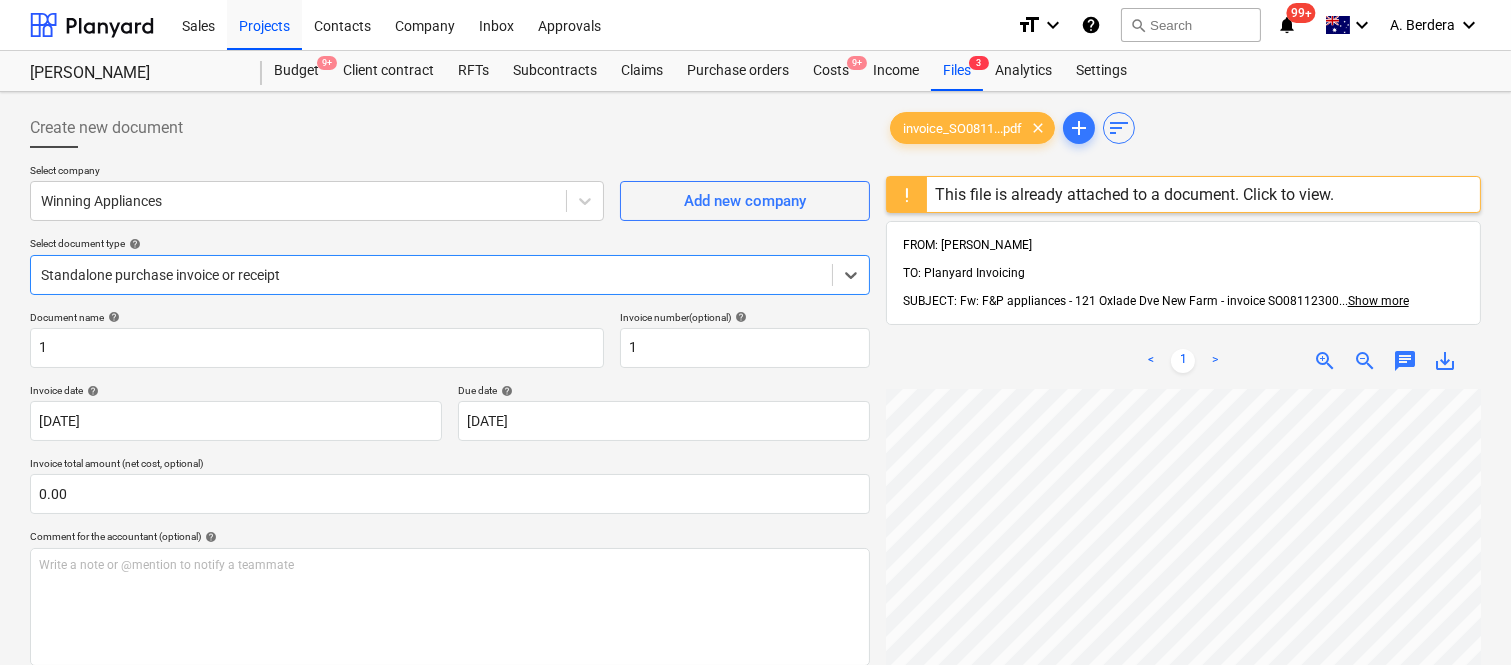 scroll, scrollTop: 297, scrollLeft: 0, axis: vertical 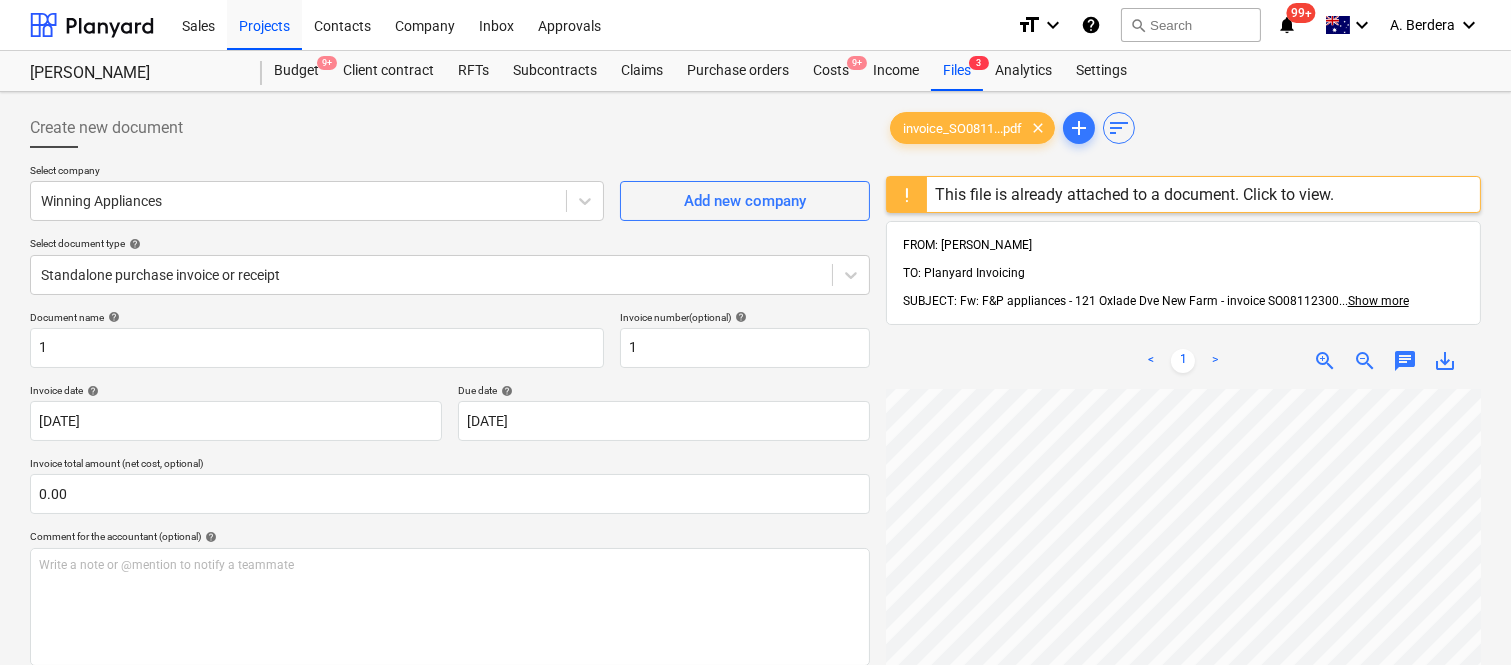 click on "Create new document Select company Winning Appliances   Add new company Select document type help Standalone purchase invoice or receipt Document name help 1 Invoice number  (optional) help 1 Invoice date help 16 Jul 2025 16.07.2025 Press the down arrow key to interact with the calendar and
select a date. Press the question mark key to get the keyboard shortcuts for changing dates. Due date help 11 Aug 2025 11.08.2025 Press the down arrow key to interact with the calendar and
select a date. Press the question mark key to get the keyboard shortcuts for changing dates. Invoice total amount (net cost, optional) 0.00 Comment for the accountant (optional) help Write a note or @mention to notify a teammate ﻿ Clear Save Submit Allocated costs (net) $0.00 Select line-items to add help Search or select a line-item Select bulk invoice_SO0811...pdf clear add sort This file is already attached to a document. Click to view. FROM: Matthew Williams  TO: Planyard Invoicing	 ...  Show more ...  Show more < 1 > zoom_in 0" at bounding box center (755, 553) 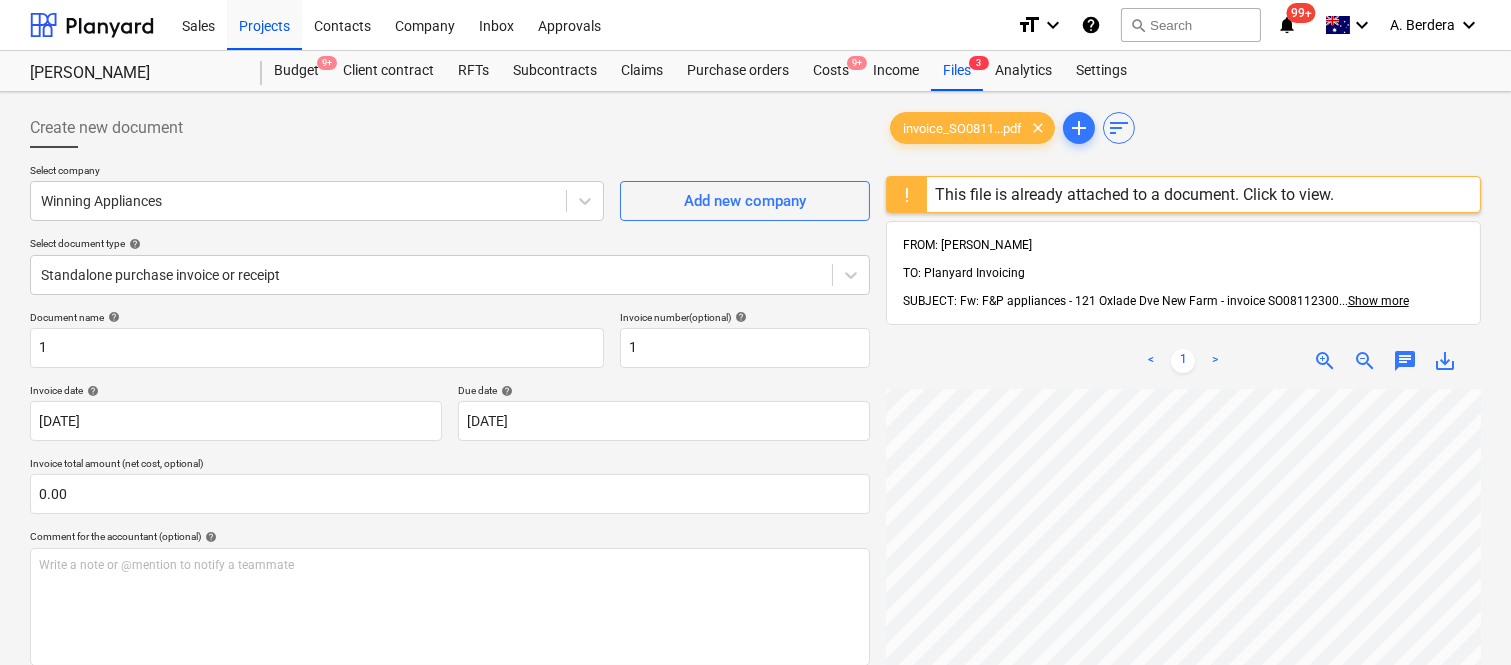 click on "Sales Projects Contacts Company Inbox Approvals format_size keyboard_arrow_down help search Search notifications 99+ keyboard_arrow_down A. Berdera keyboard_arrow_down Della Rosa Budget 9+ Client contract RFTs Subcontracts Claims Purchase orders Costs 9+ Income Files 3 Analytics Settings Create new document Select company Winning Appliances   Add new company Select document type help Standalone purchase invoice or receipt Document name help 1 Invoice number  (optional) help 1 Invoice date help 16 Jul 2025 16.07.2025 Press the down arrow key to interact with the calendar and
select a date. Press the question mark key to get the keyboard shortcuts for changing dates. Due date help 11 Aug 2025 11.08.2025 Press the down arrow key to interact with the calendar and
select a date. Press the question mark key to get the keyboard shortcuts for changing dates. Invoice total amount (net cost, optional) 0.00 Comment for the accountant (optional) help Write a note or @mention to notify a teammate ﻿ Clear" at bounding box center [755, 332] 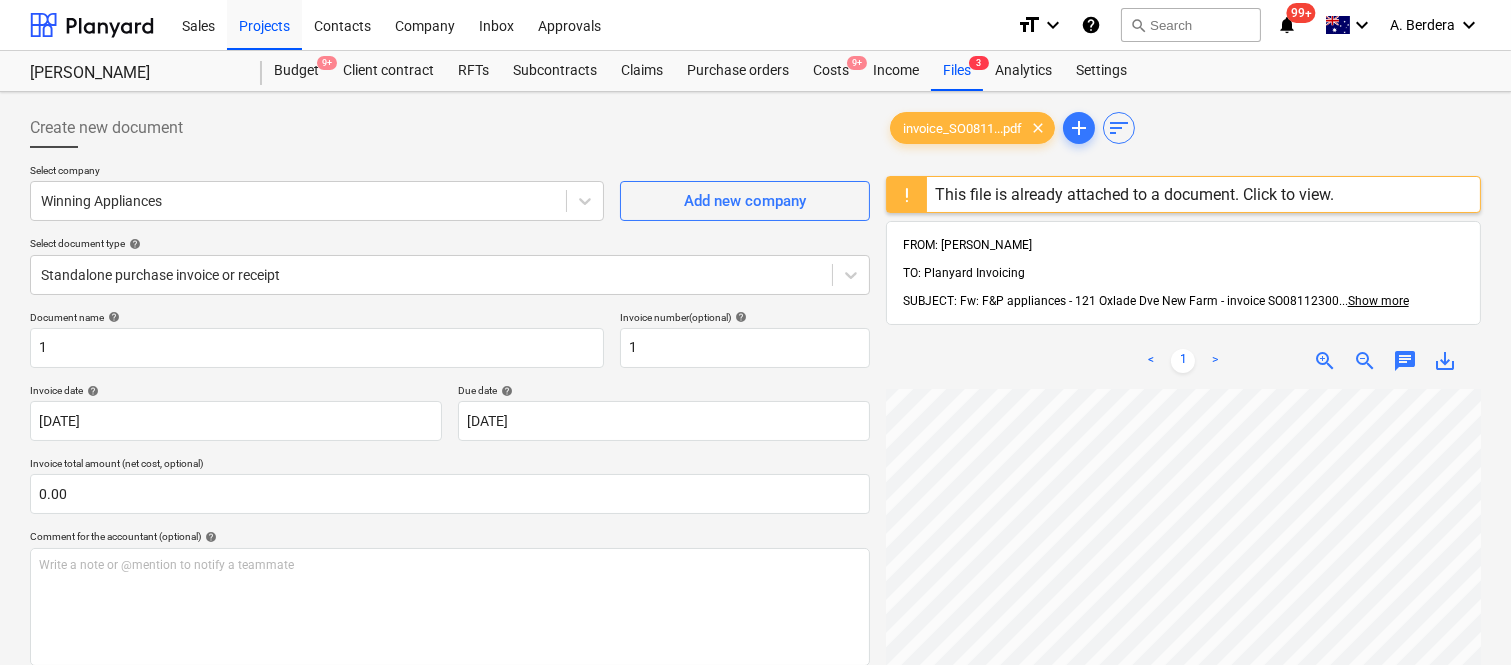 scroll, scrollTop: 297, scrollLeft: 61, axis: both 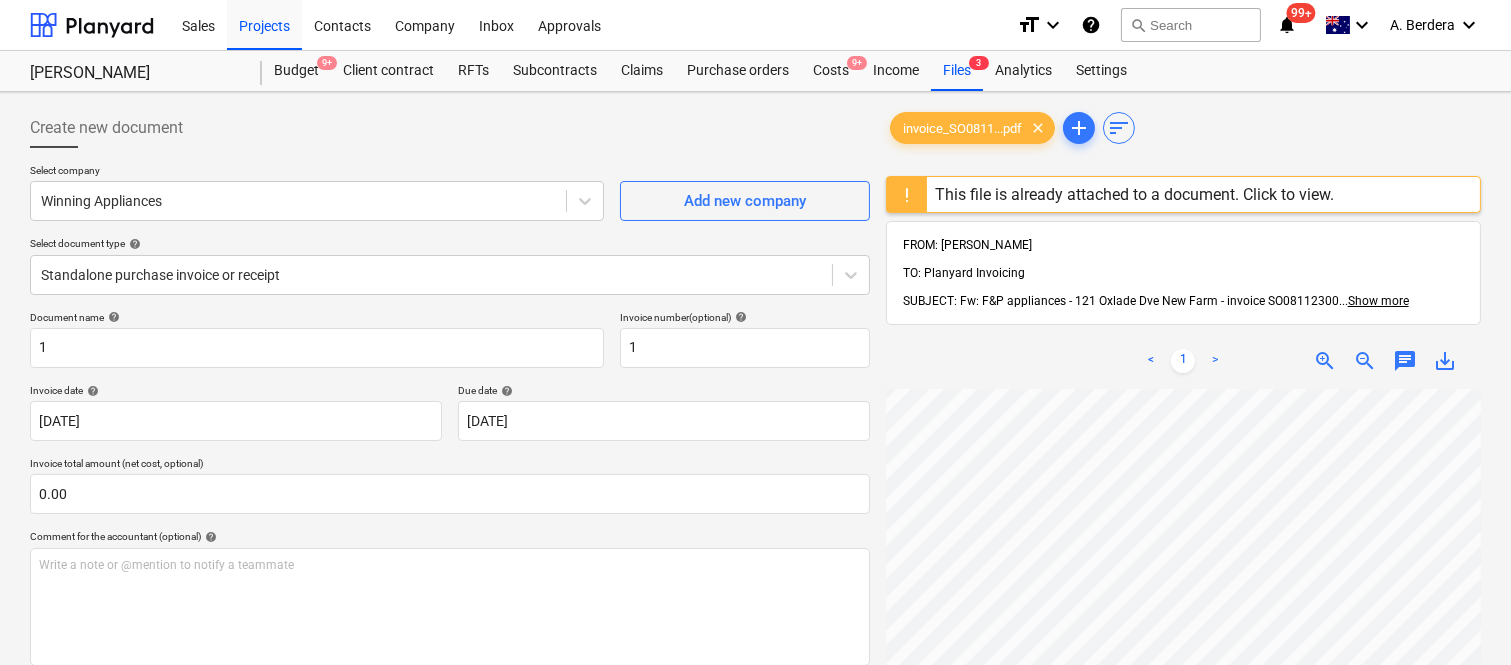 click at bounding box center [907, 194] 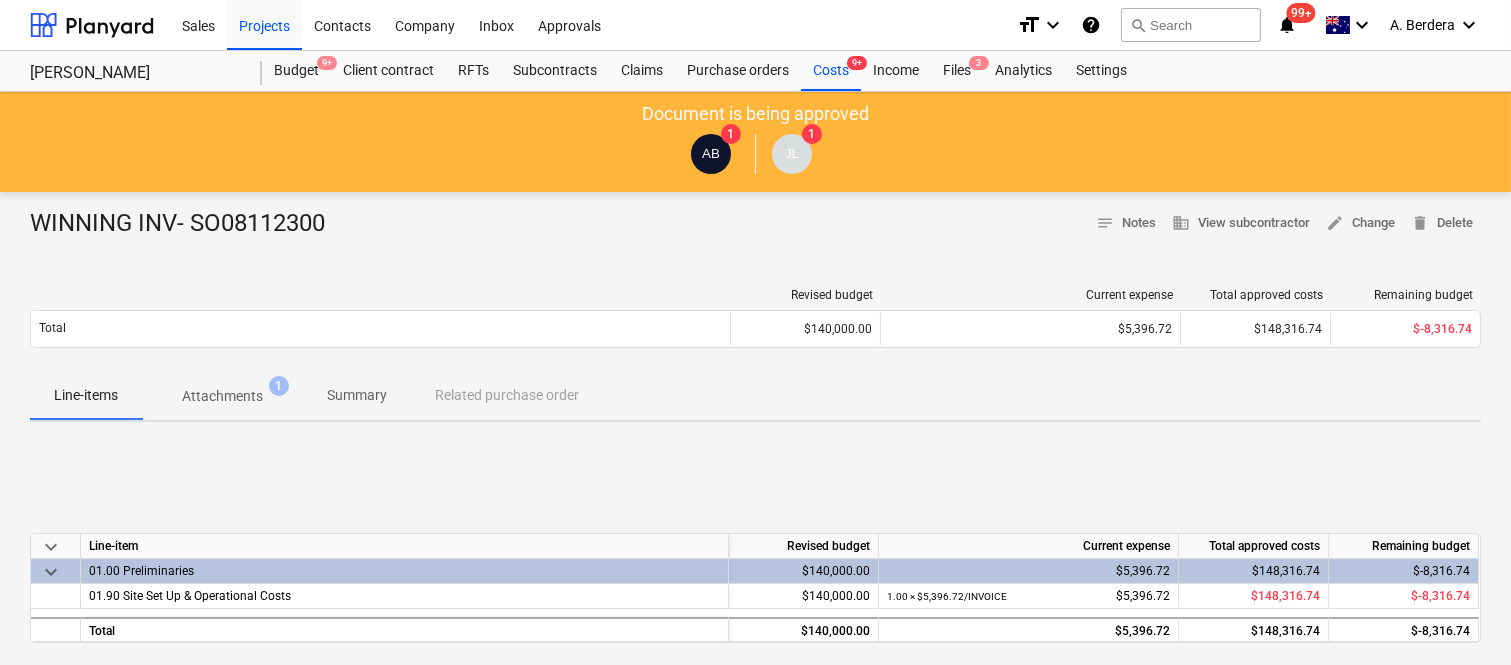 click on "Summary" at bounding box center [357, 395] 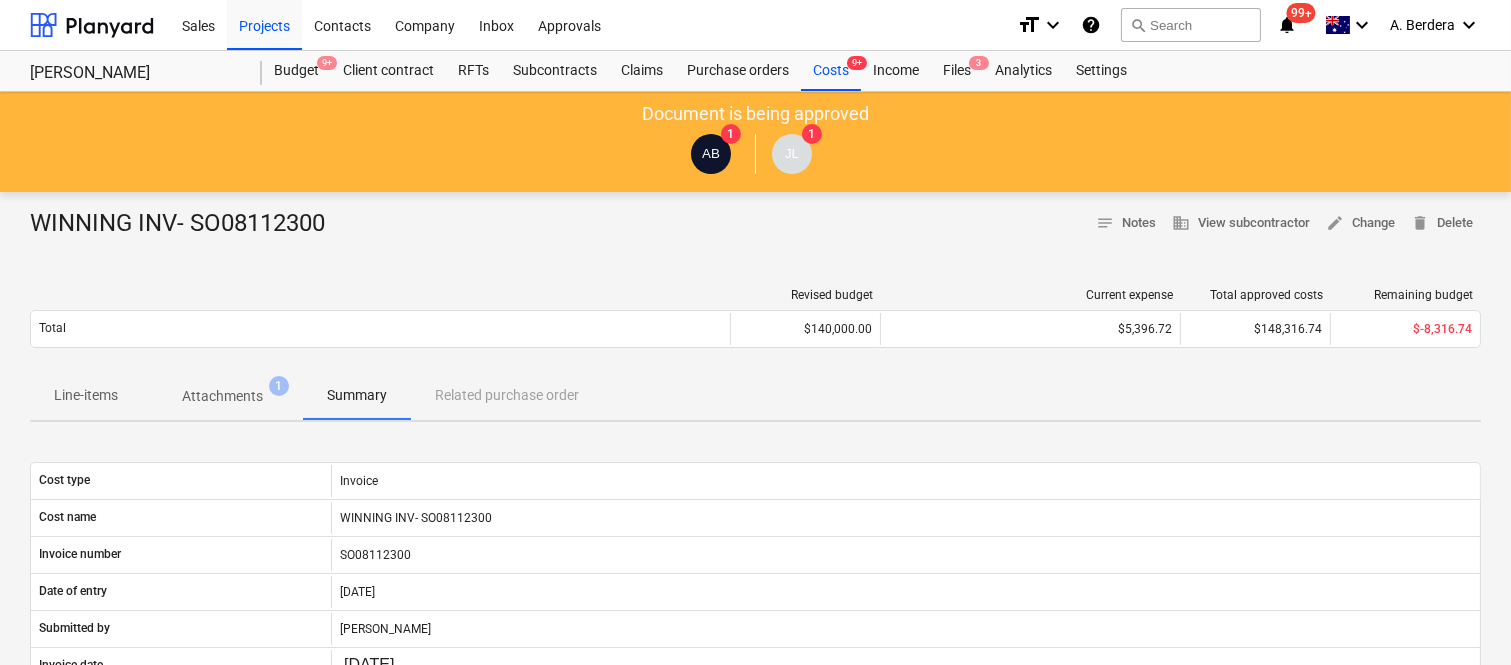 scroll, scrollTop: 550, scrollLeft: 0, axis: vertical 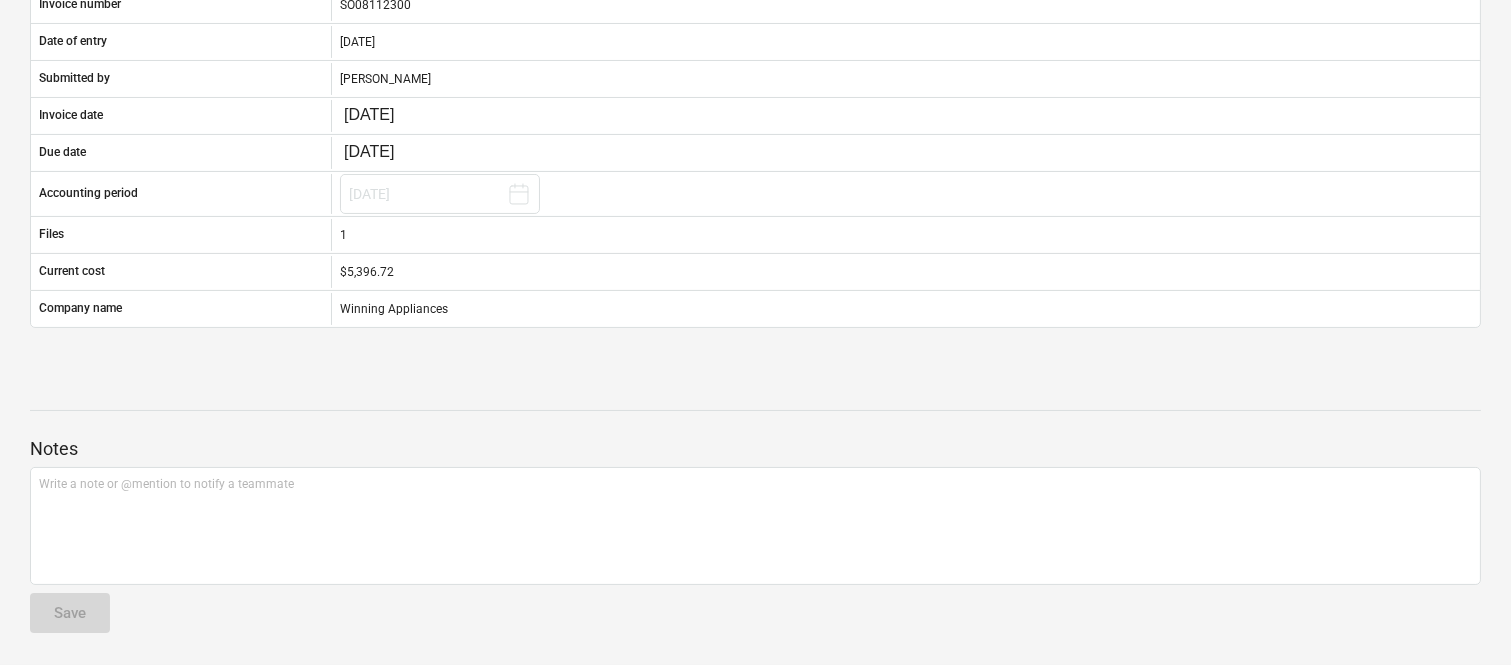 drag, startPoint x: 1003, startPoint y: 351, endPoint x: 580, endPoint y: 336, distance: 423.26587 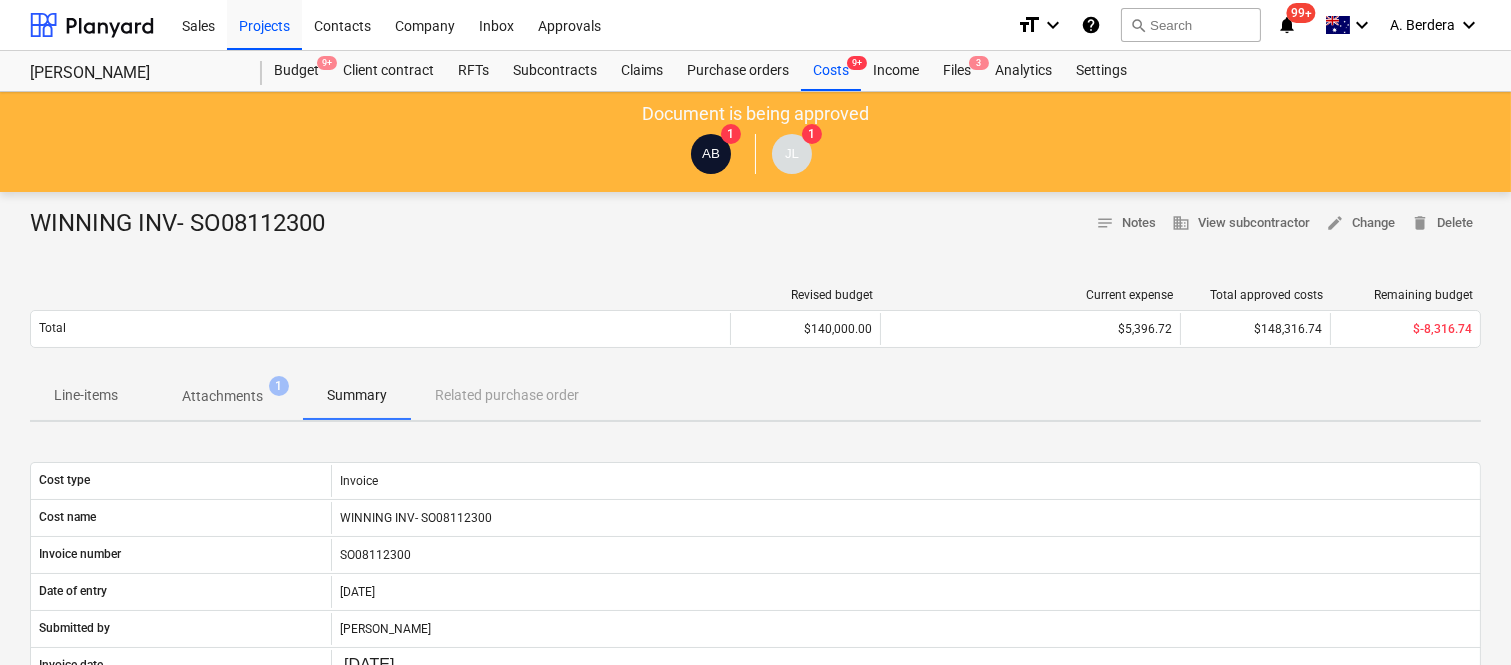 drag, startPoint x: 54, startPoint y: 395, endPoint x: 92, endPoint y: 394, distance: 38.013157 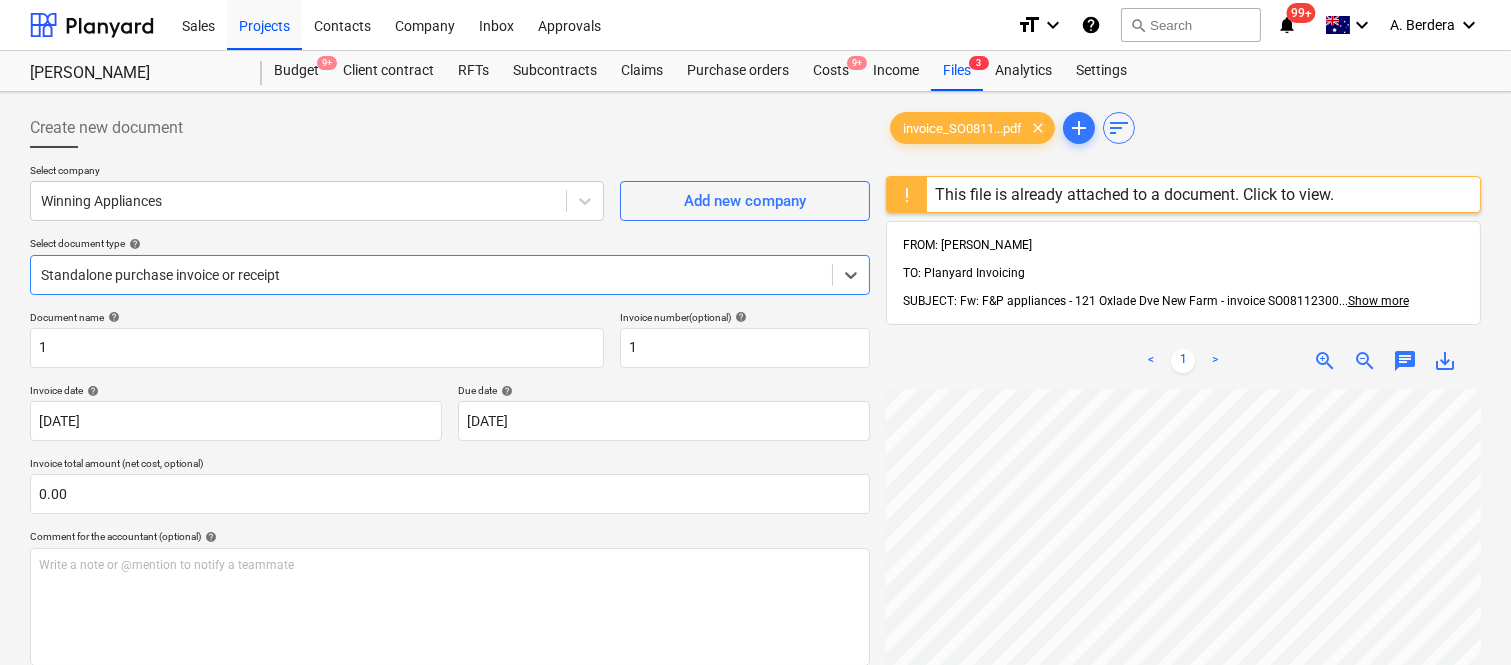 click at bounding box center (907, 194) 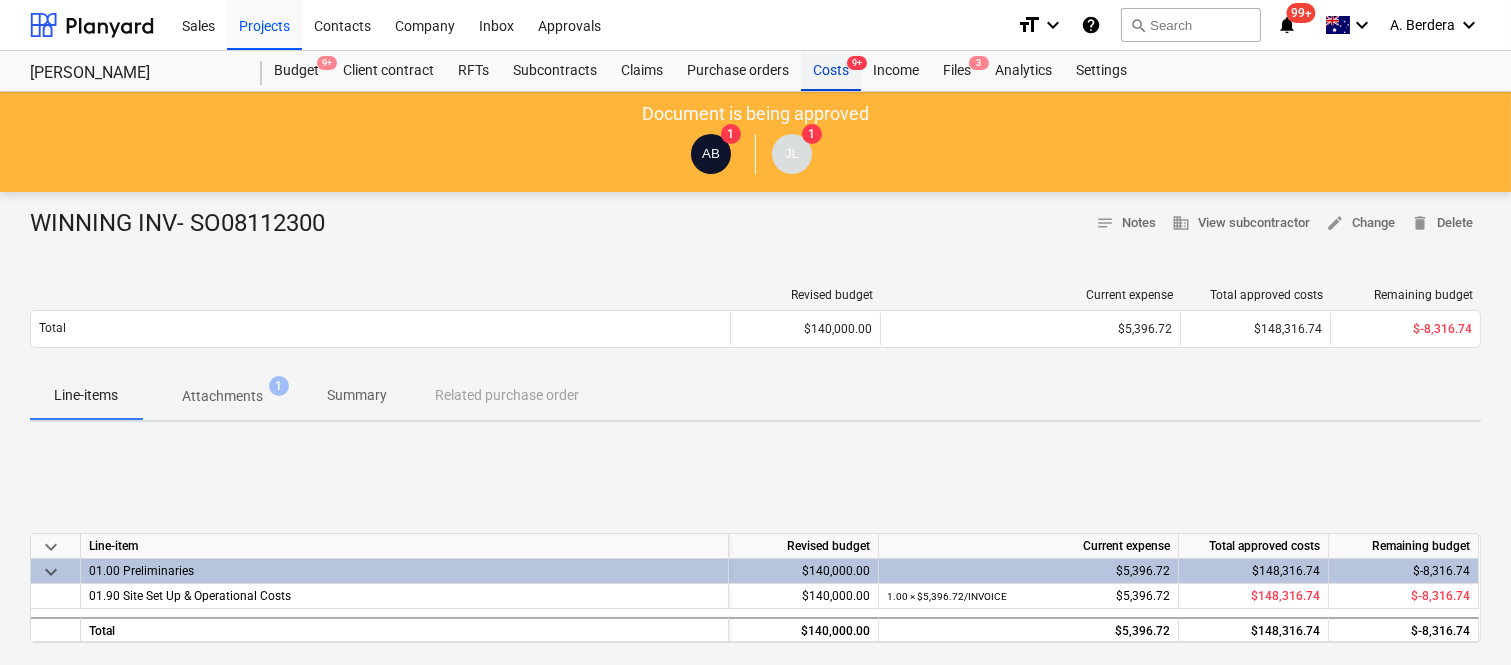 click on "Costs 9+" at bounding box center [831, 71] 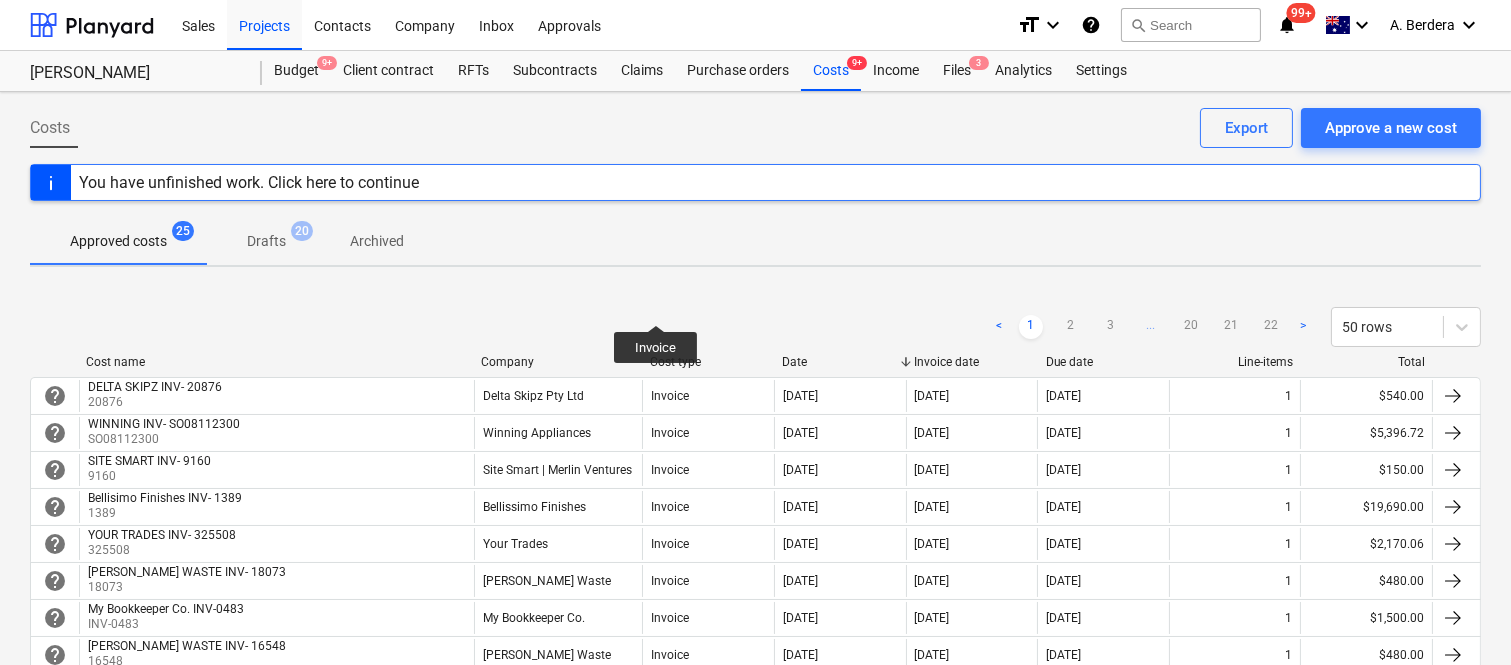 scroll, scrollTop: 582, scrollLeft: 0, axis: vertical 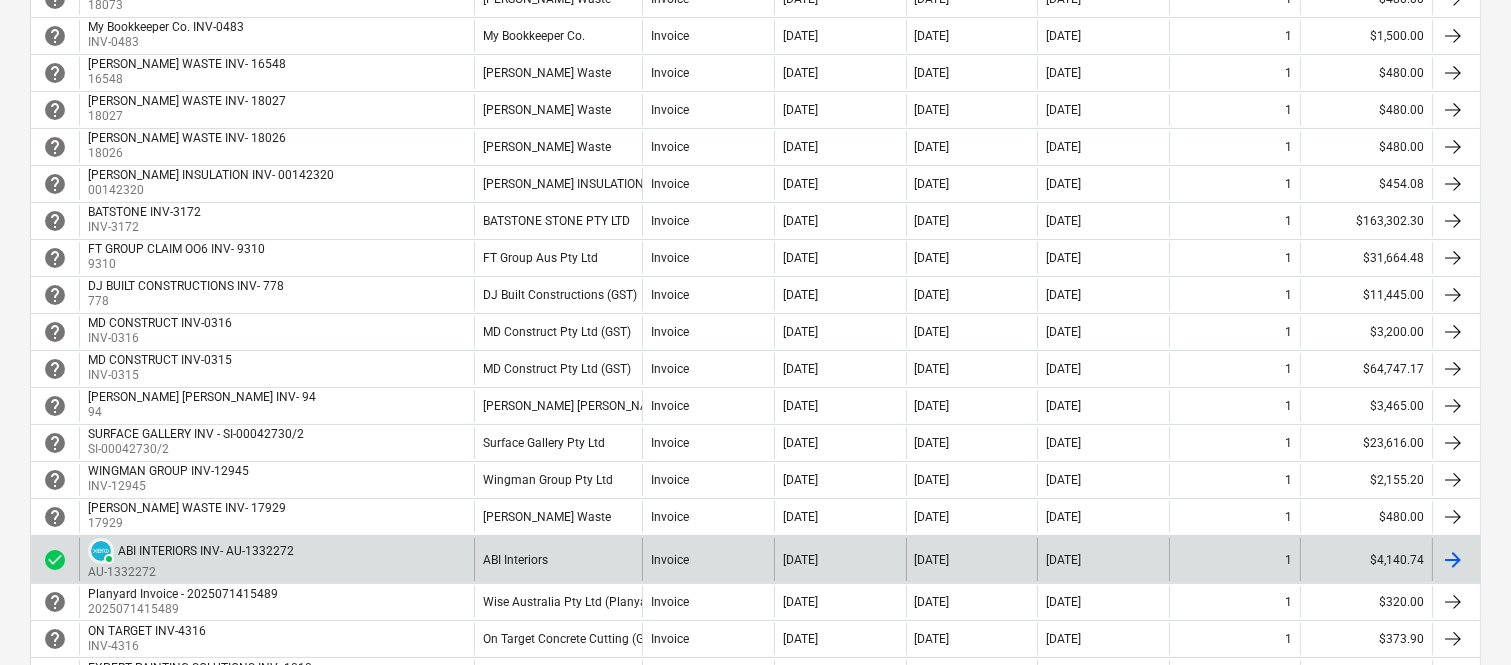 click on "PAID ABI INTERIORS INV- AU-1332272 AU-1332272" at bounding box center [276, 559] 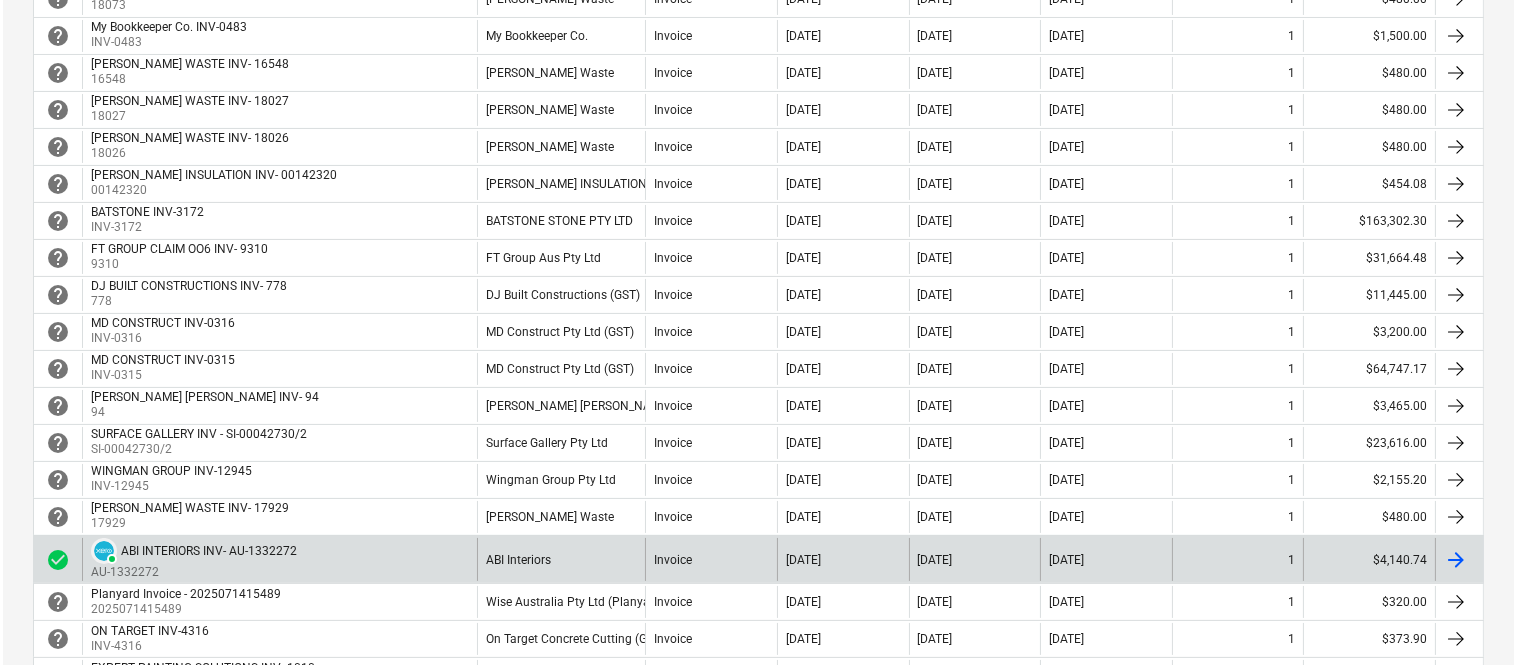scroll, scrollTop: 0, scrollLeft: 0, axis: both 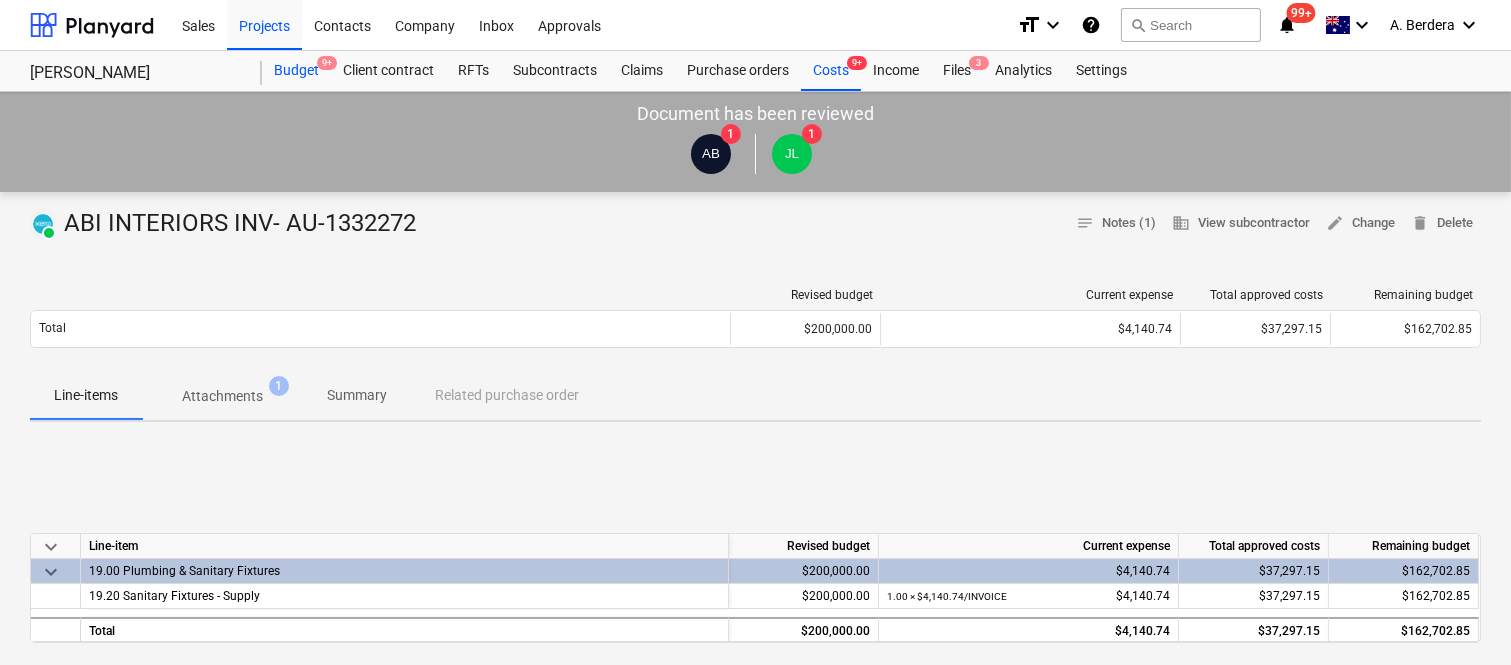 click on "Budget 9+" at bounding box center (296, 71) 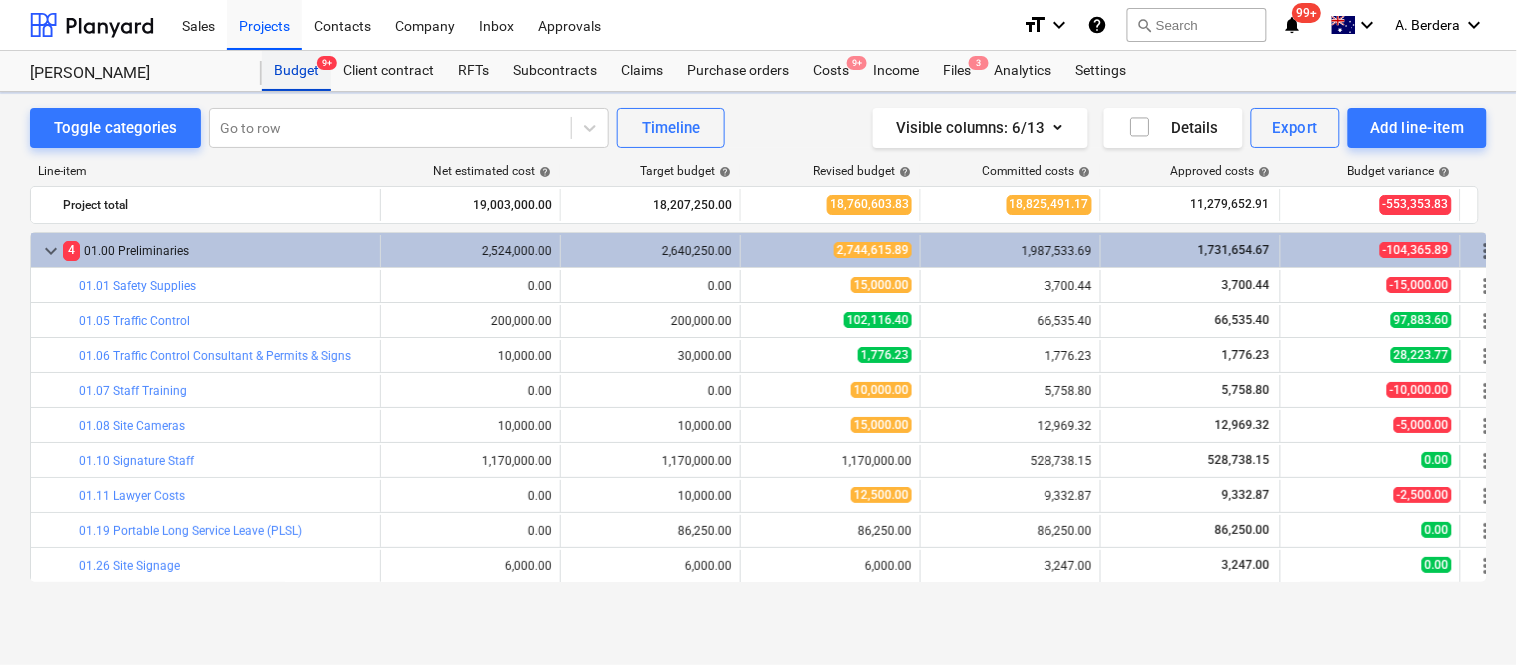 scroll, scrollTop: 306, scrollLeft: 0, axis: vertical 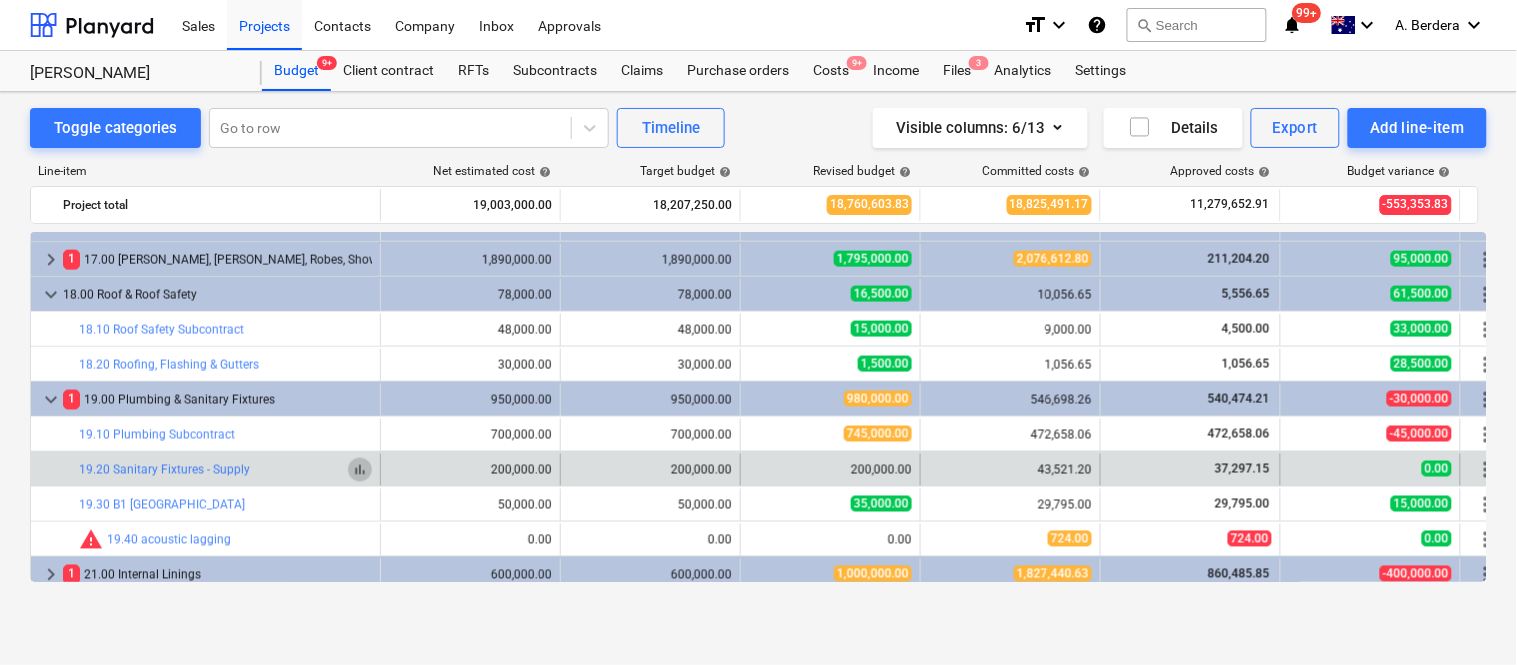 click on "bar_chart" at bounding box center (360, 470) 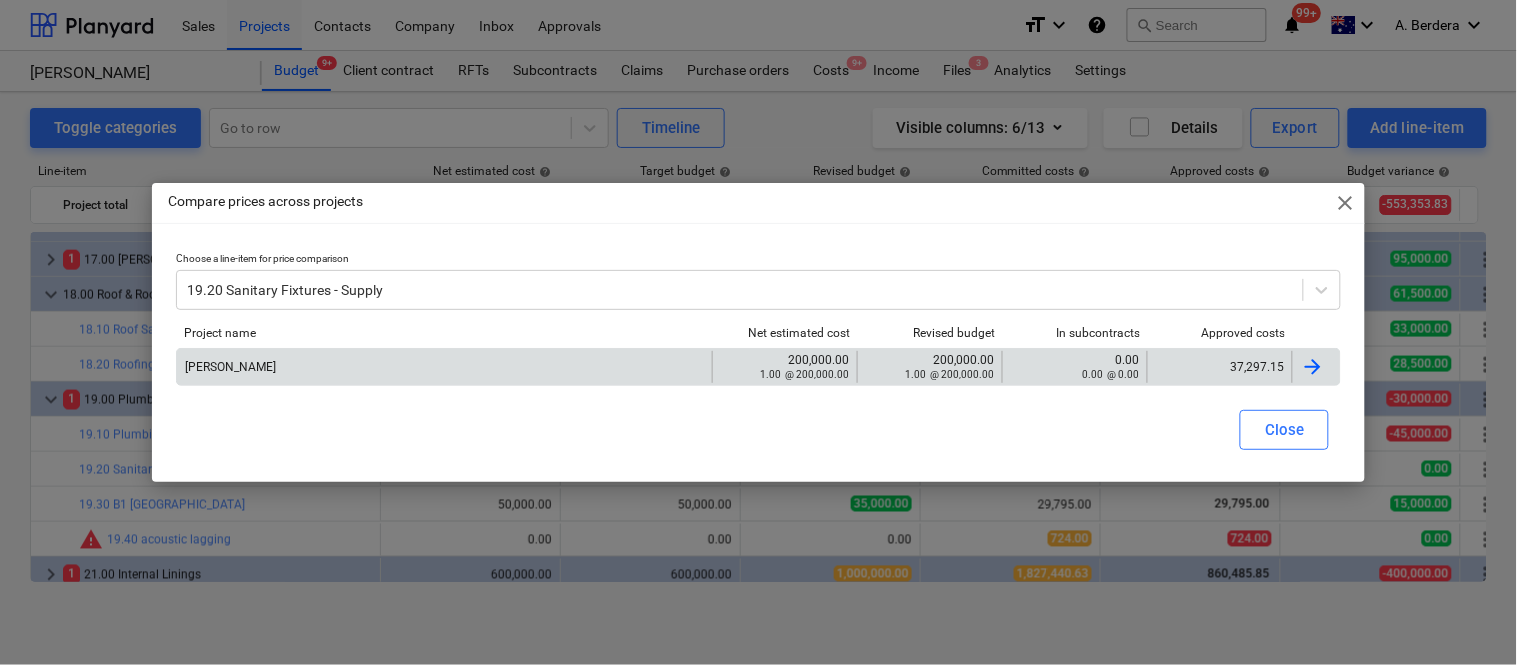 click on "37,297.15" at bounding box center (1220, 367) 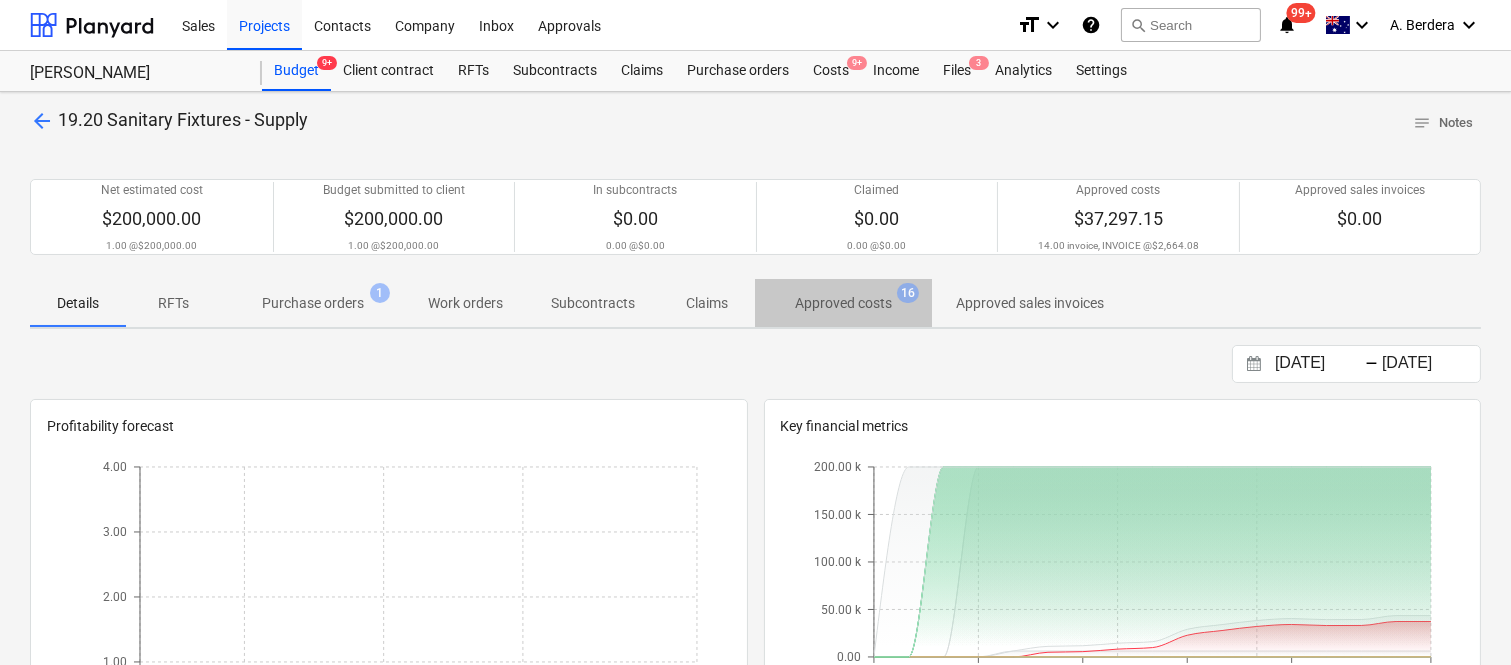 click on "Approved costs" at bounding box center (843, 303) 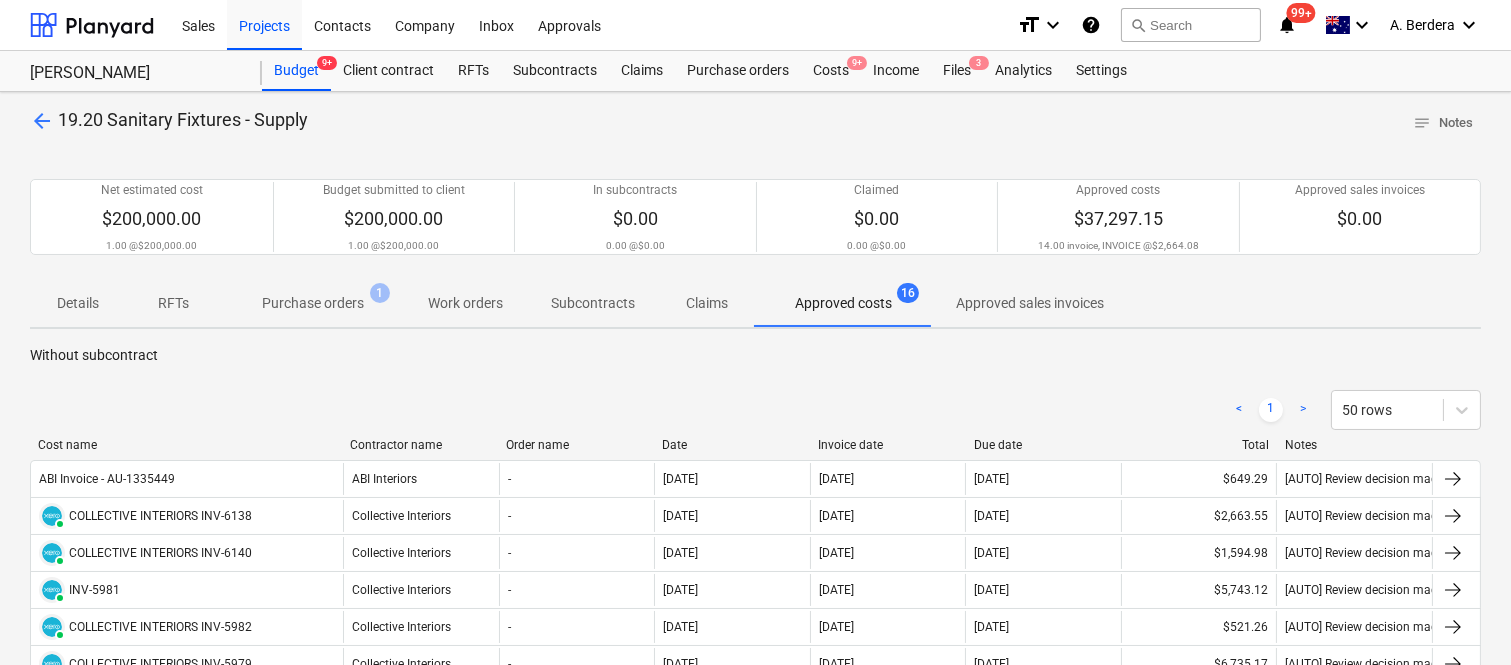 drag, startPoint x: 206, startPoint y: 446, endPoint x: 343, endPoint y: 435, distance: 137.4409 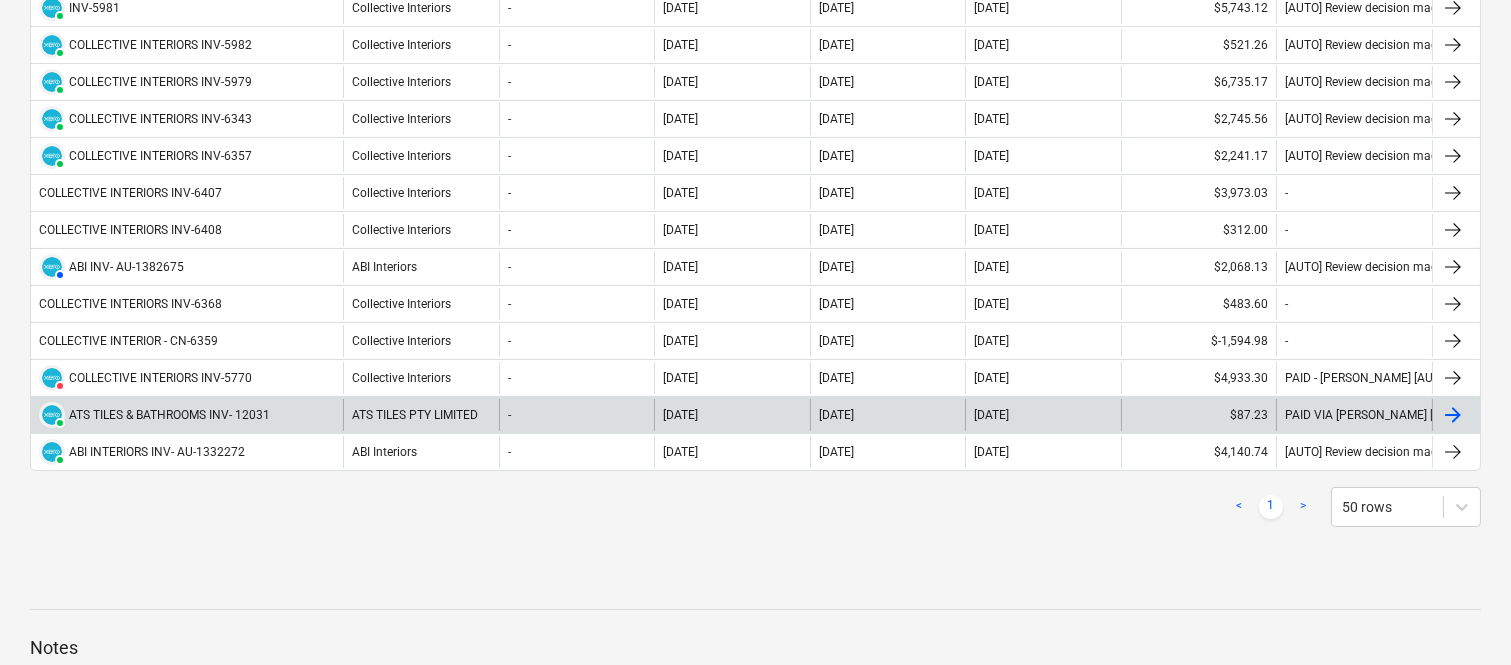 scroll, scrollTop: 0, scrollLeft: 0, axis: both 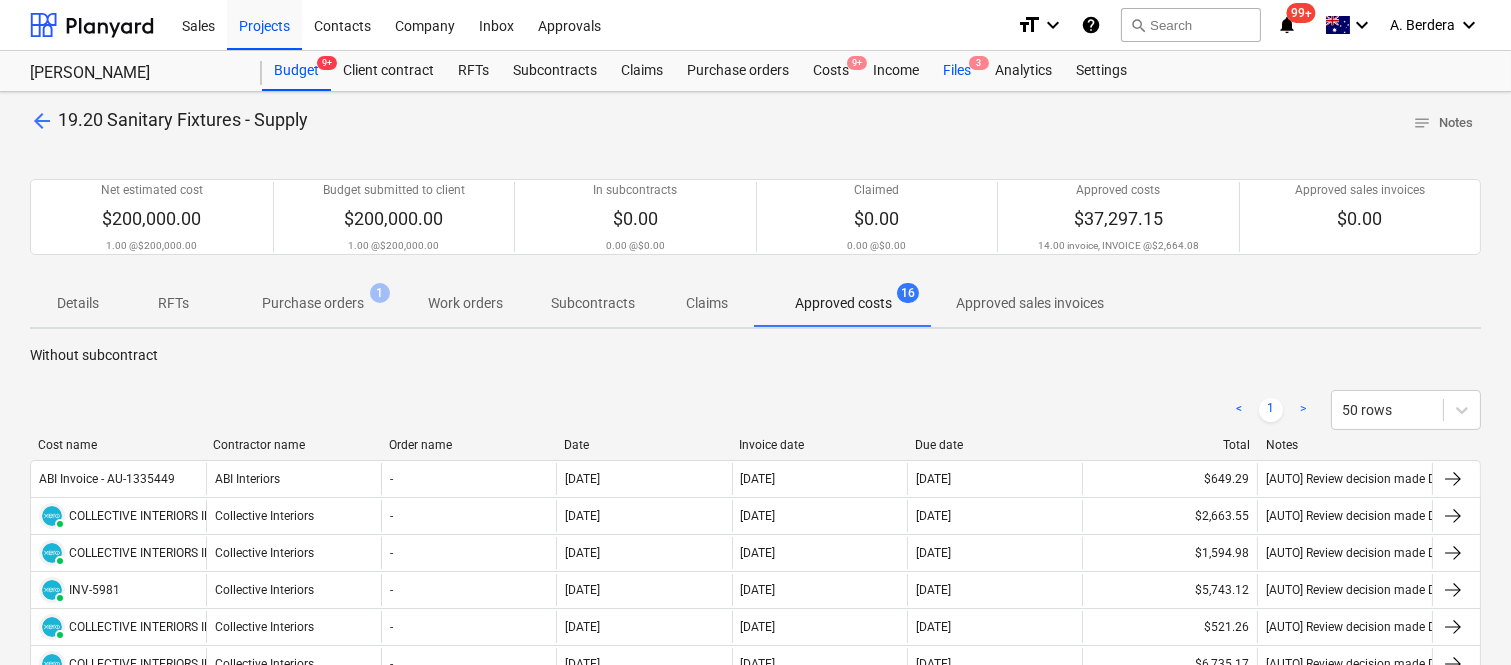 click on "Files 3" at bounding box center [957, 71] 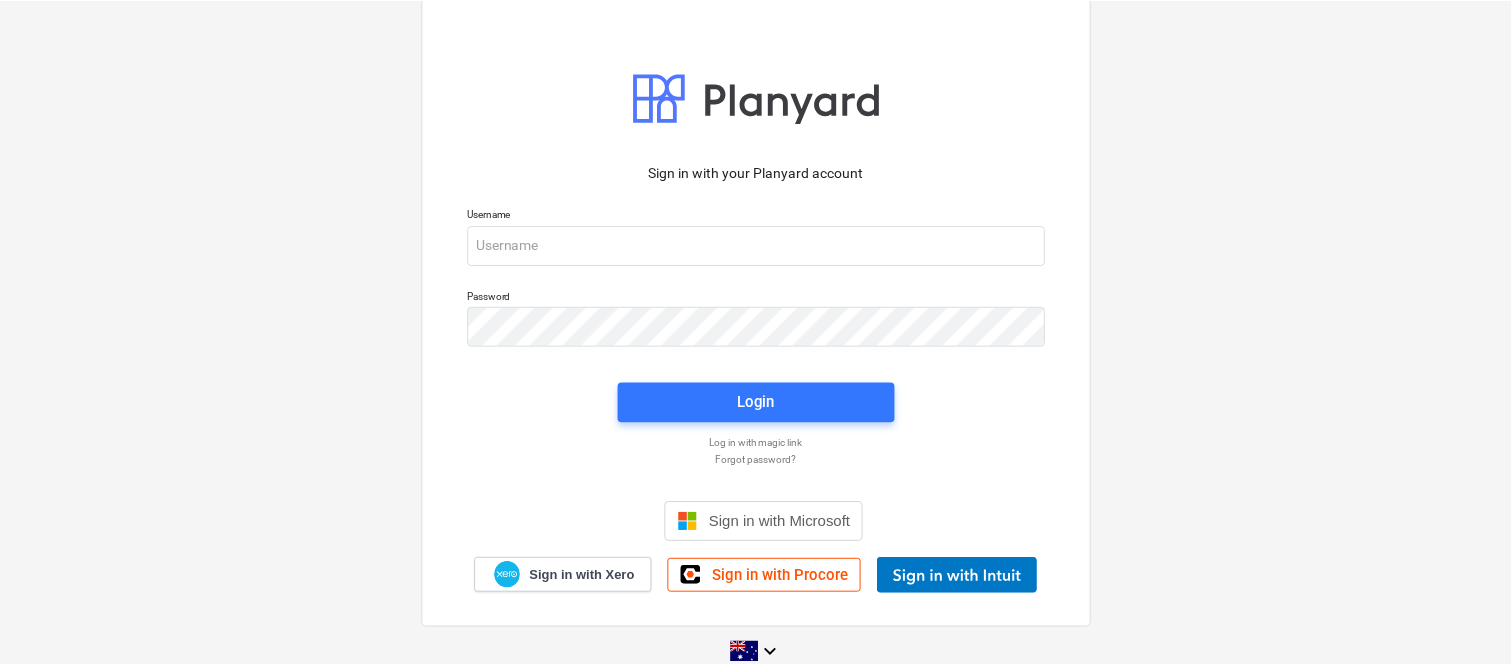 scroll, scrollTop: 0, scrollLeft: 0, axis: both 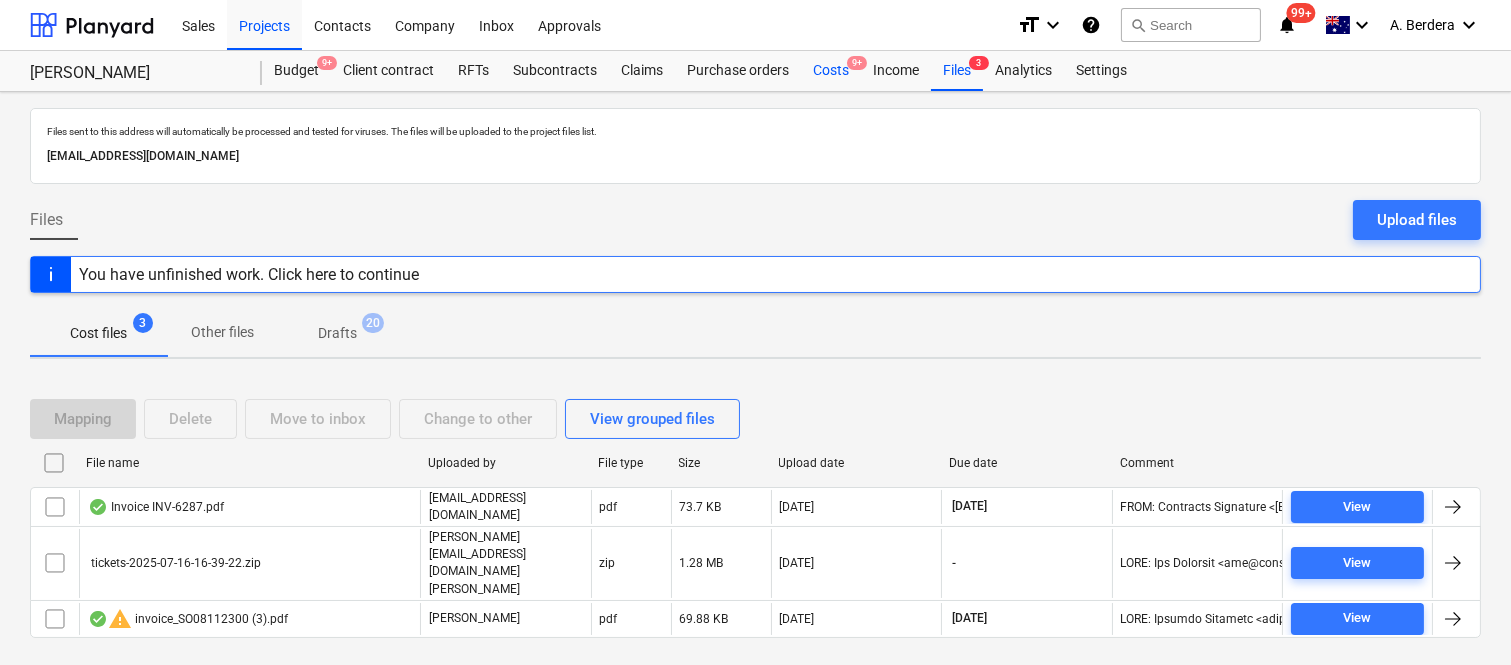 click on "Costs 9+" at bounding box center [831, 71] 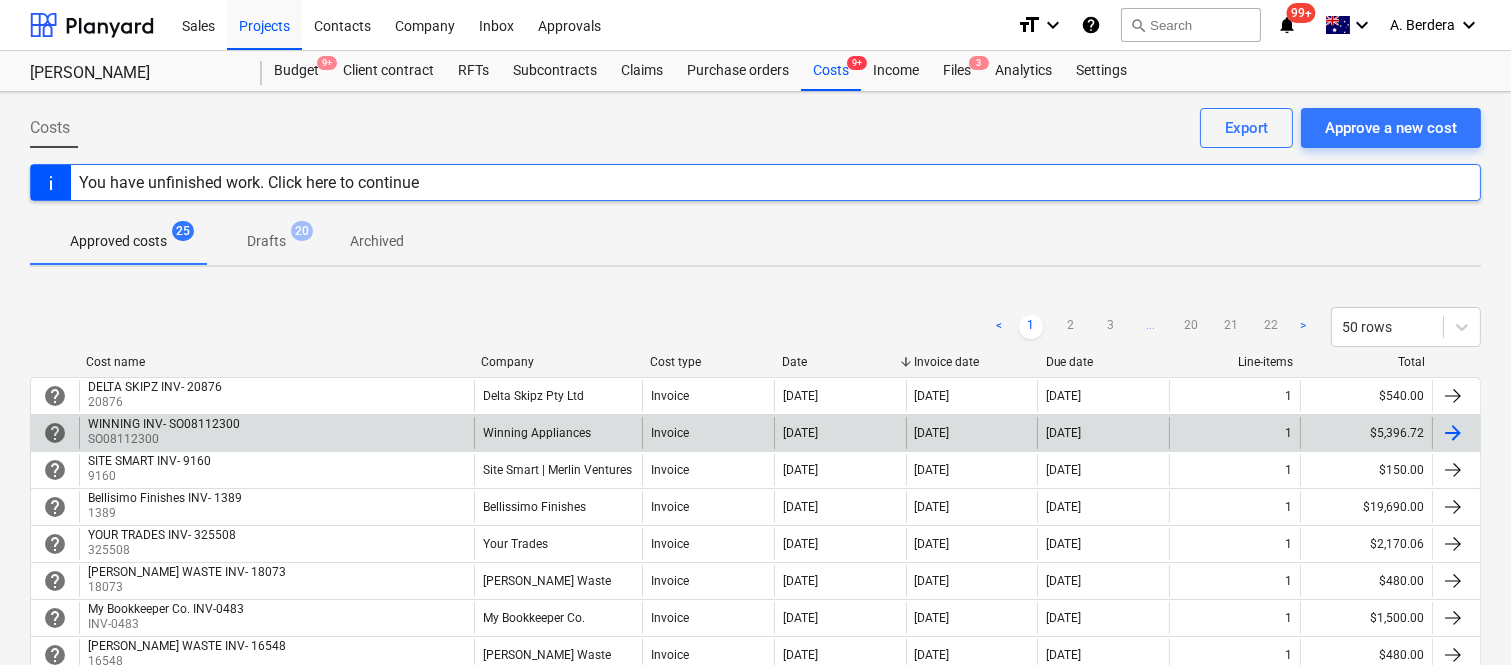 click on "Winning Appliances" at bounding box center (558, 433) 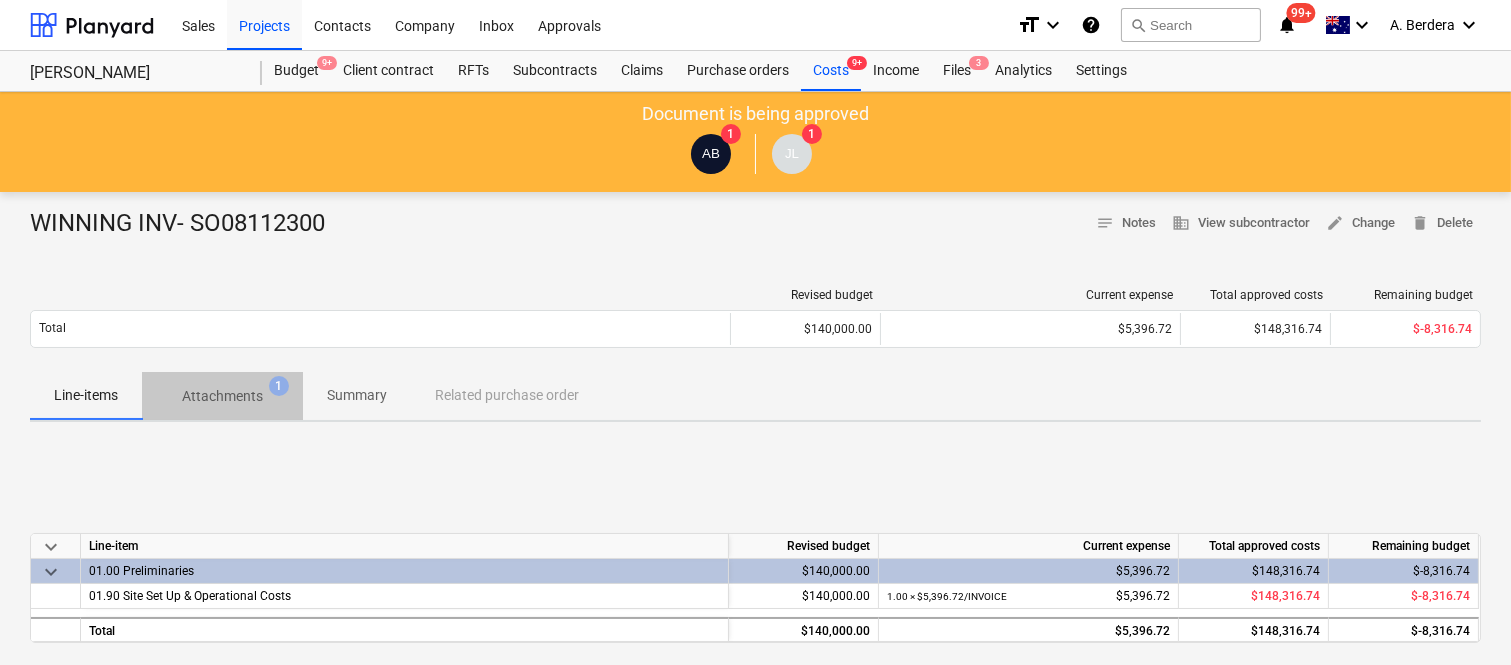 click on "Attachments" at bounding box center [222, 396] 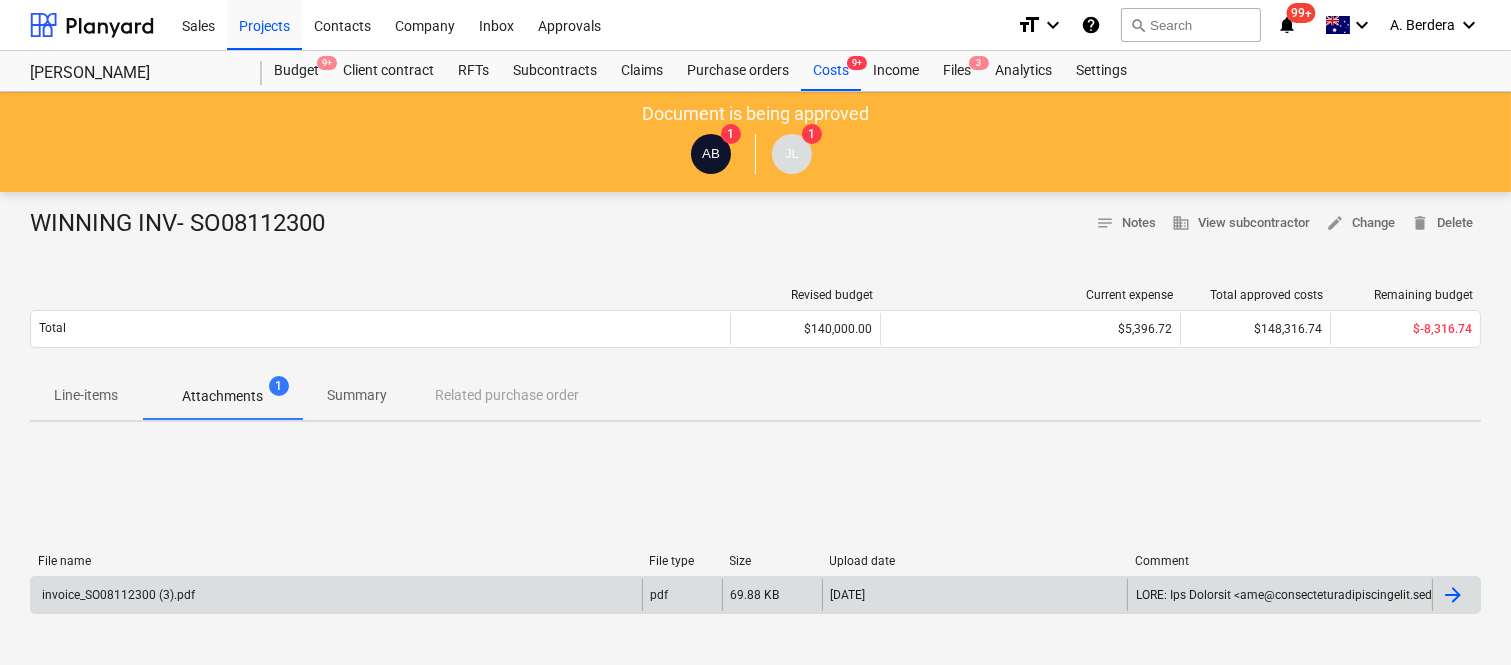click on "invoice_SO08112300 (3).pdf" at bounding box center (336, 595) 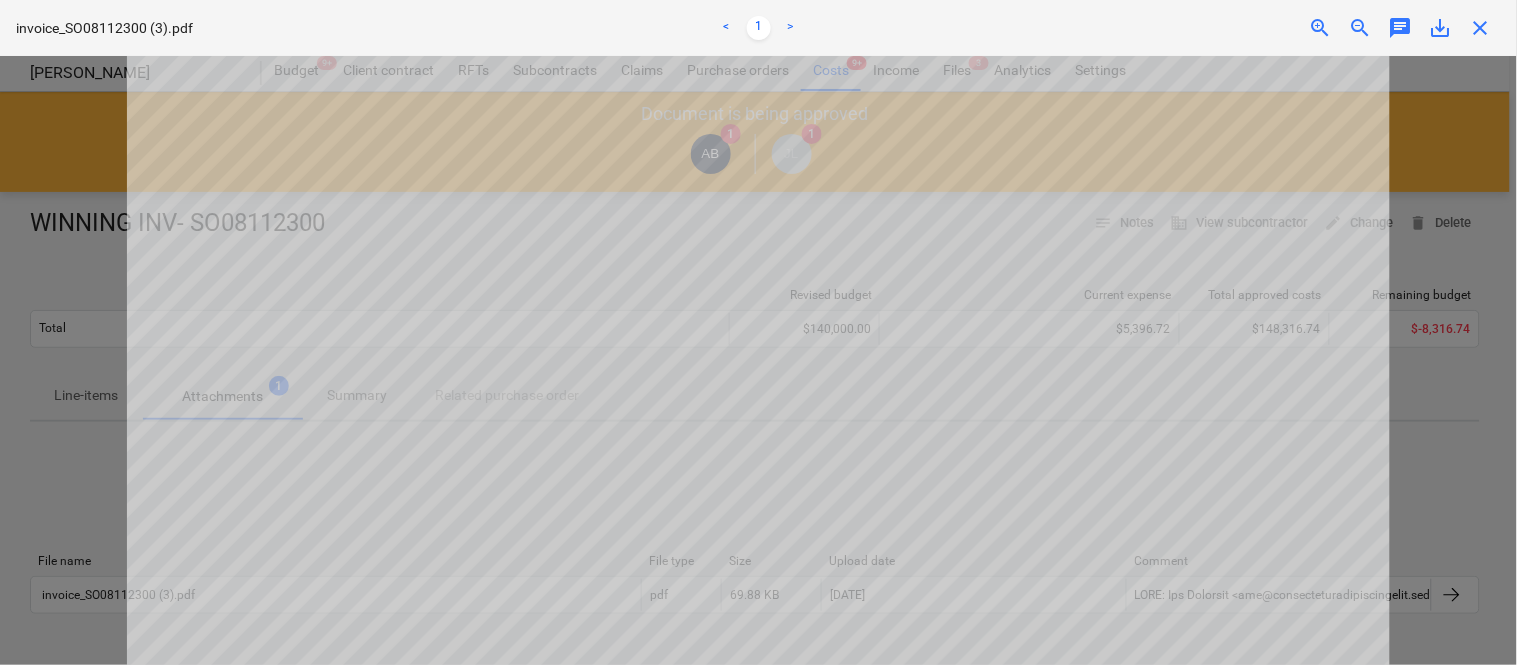 click on "close" at bounding box center [1481, 28] 